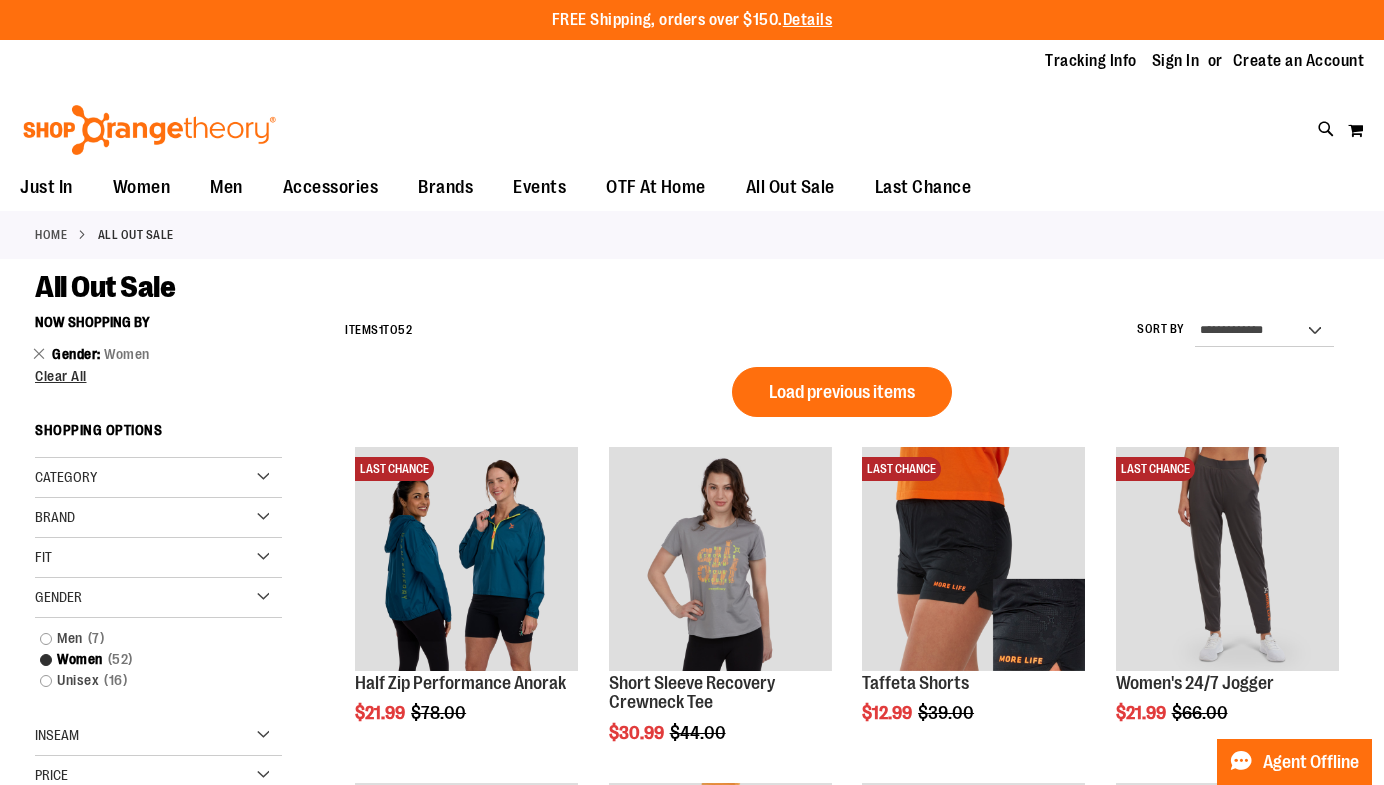 scroll, scrollTop: 0, scrollLeft: 0, axis: both 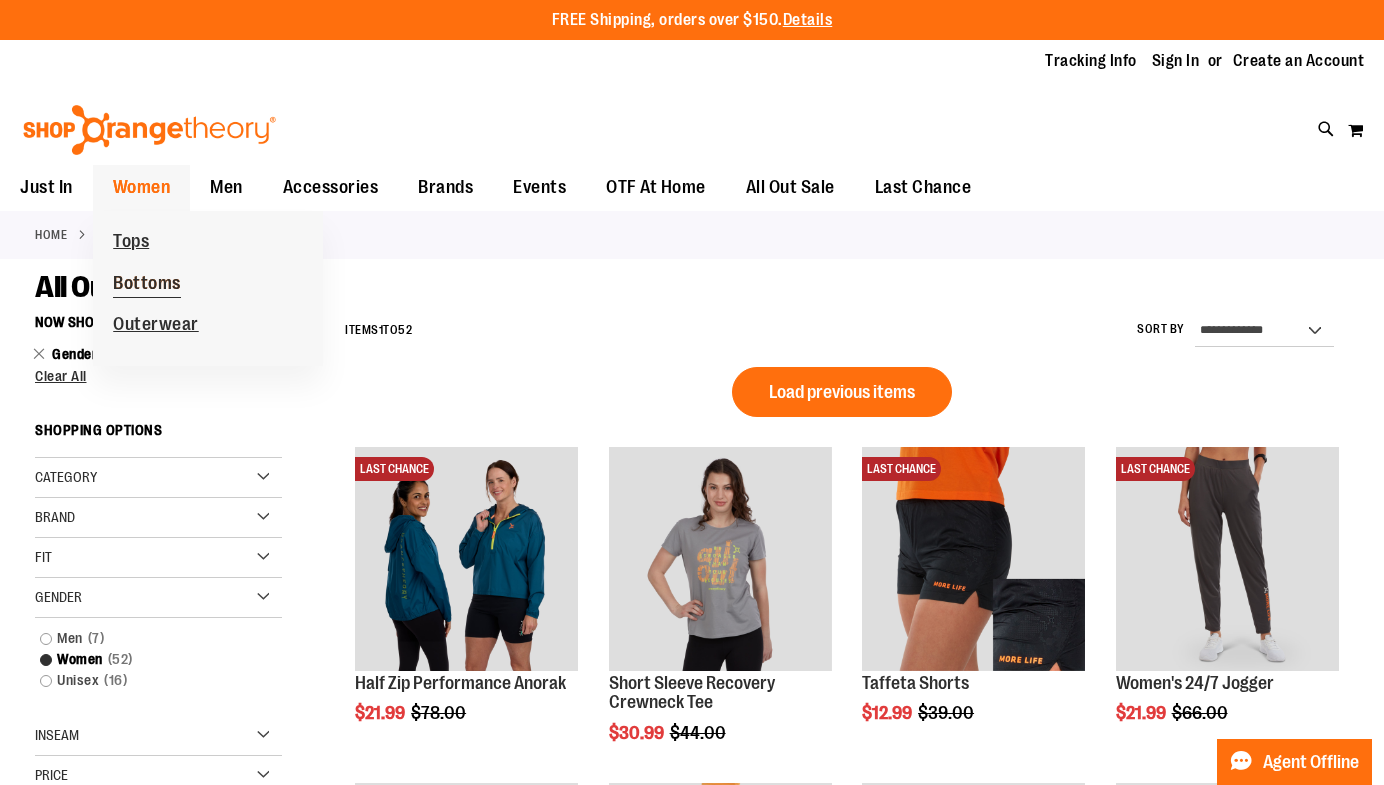 click on "Bottoms" at bounding box center [147, 285] 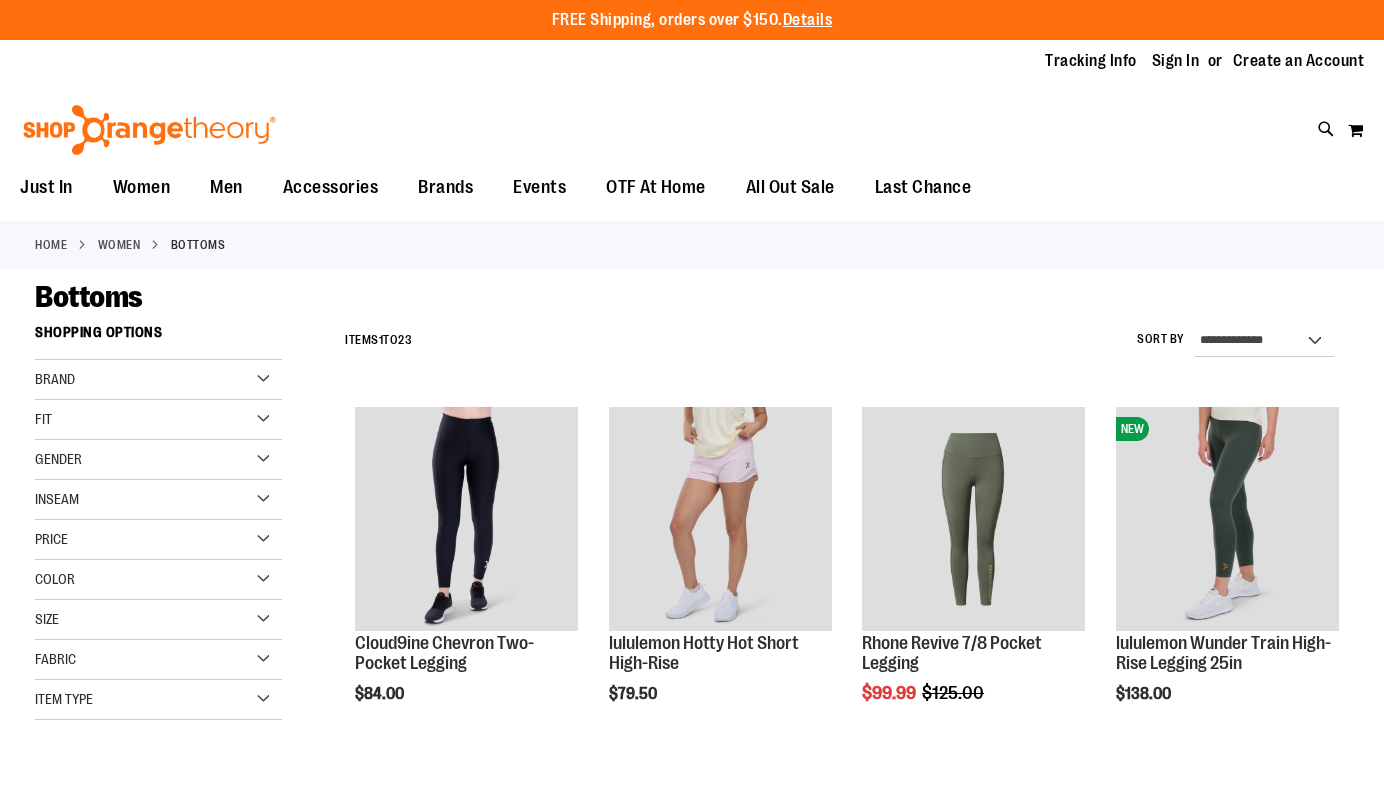 scroll, scrollTop: 0, scrollLeft: 0, axis: both 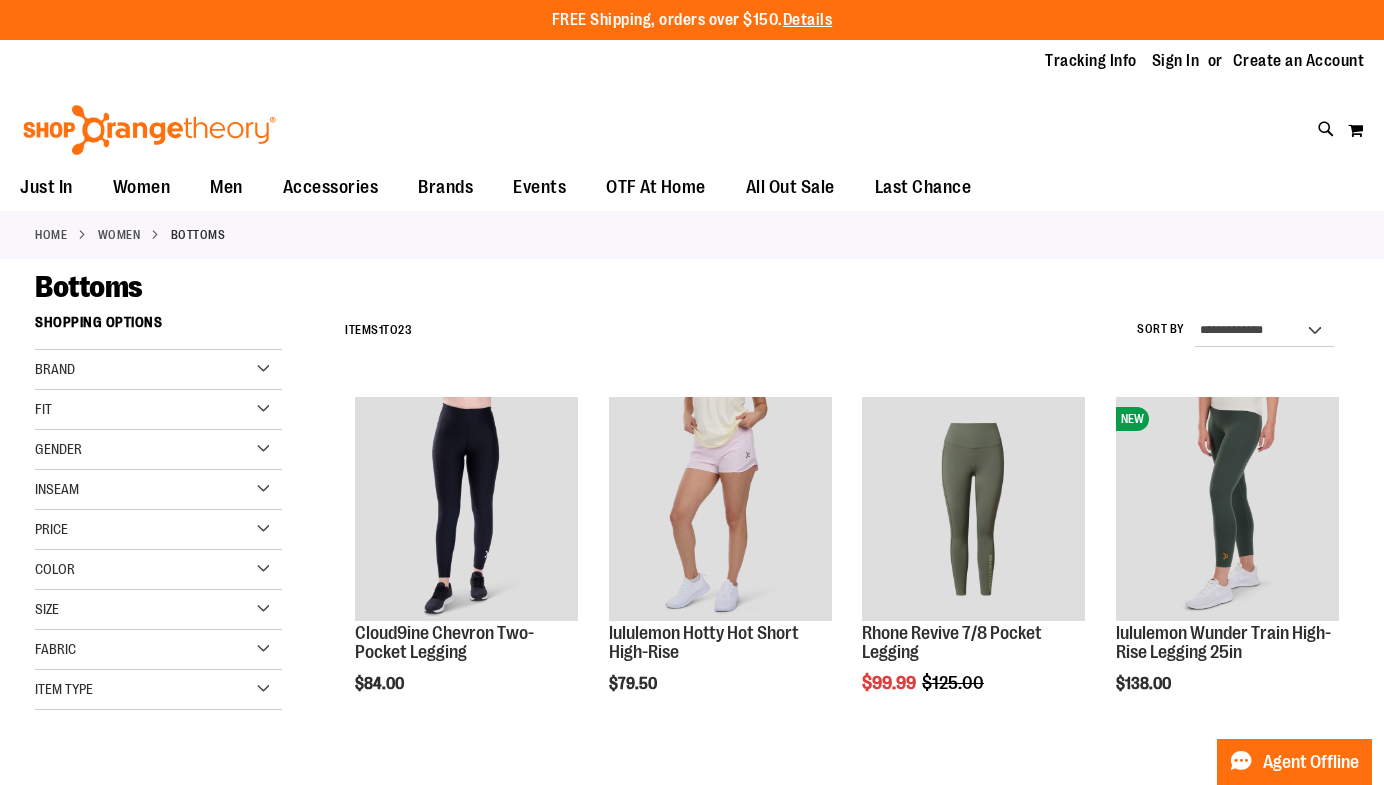 click on "Size" at bounding box center (158, 610) 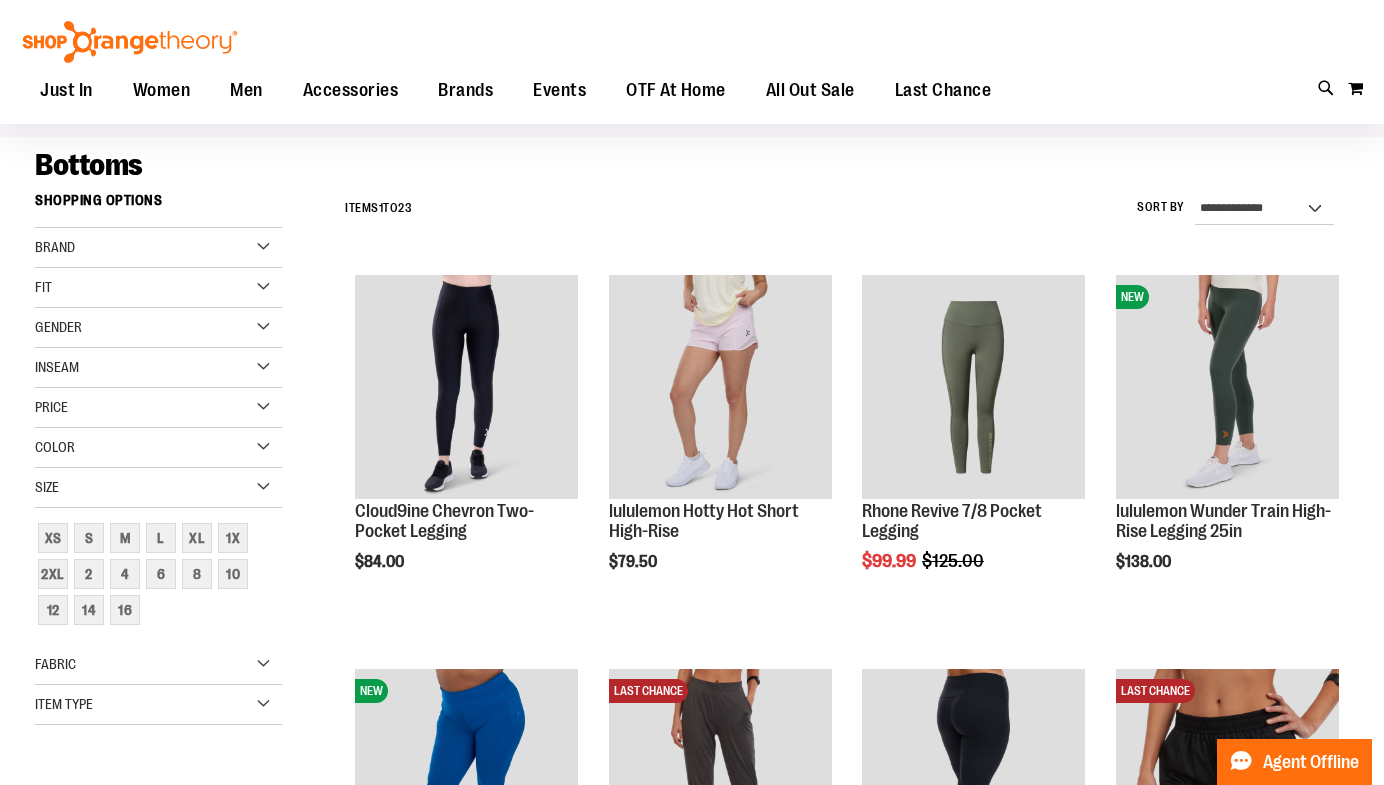 scroll, scrollTop: 112, scrollLeft: 0, axis: vertical 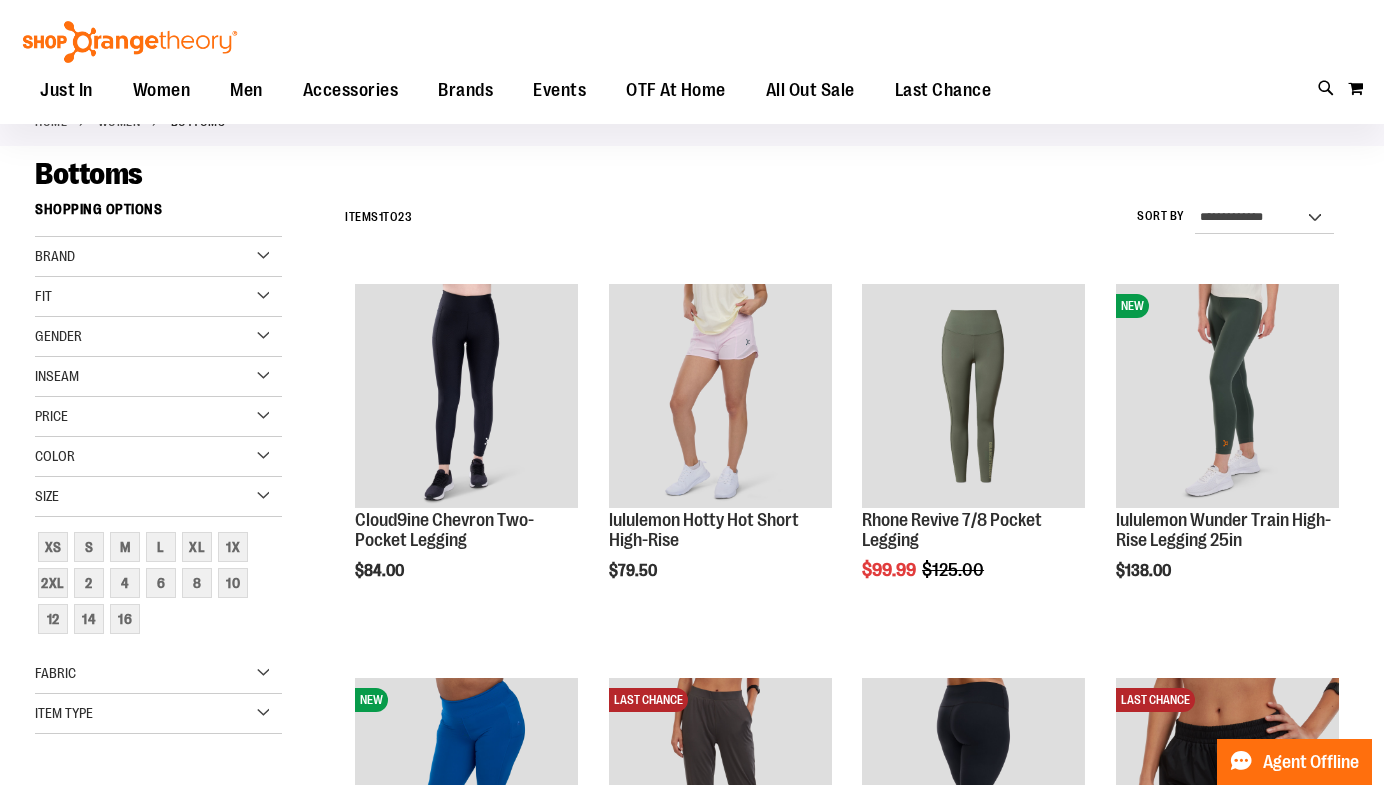 click on "Brand" at bounding box center (158, 257) 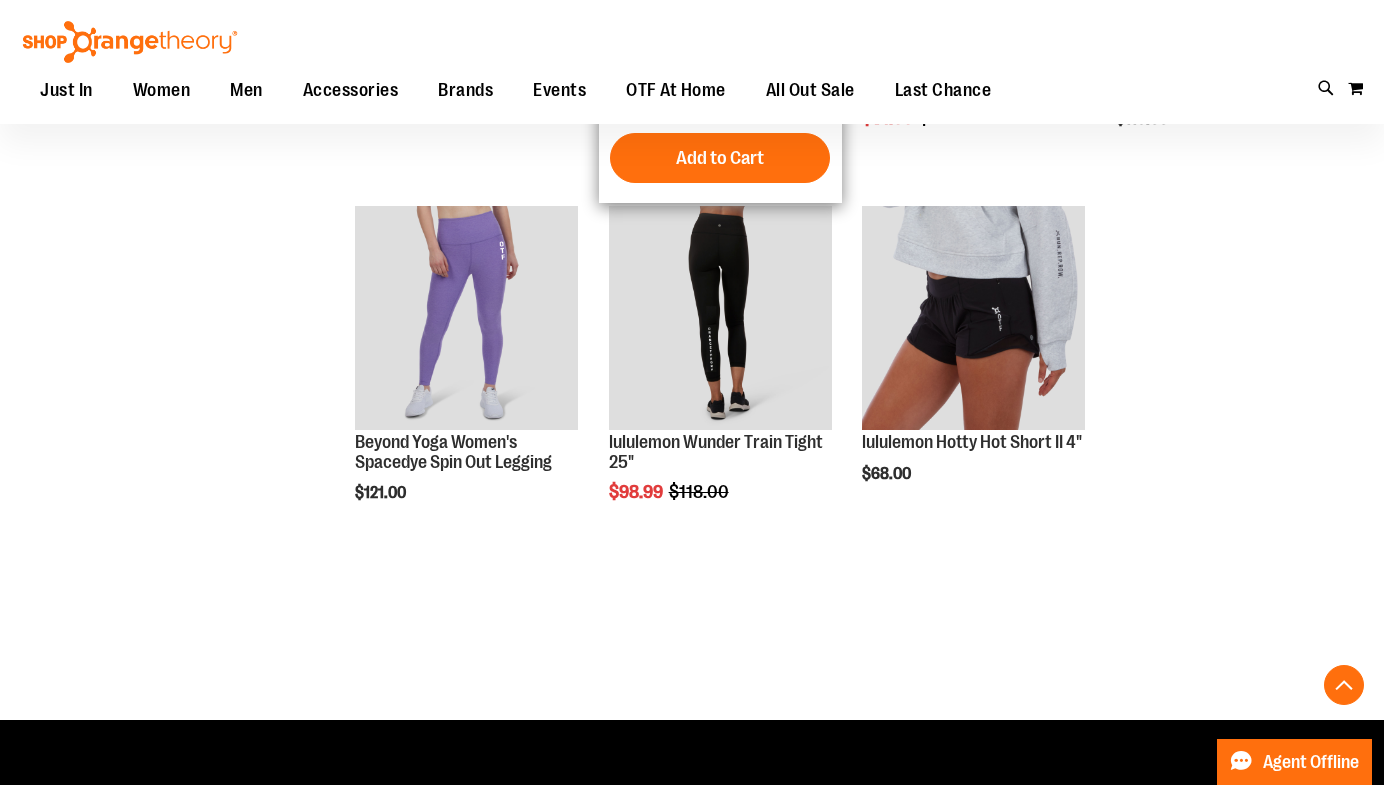 scroll, scrollTop: 2161, scrollLeft: 0, axis: vertical 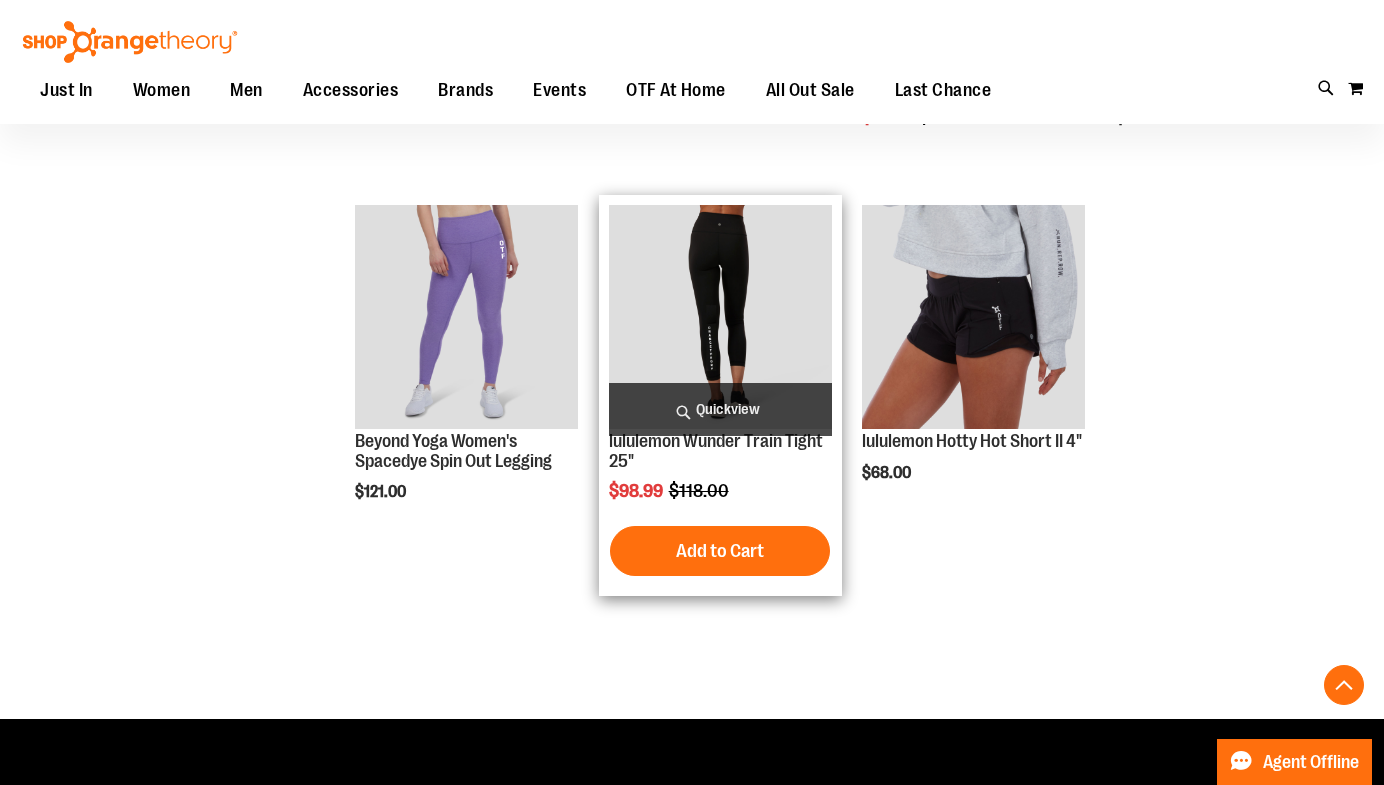 click at bounding box center [720, 316] 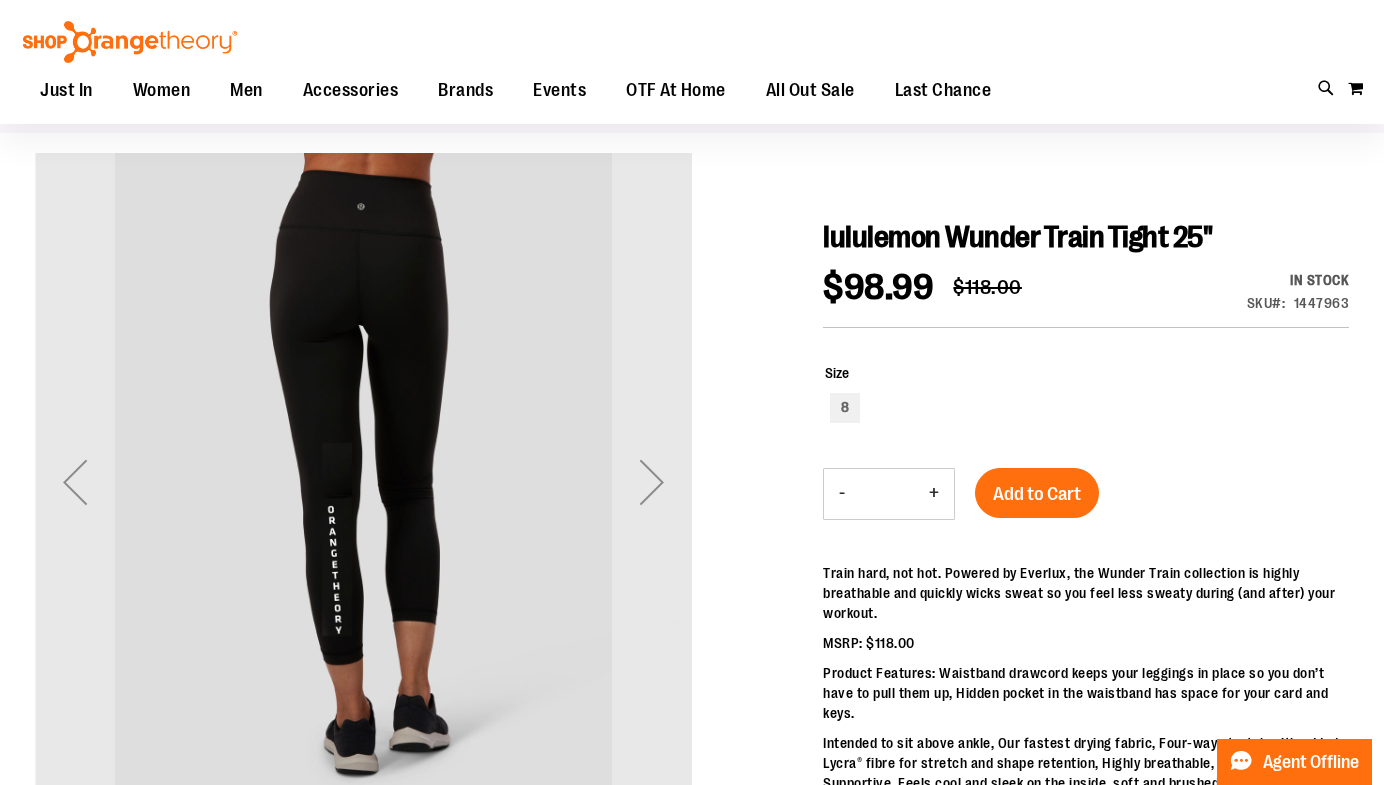 scroll, scrollTop: 126, scrollLeft: 0, axis: vertical 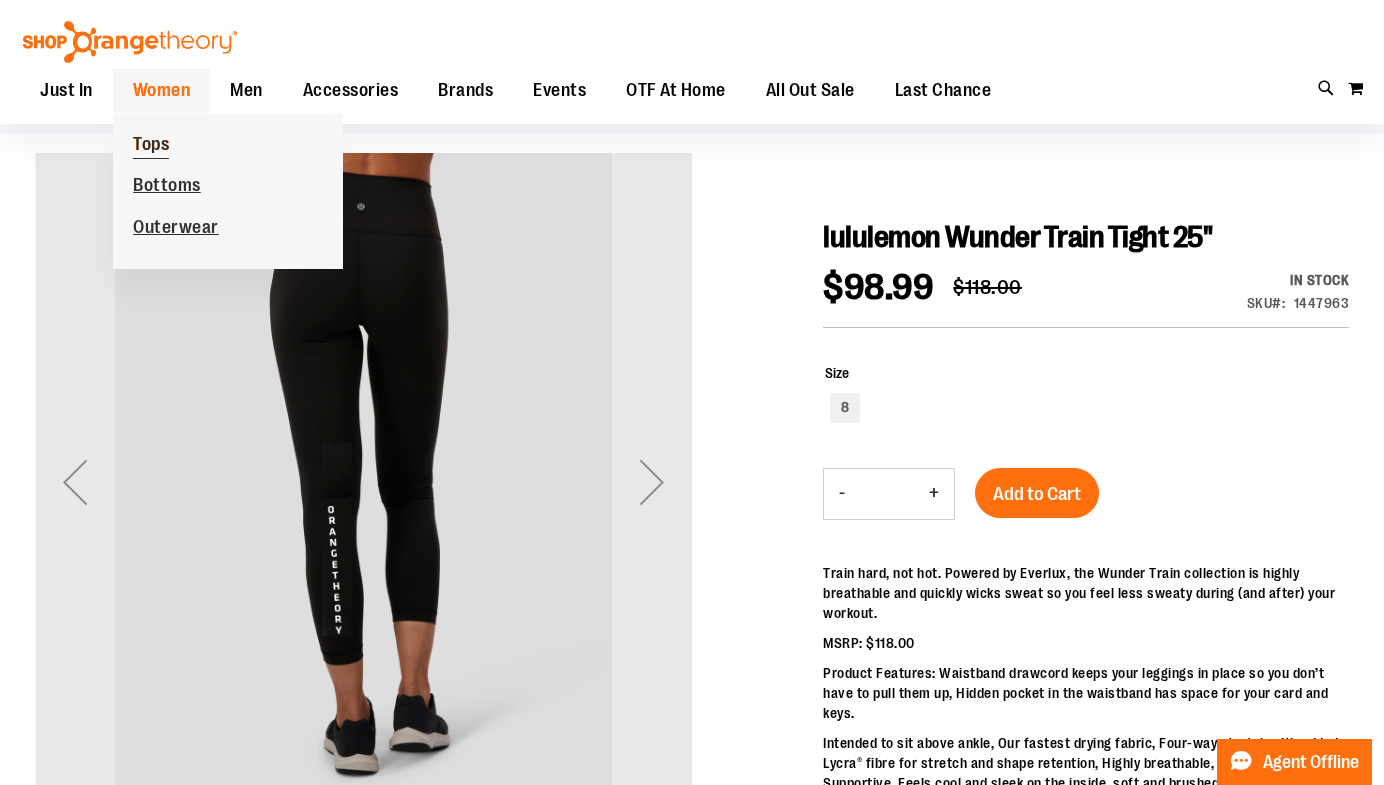 click on "Tops" at bounding box center (151, 146) 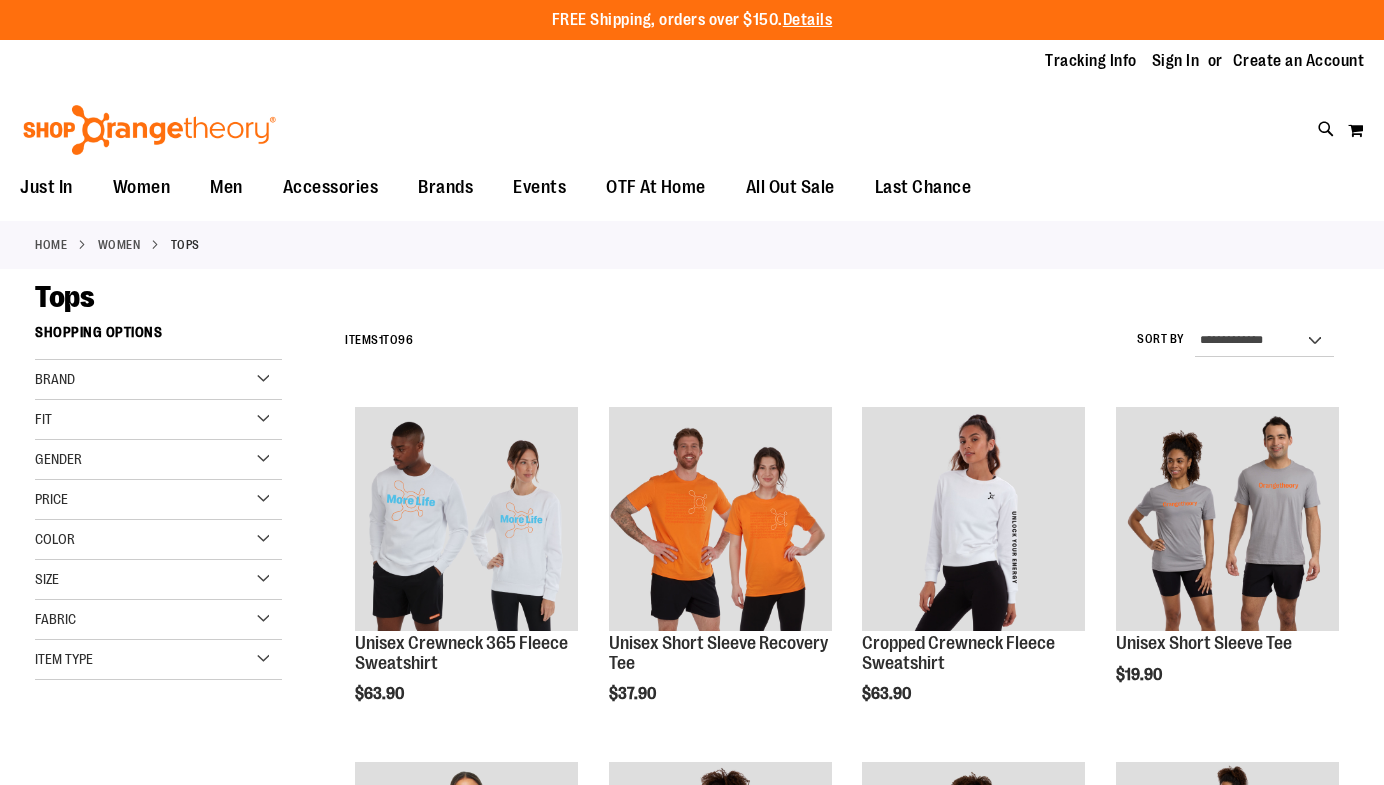scroll, scrollTop: 0, scrollLeft: 0, axis: both 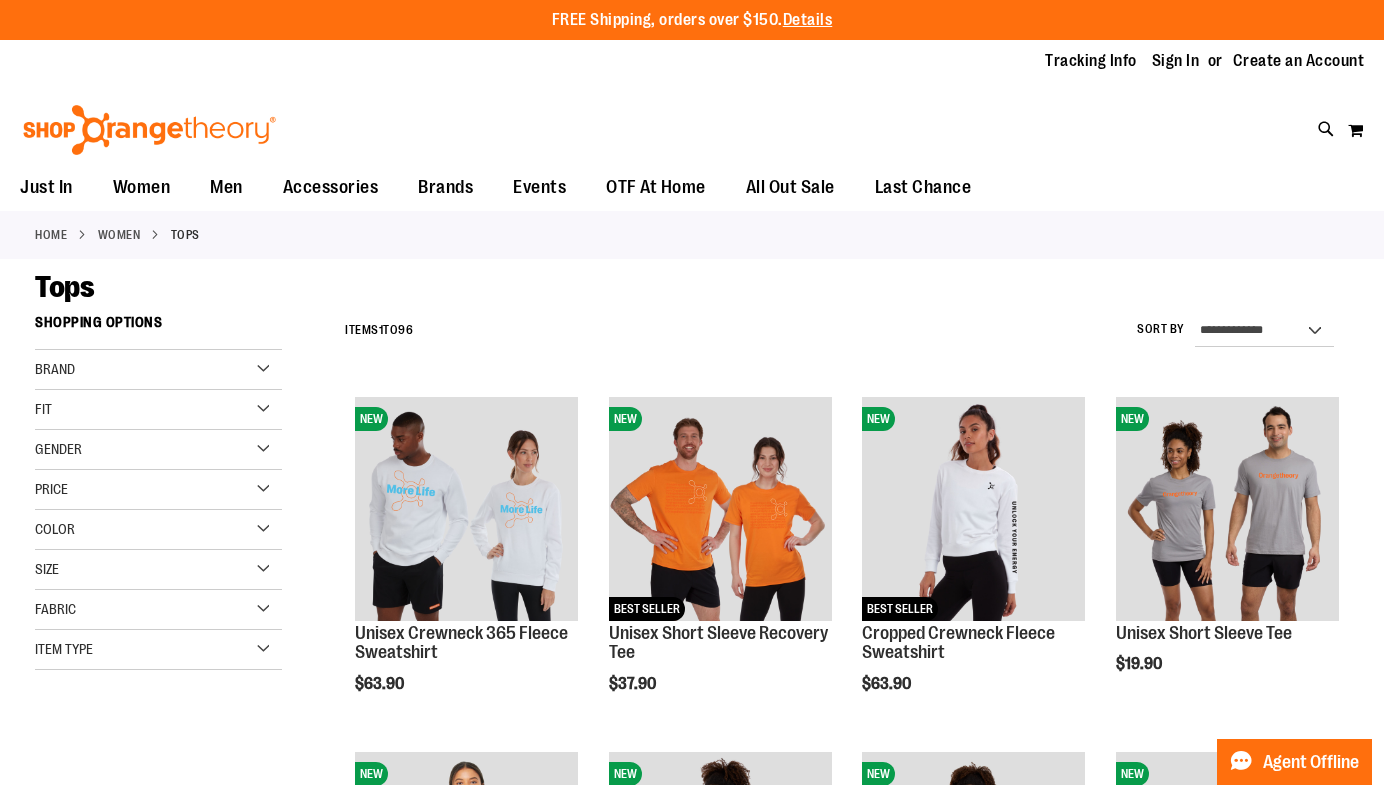 click on "Gender" at bounding box center [158, 450] 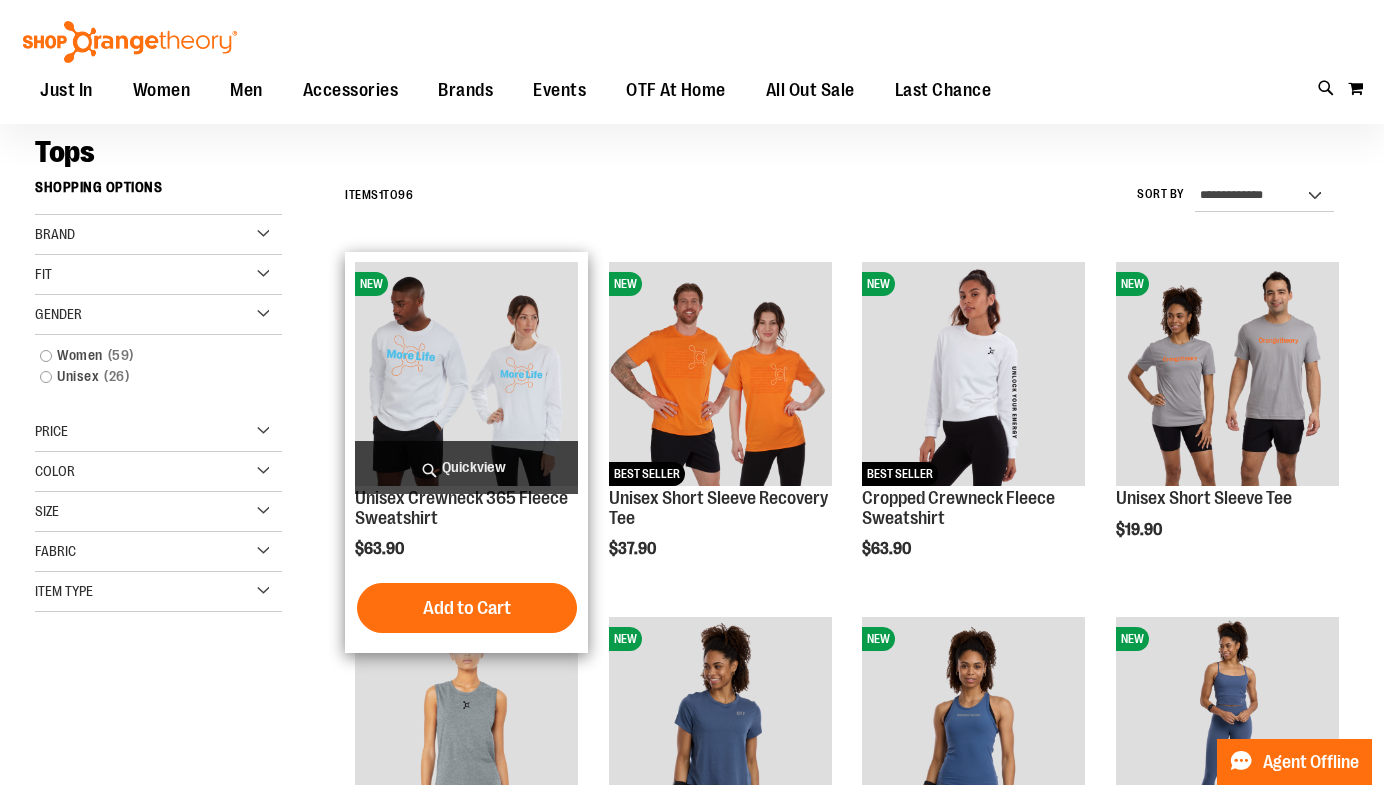 scroll, scrollTop: 136, scrollLeft: 0, axis: vertical 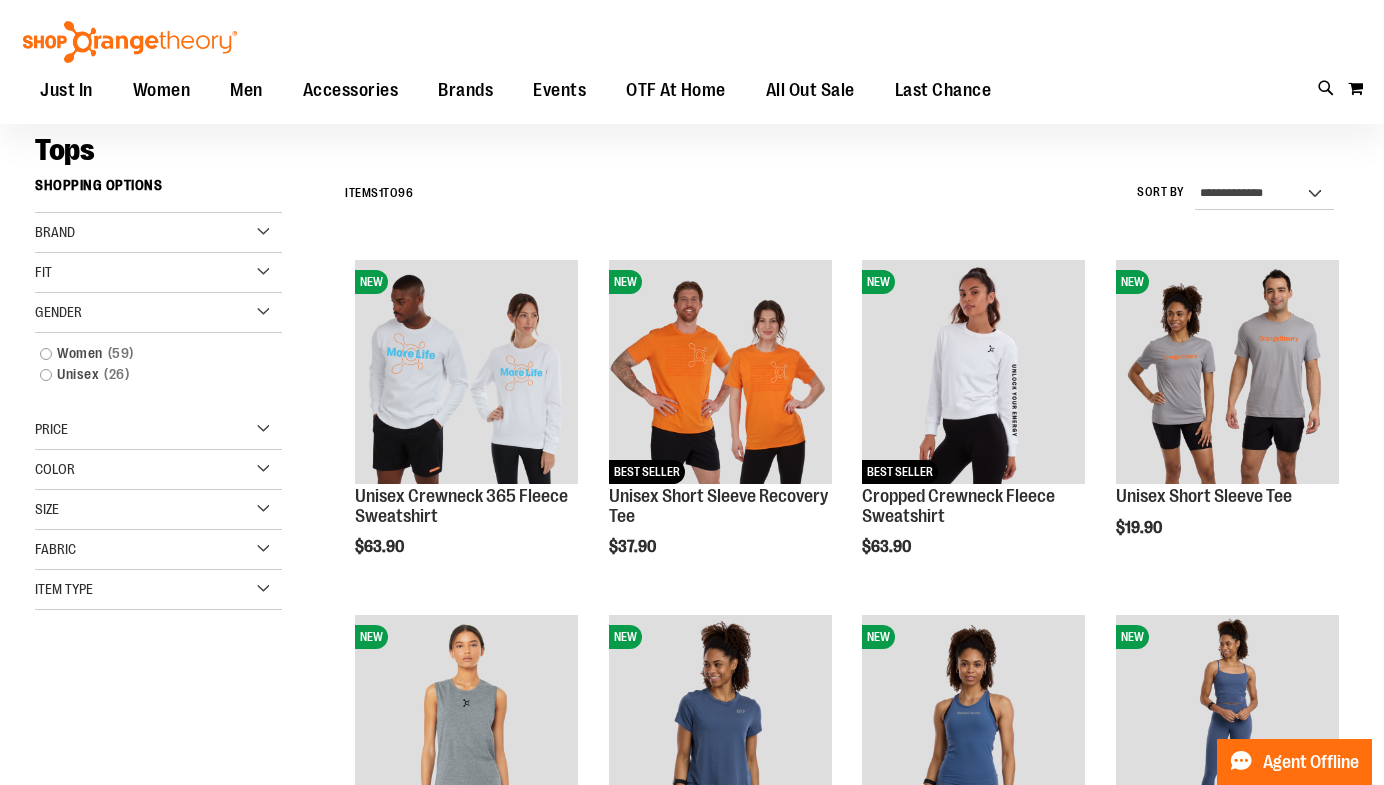 click on "Fit" at bounding box center (158, 273) 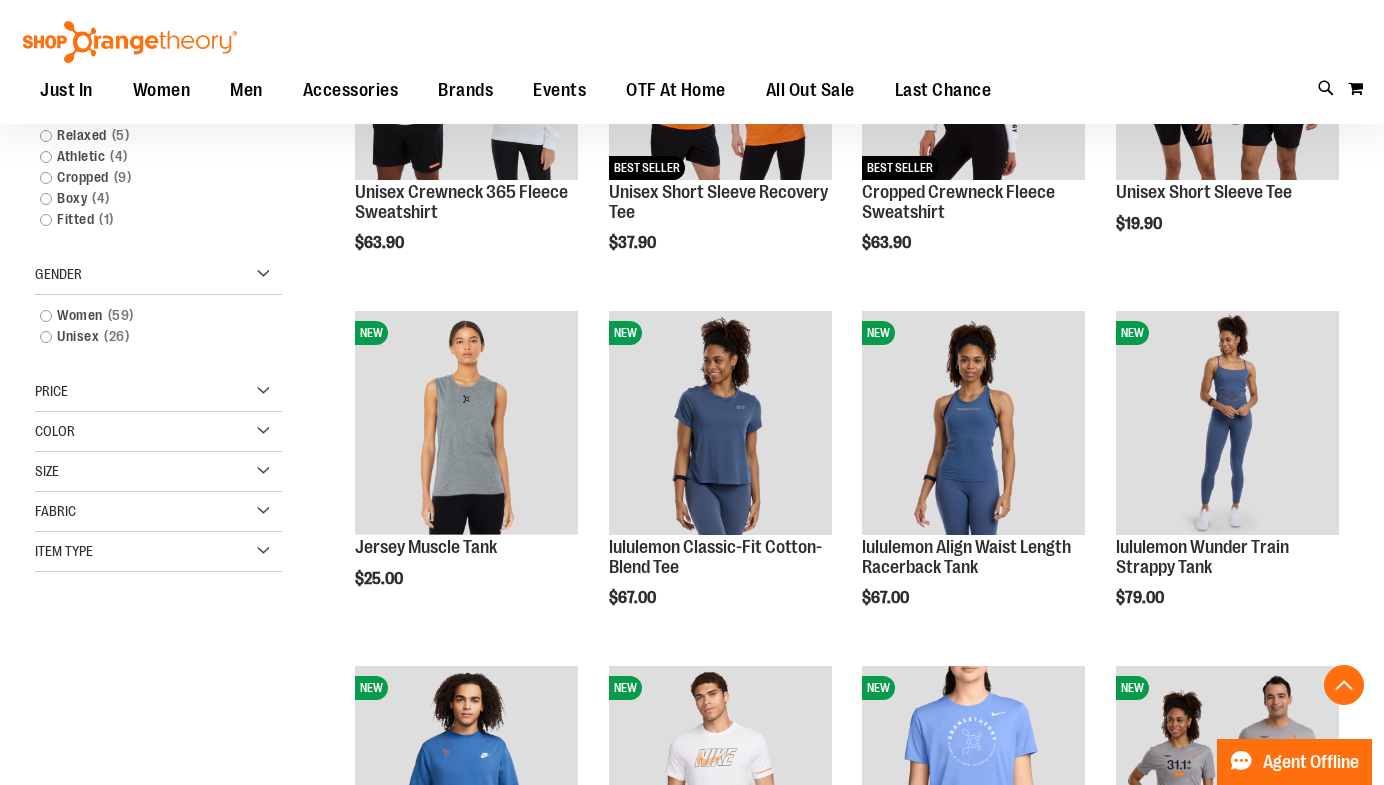 scroll, scrollTop: 447, scrollLeft: 0, axis: vertical 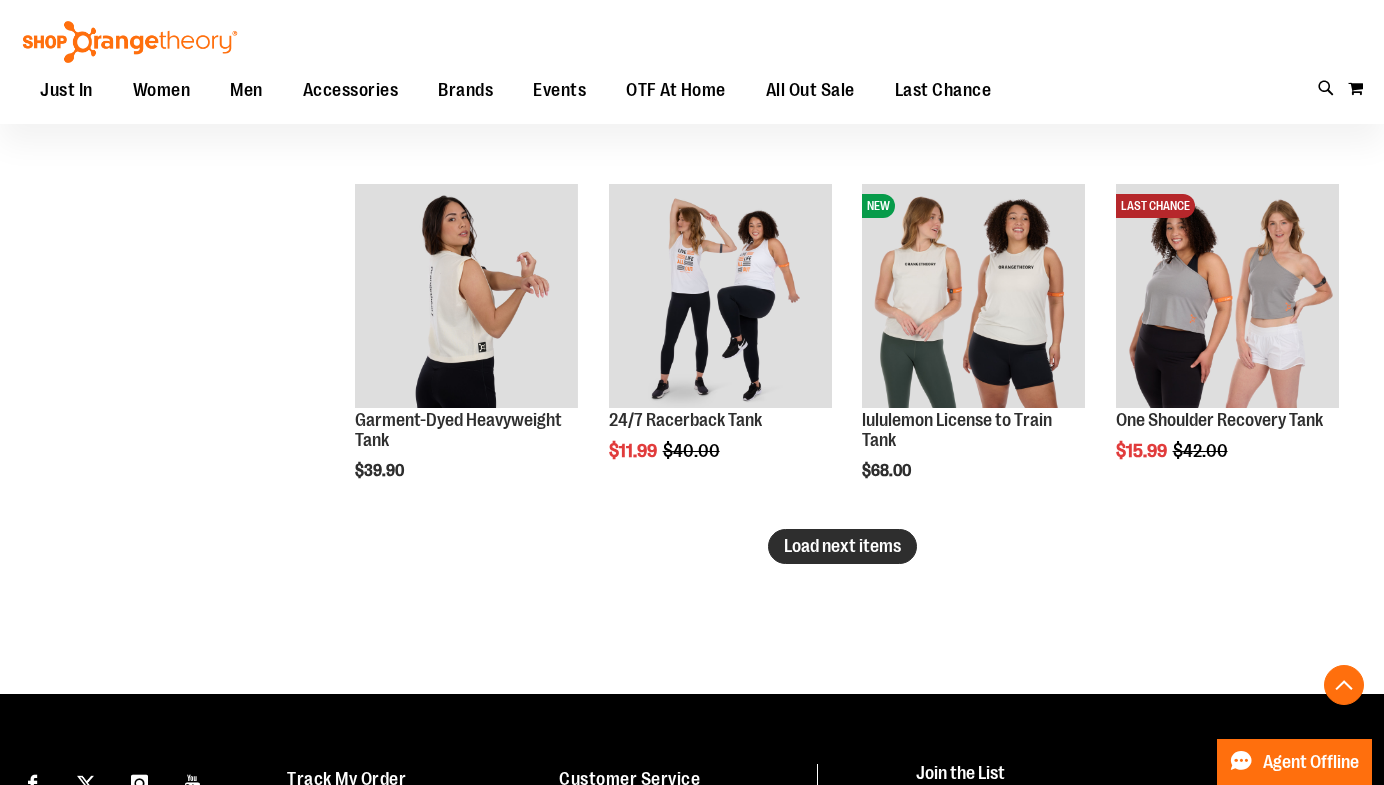 click on "Load next items" at bounding box center [842, 546] 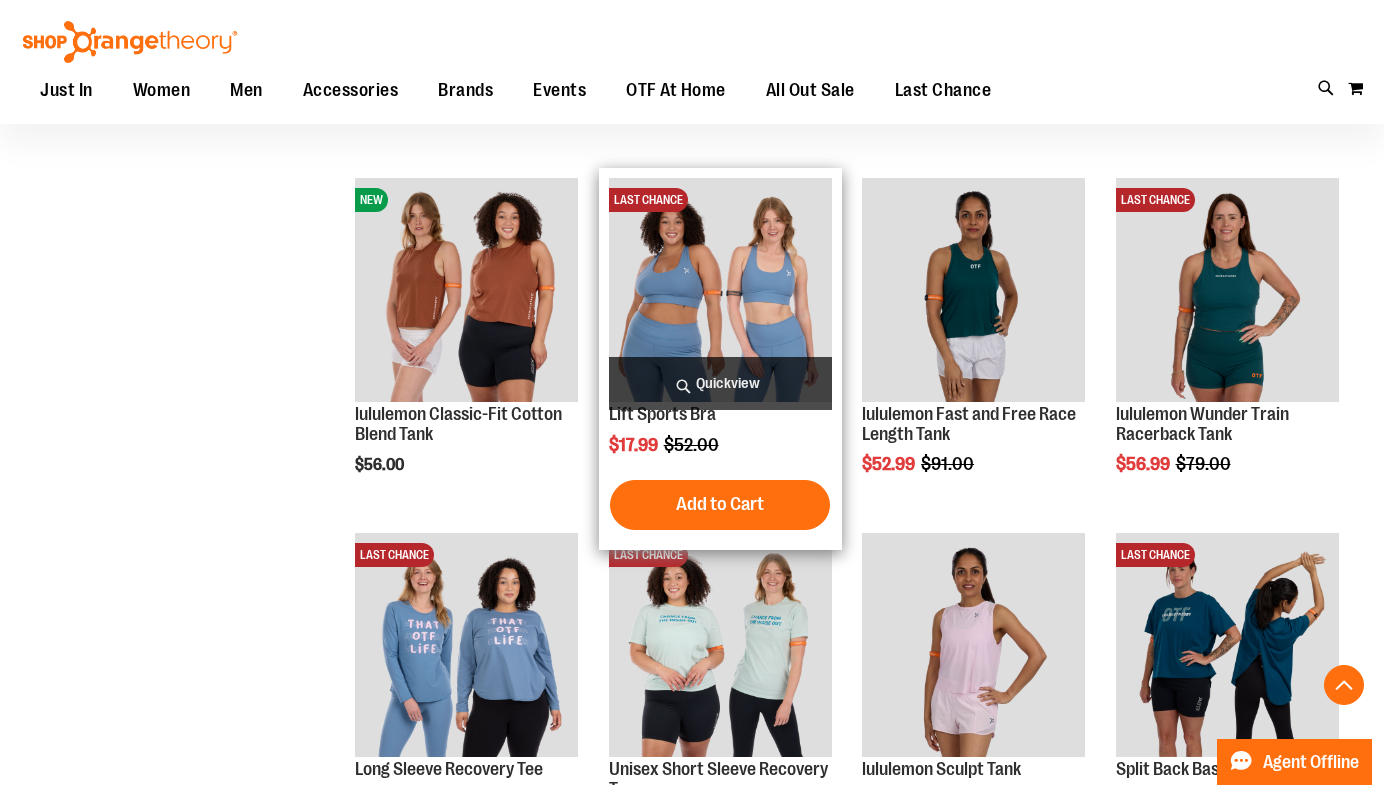 scroll, scrollTop: 3416, scrollLeft: 0, axis: vertical 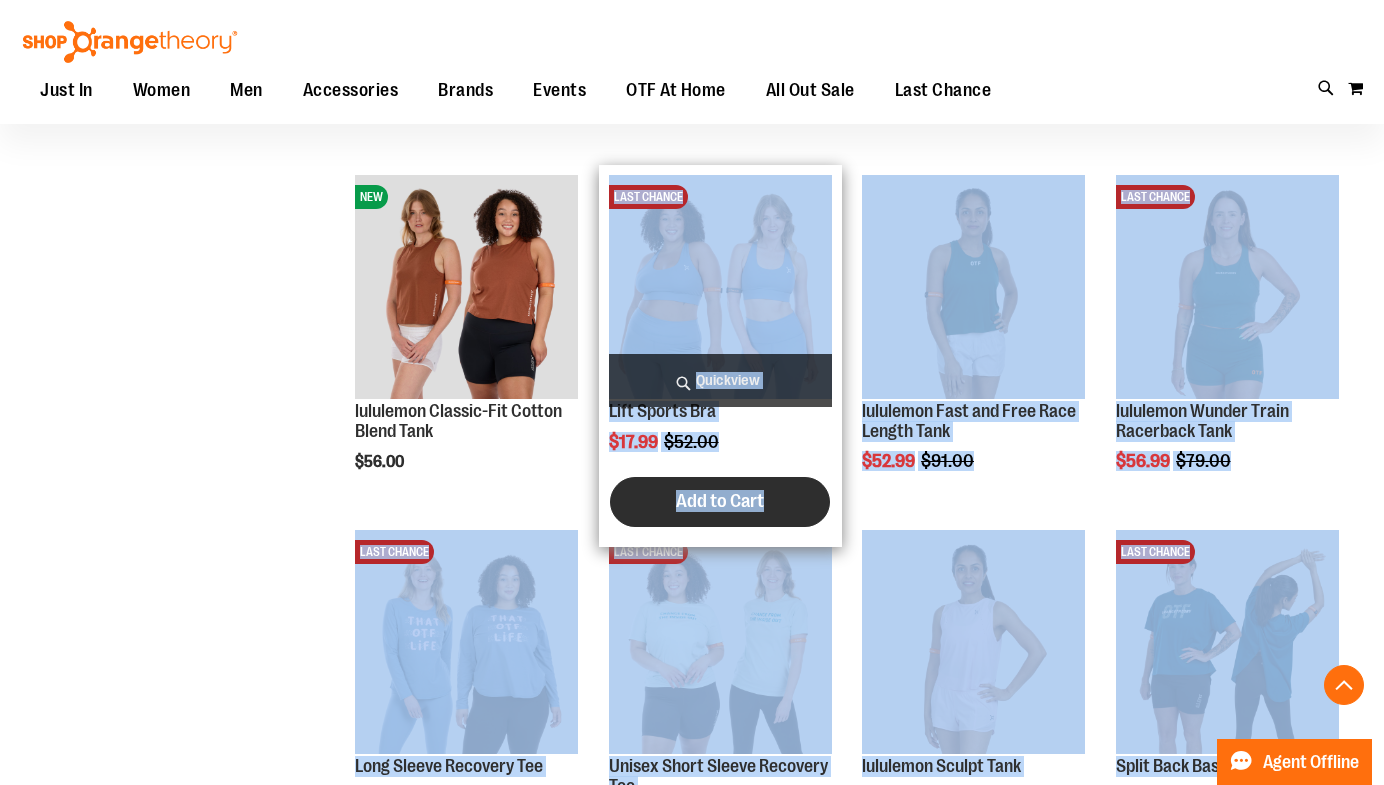 drag, startPoint x: 545, startPoint y: 483, endPoint x: 672, endPoint y: 484, distance: 127.00394 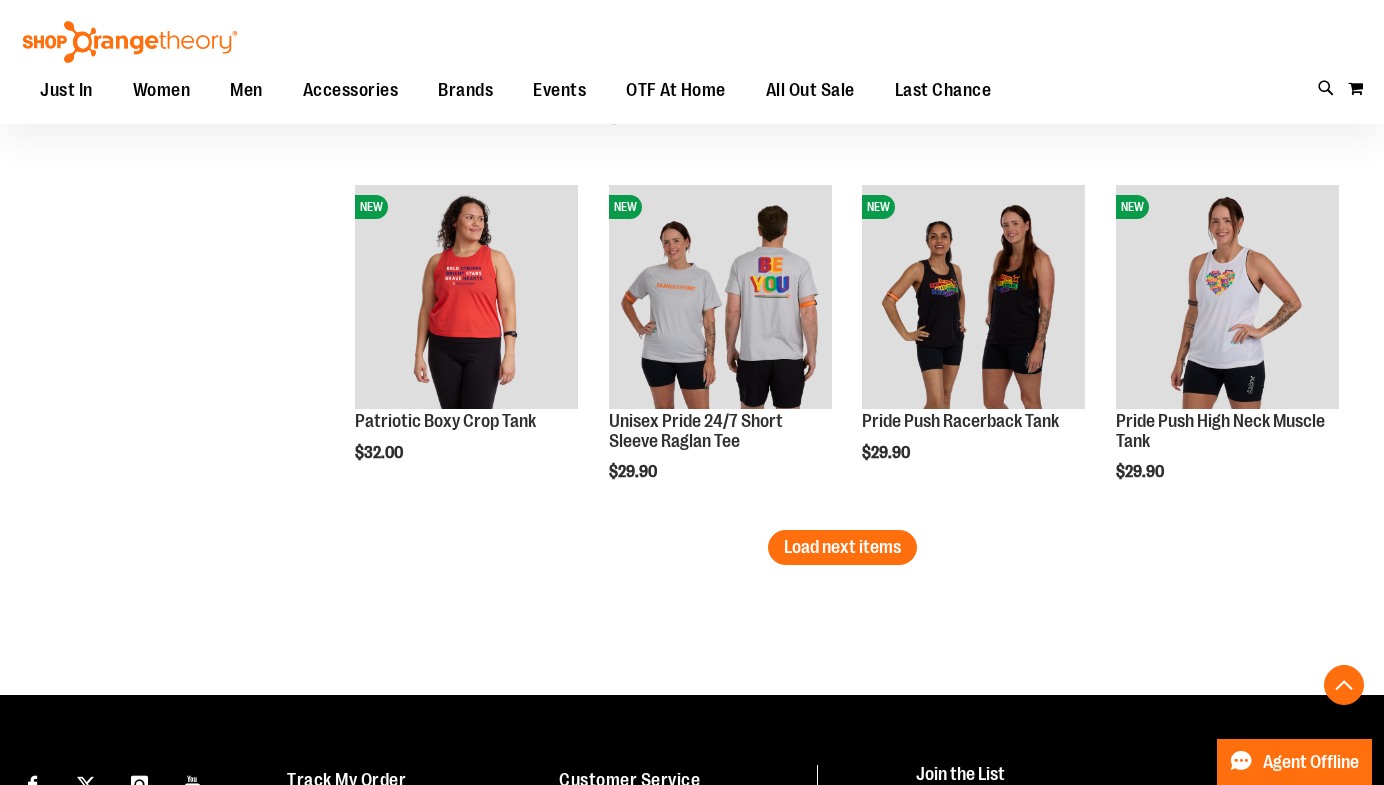 scroll, scrollTop: 4121, scrollLeft: 0, axis: vertical 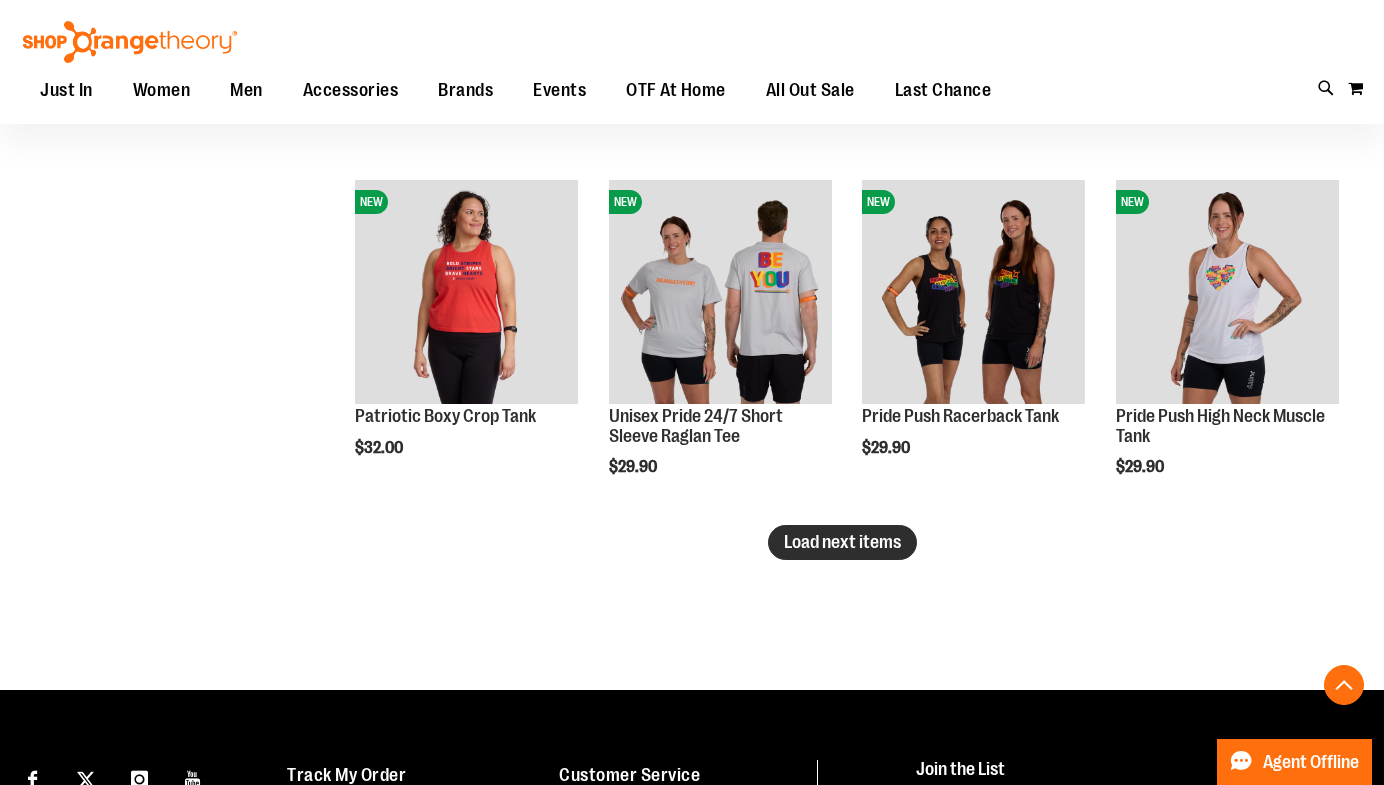 click on "Load next items" at bounding box center [842, 542] 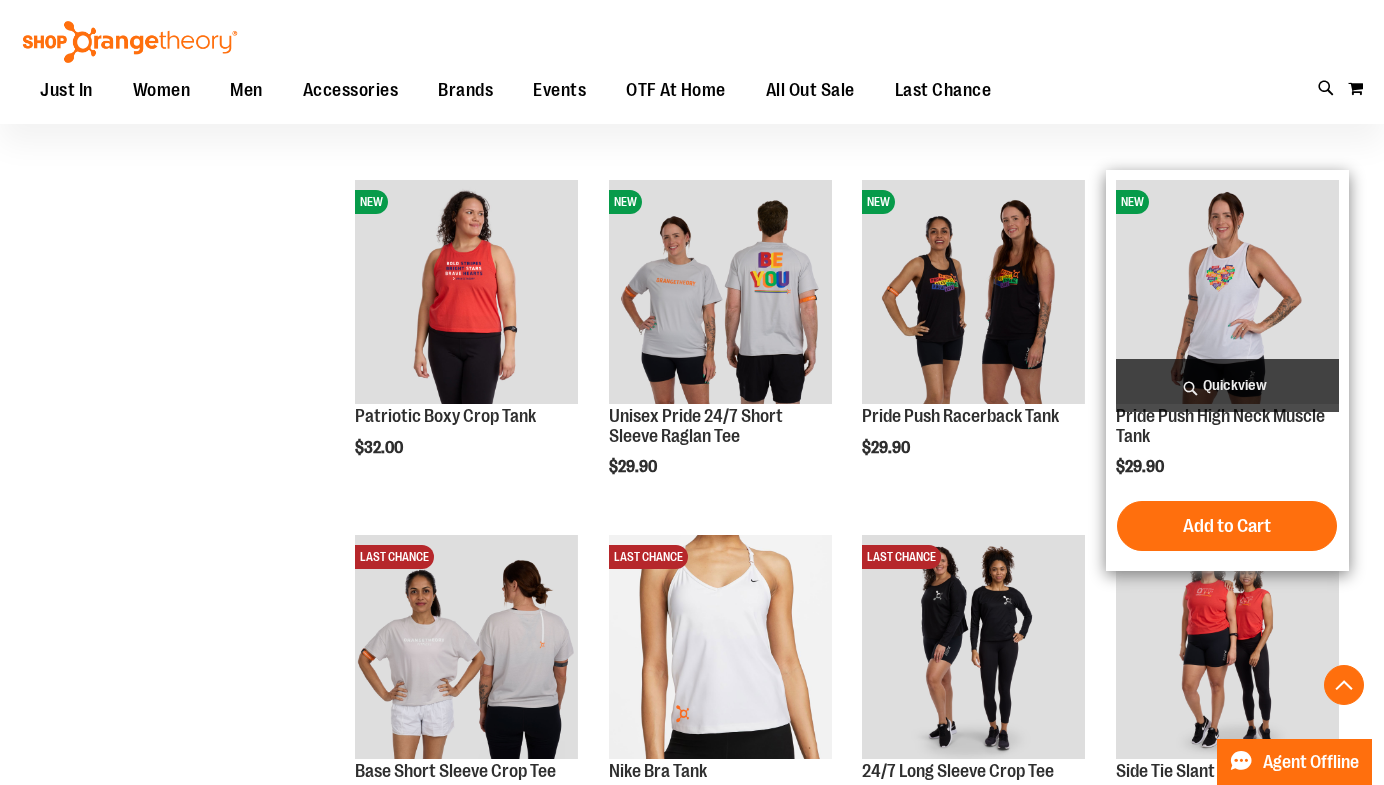 click at bounding box center (1227, 291) 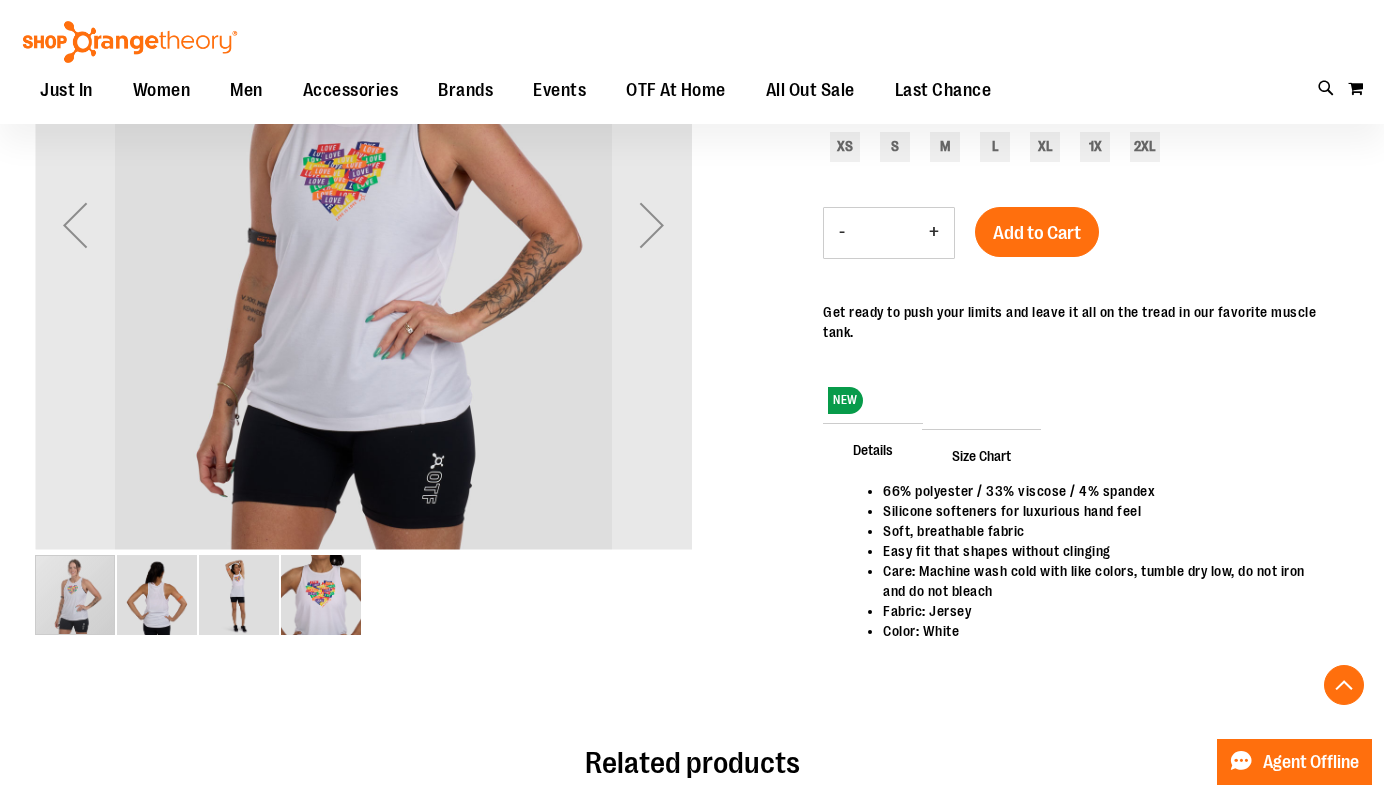 scroll, scrollTop: 392, scrollLeft: 0, axis: vertical 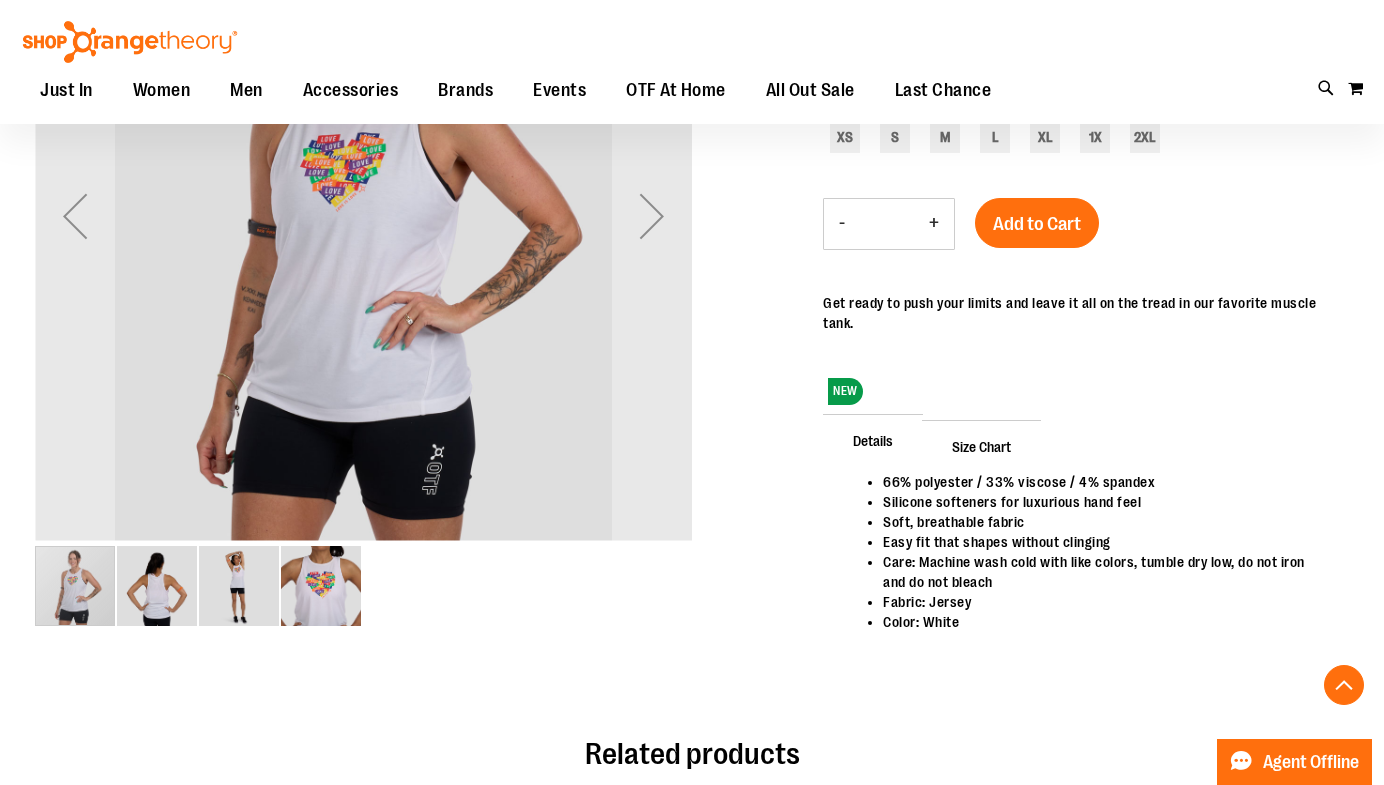 click at bounding box center (157, 586) 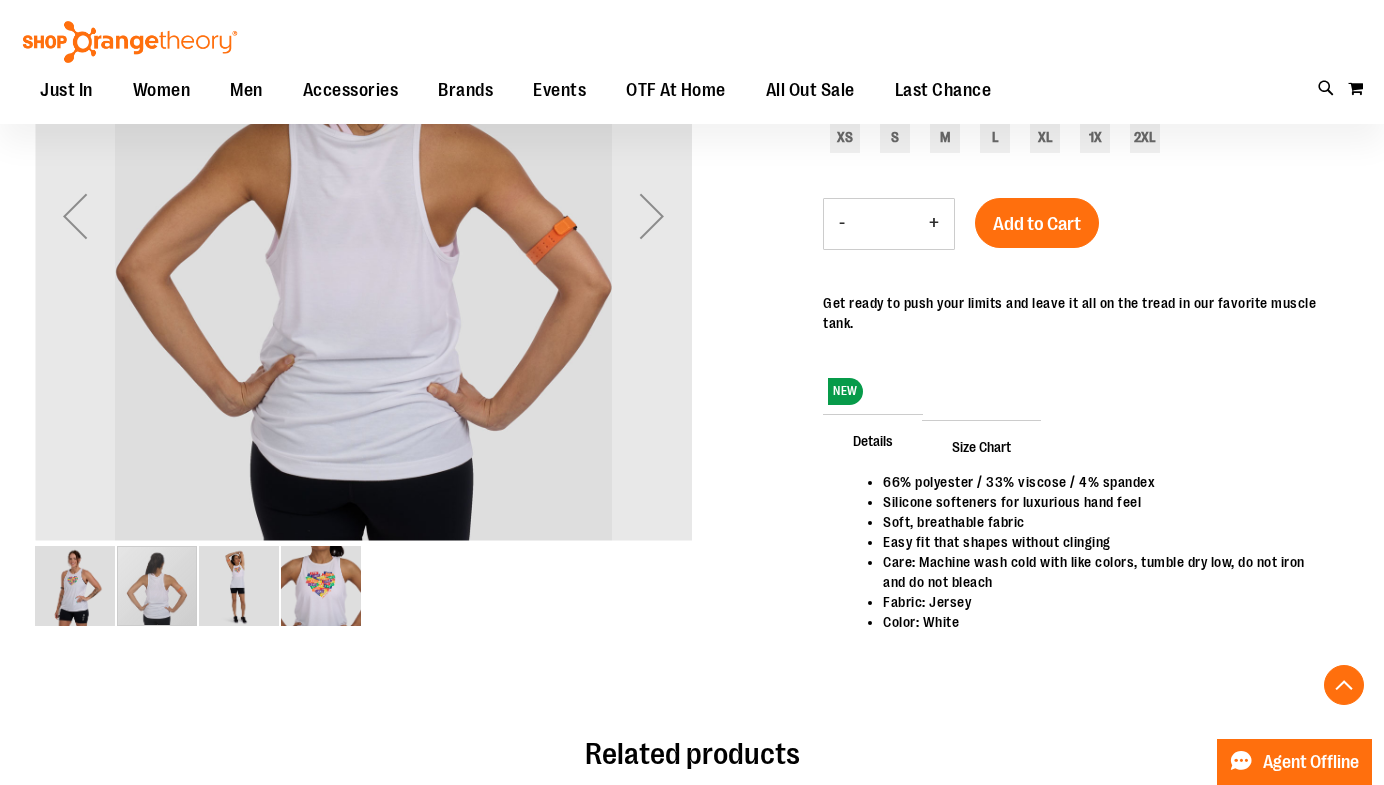 click at bounding box center (239, 586) 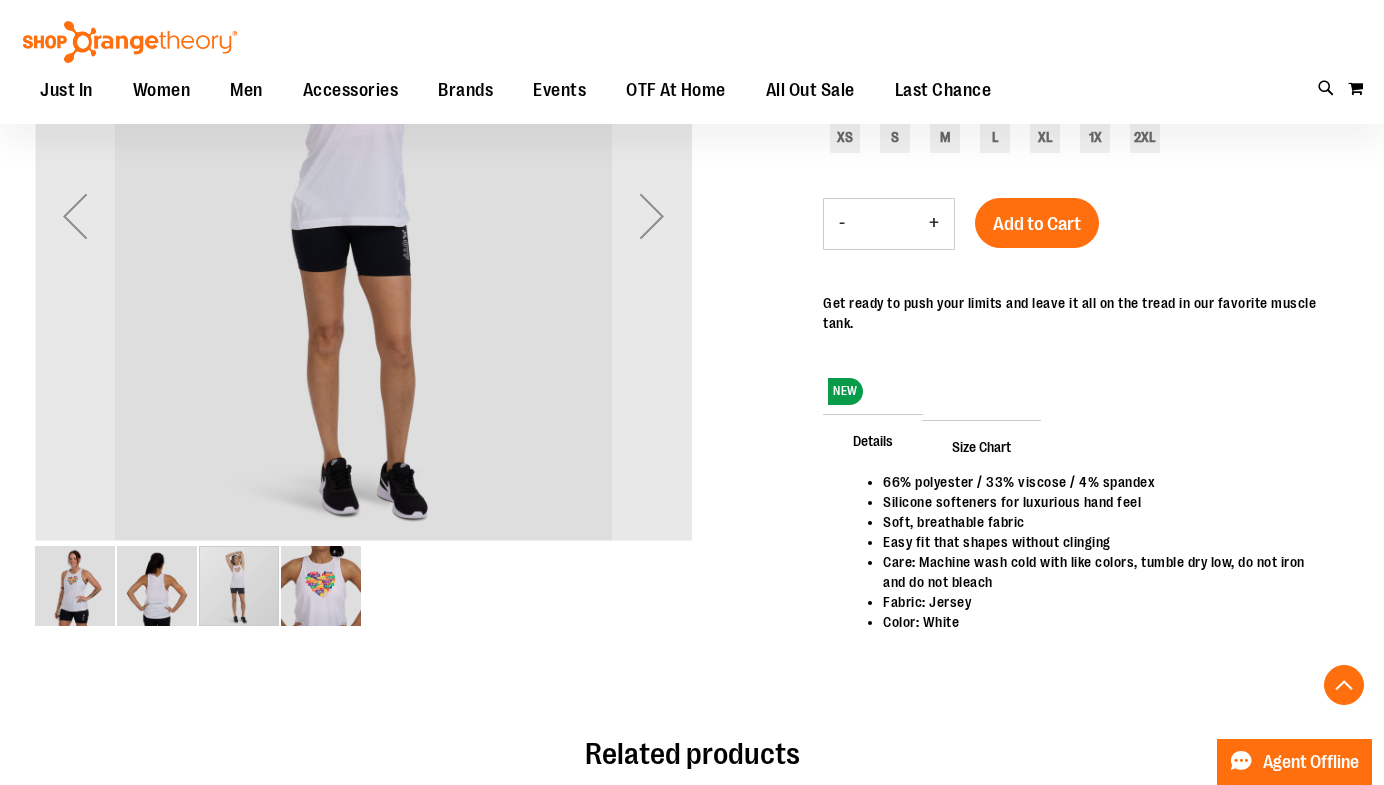 click at bounding box center [321, 586] 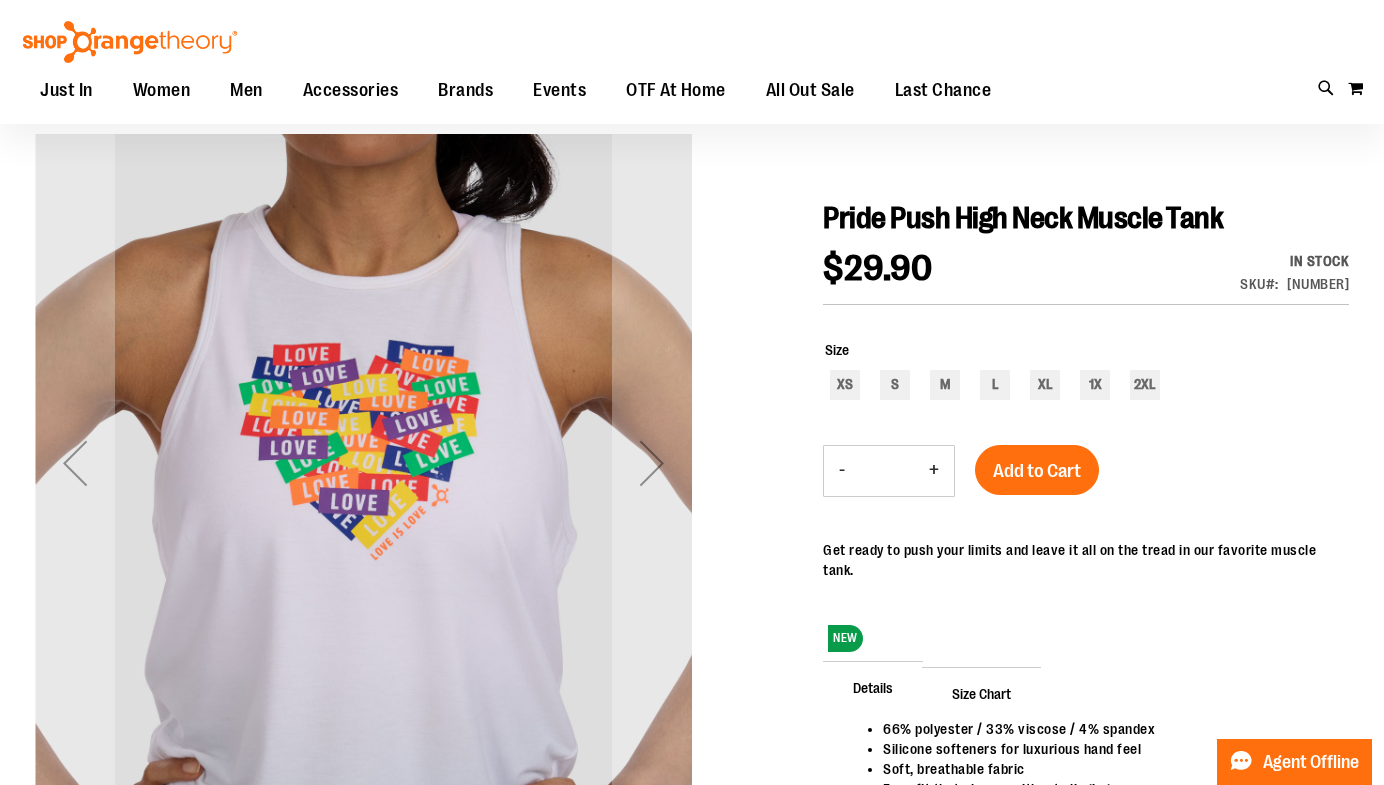 scroll, scrollTop: 147, scrollLeft: 0, axis: vertical 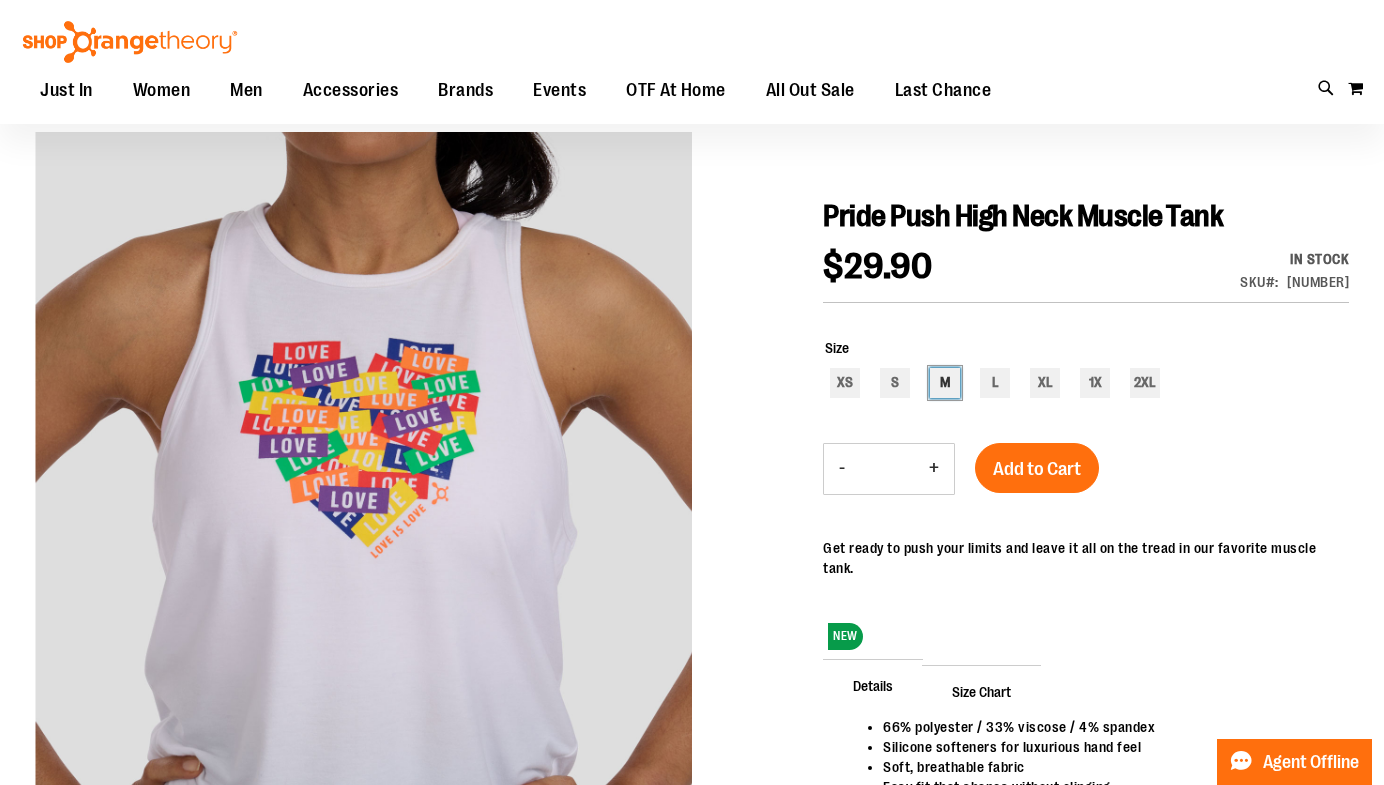 click on "M" at bounding box center [945, 383] 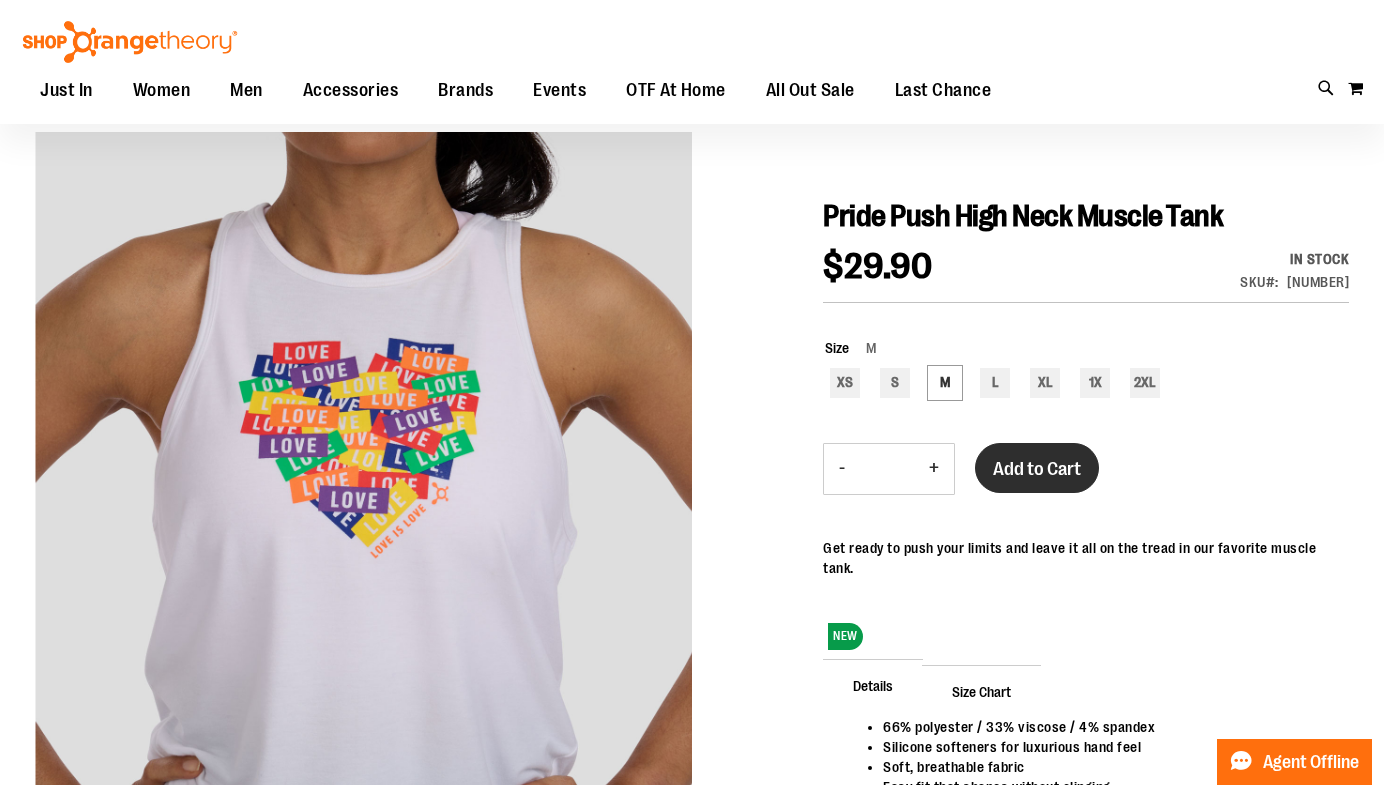 click on "Add to Cart" at bounding box center [1037, 469] 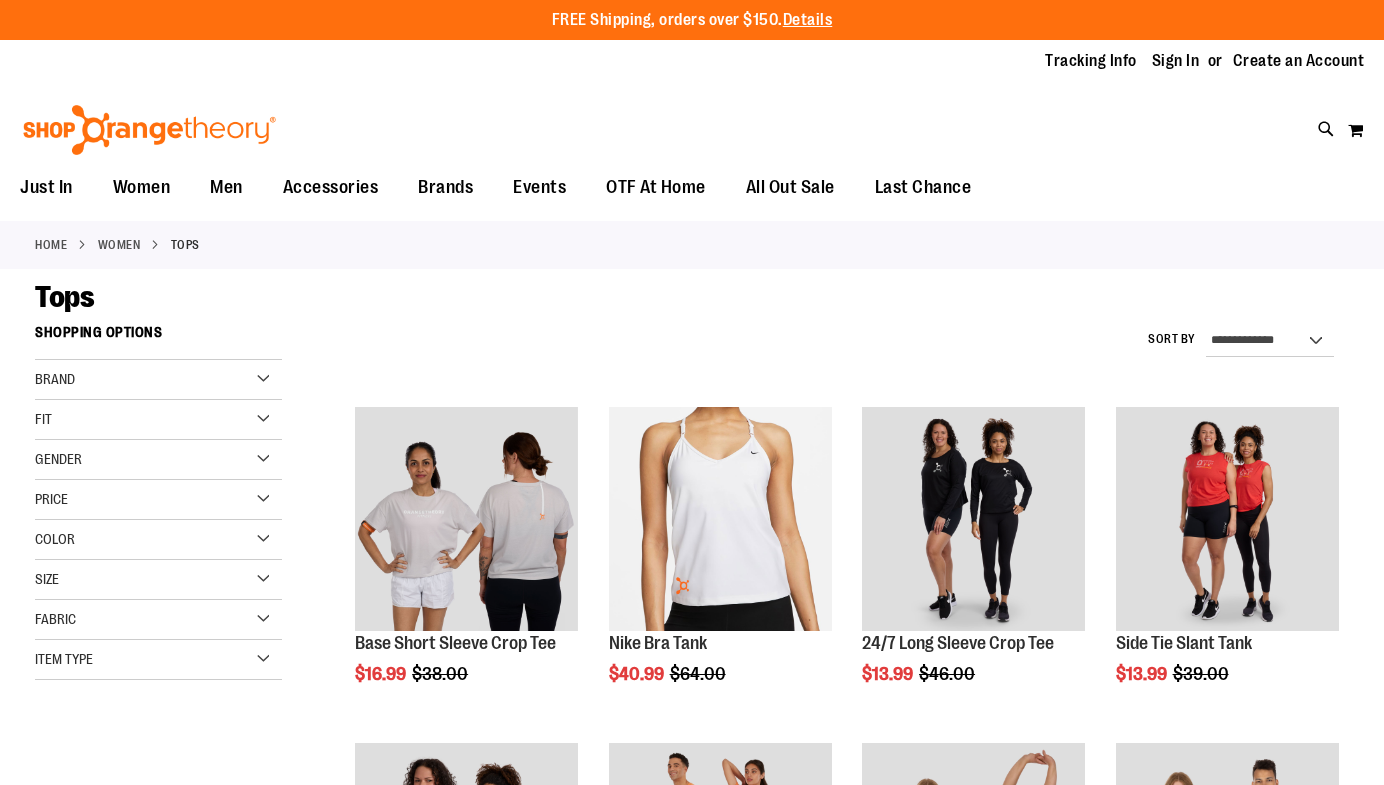 scroll, scrollTop: 0, scrollLeft: 0, axis: both 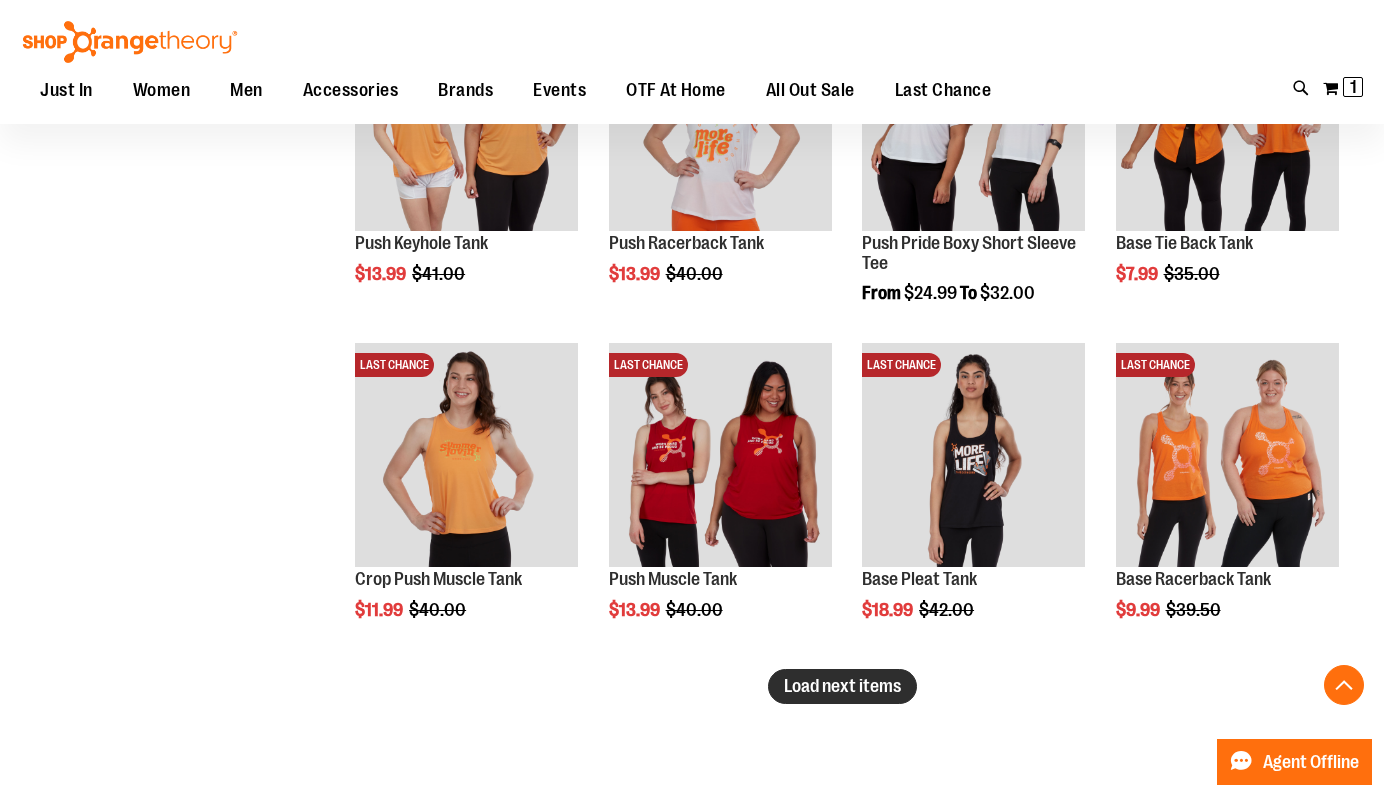 click on "Load next items" at bounding box center [842, 686] 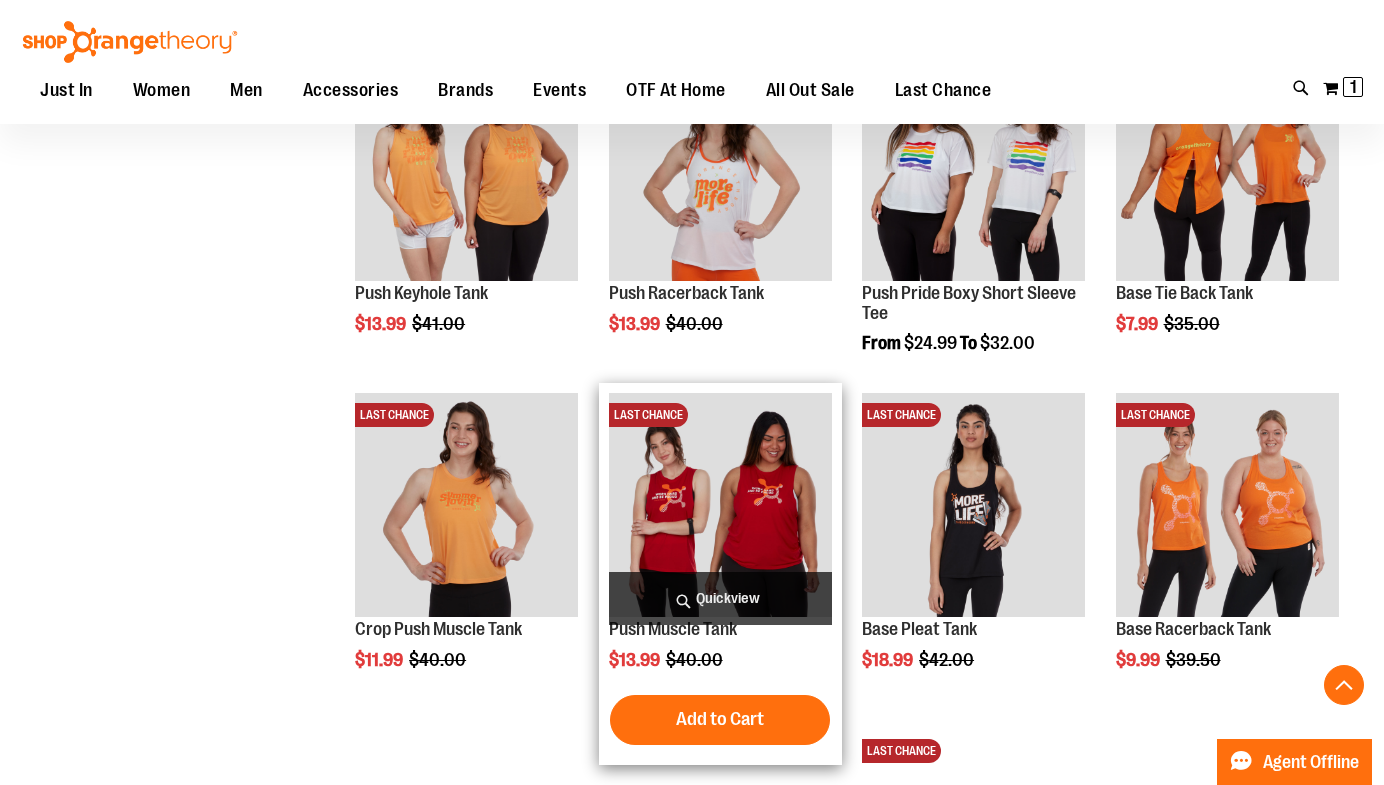scroll, scrollTop: 2516, scrollLeft: 0, axis: vertical 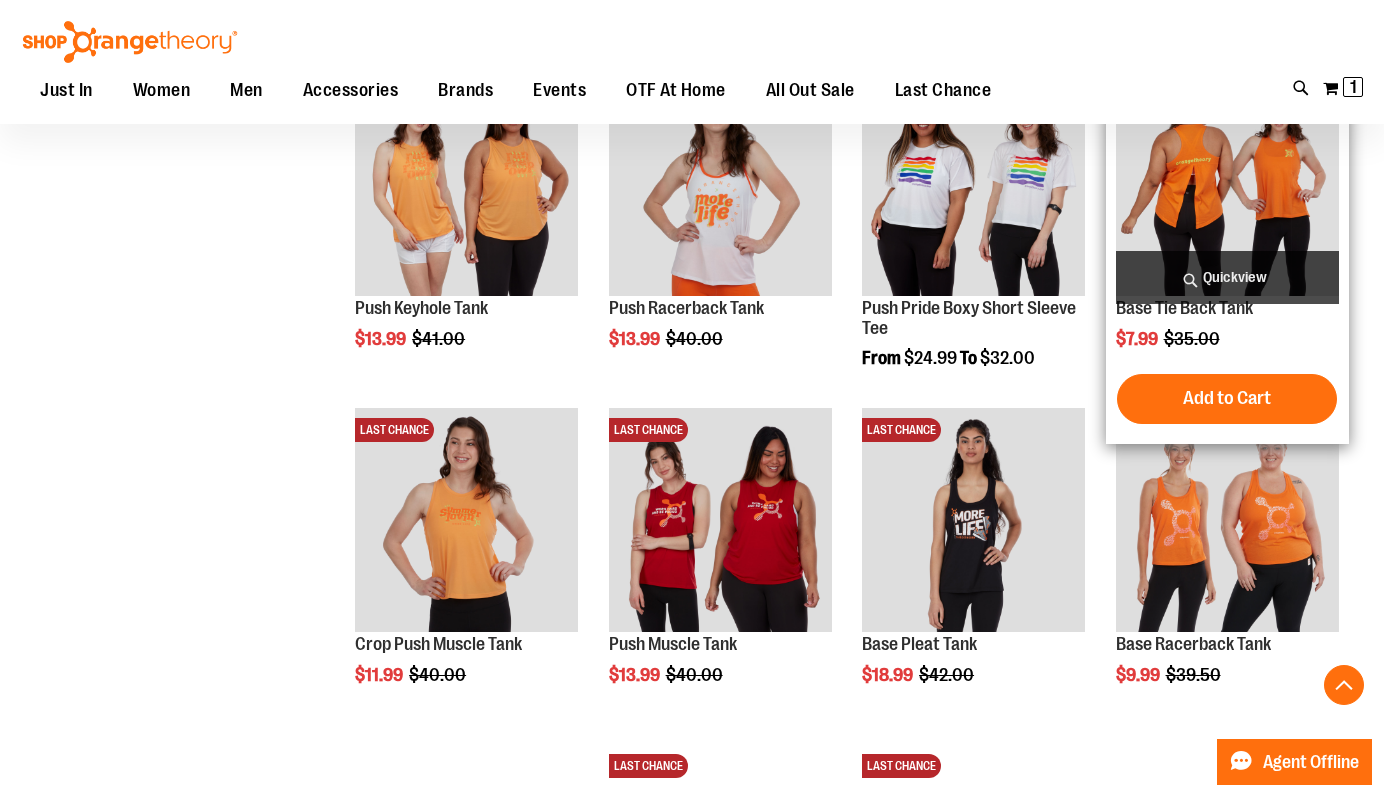 click at bounding box center [1227, 183] 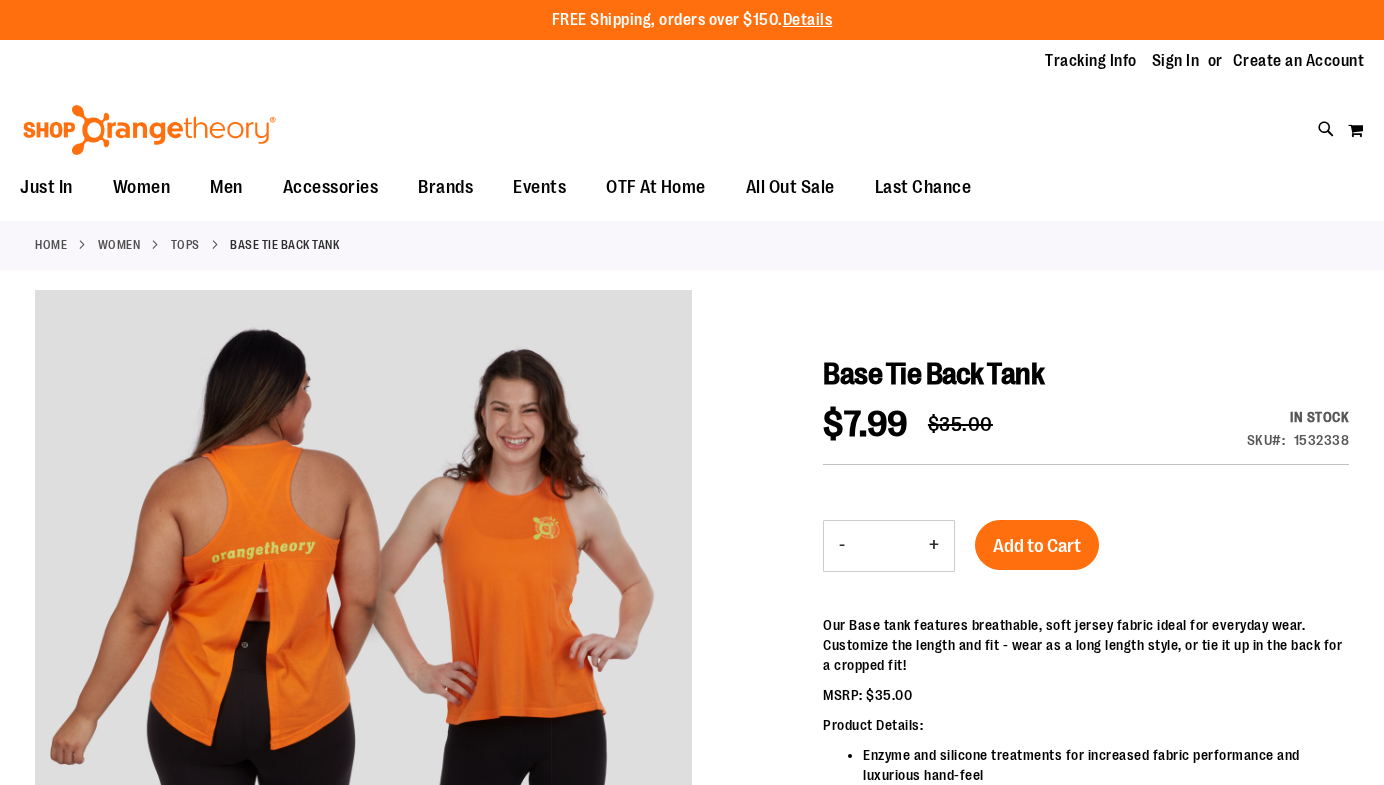 scroll, scrollTop: 0, scrollLeft: 0, axis: both 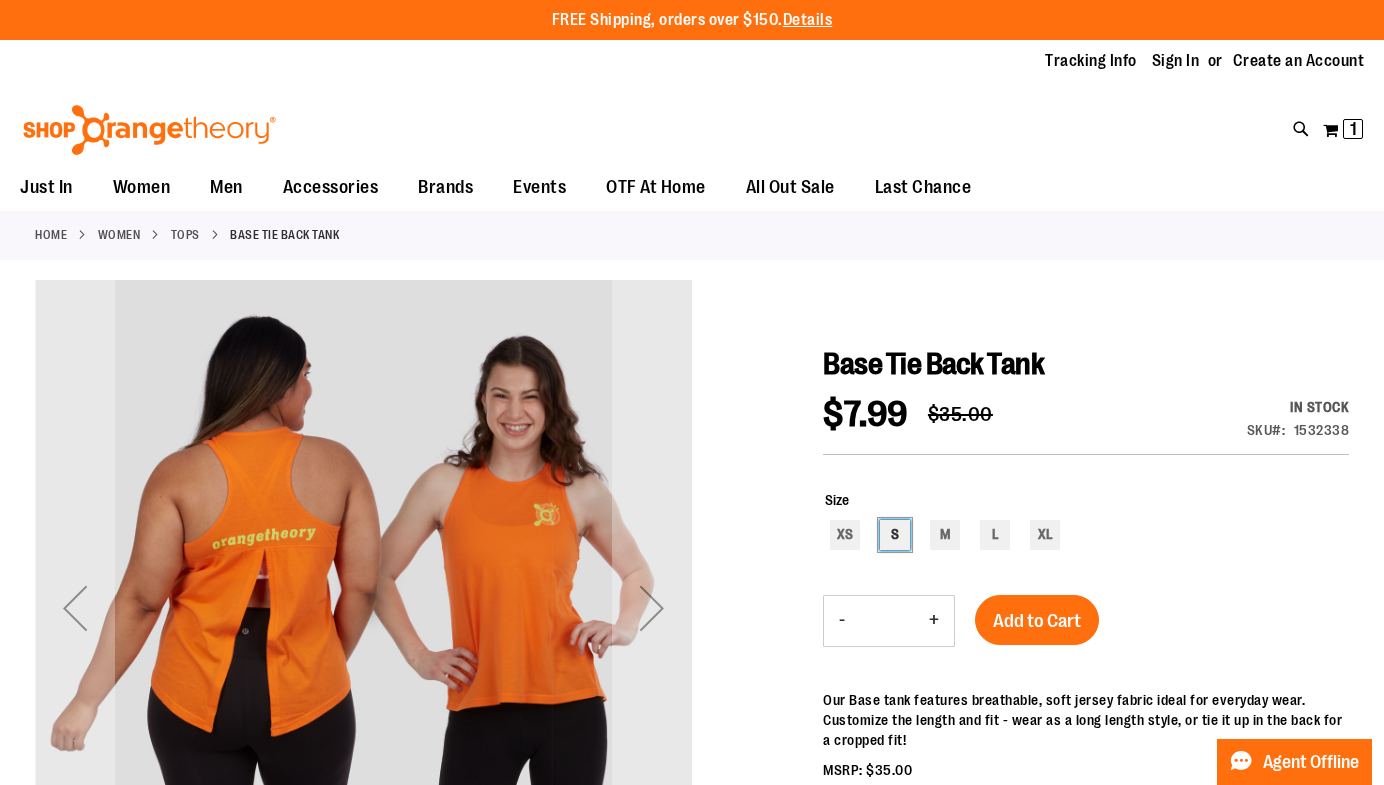 click on "S" at bounding box center (895, 535) 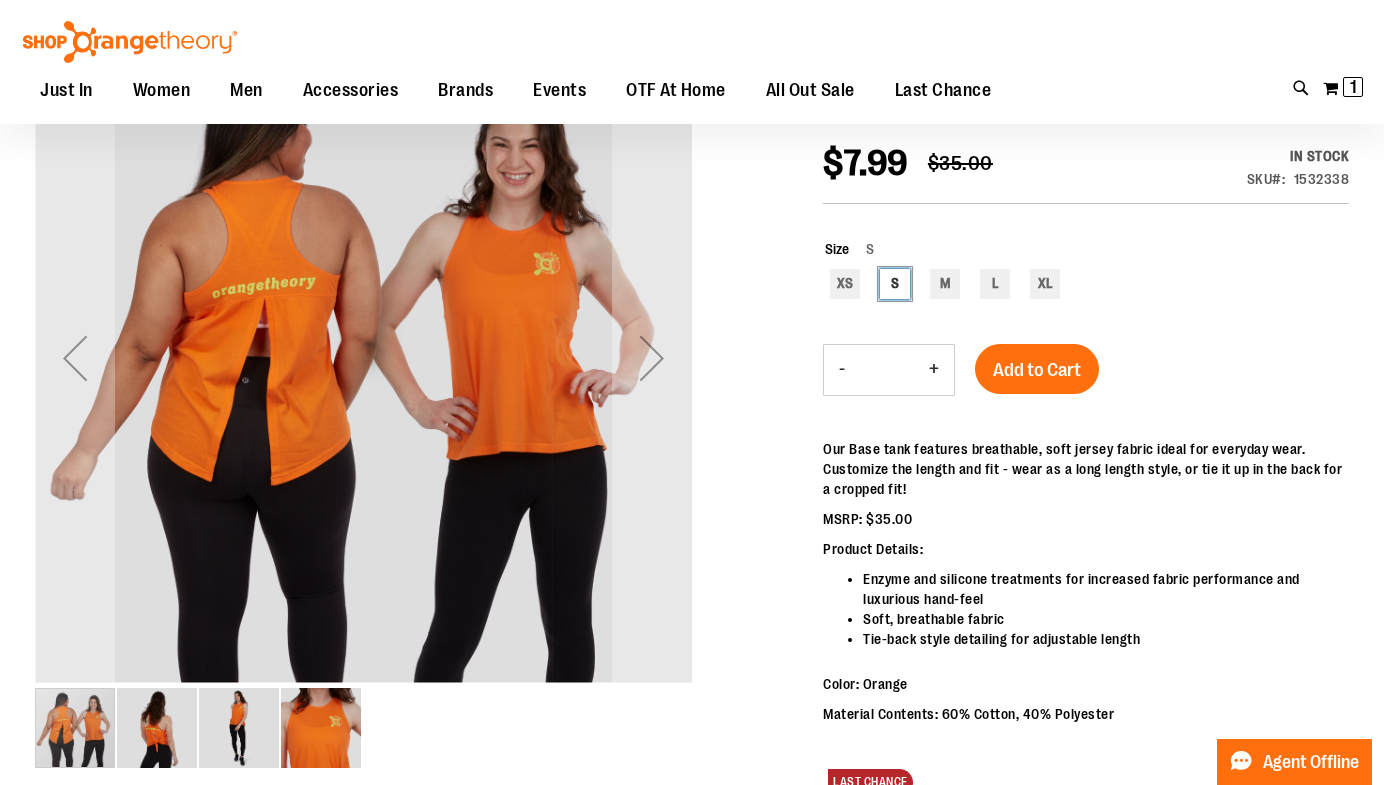 scroll, scrollTop: 321, scrollLeft: 0, axis: vertical 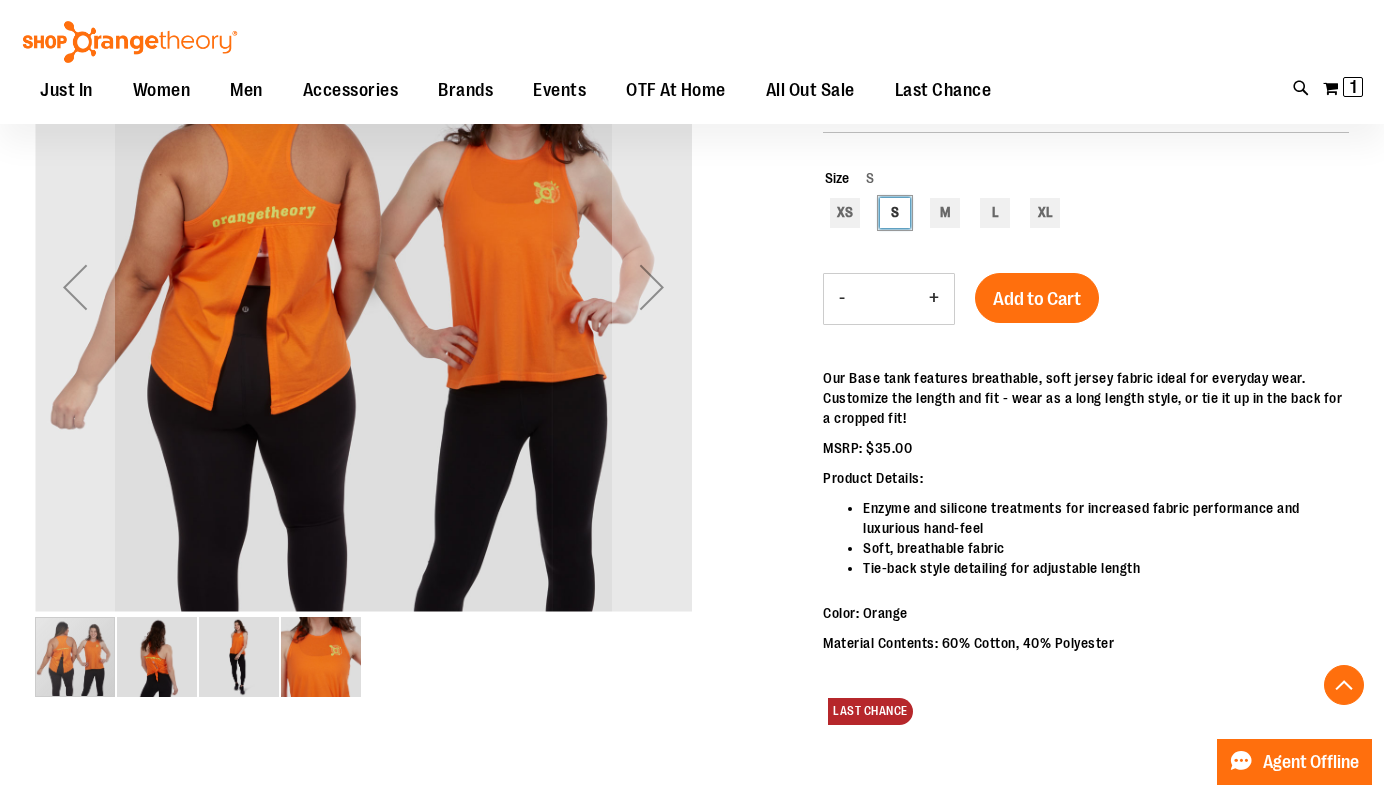 click at bounding box center (157, 657) 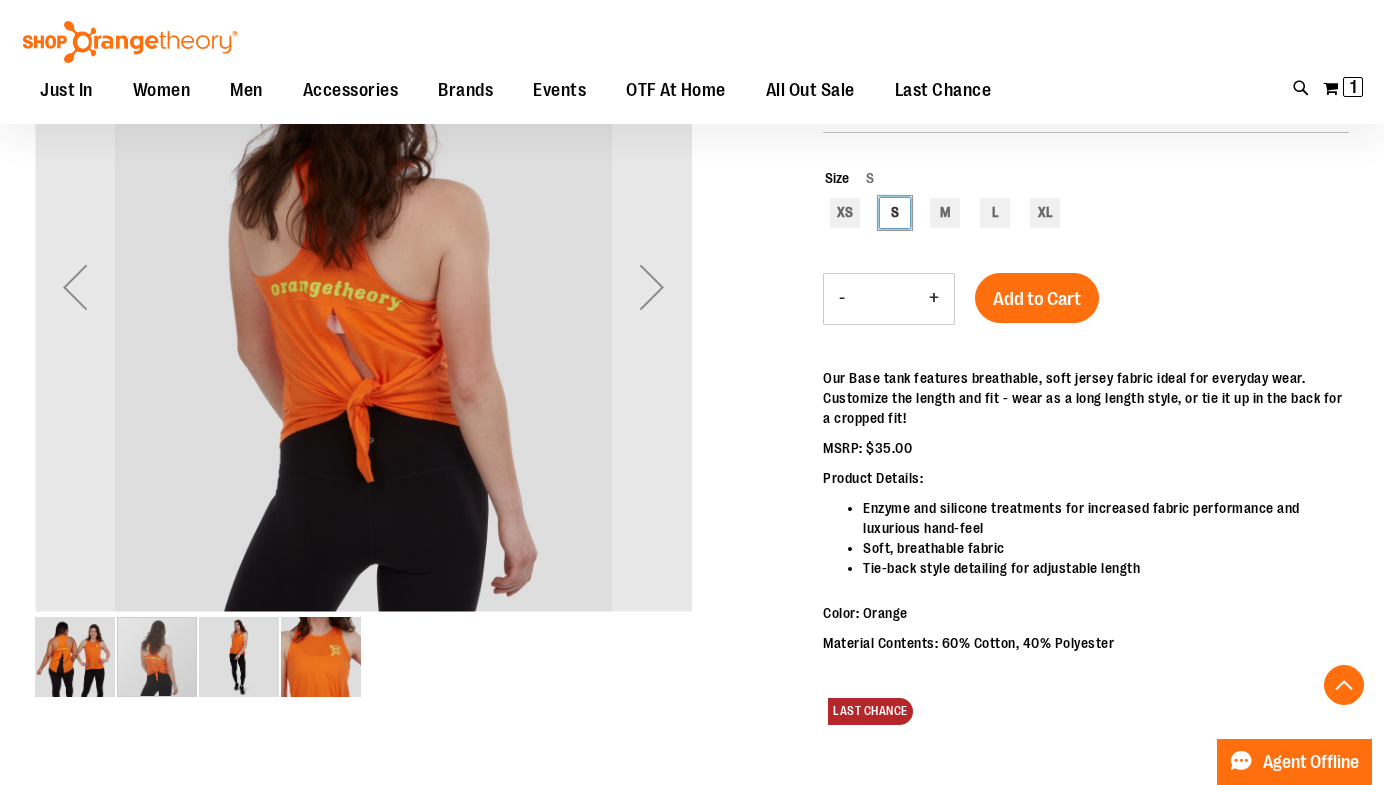 click at bounding box center (239, 657) 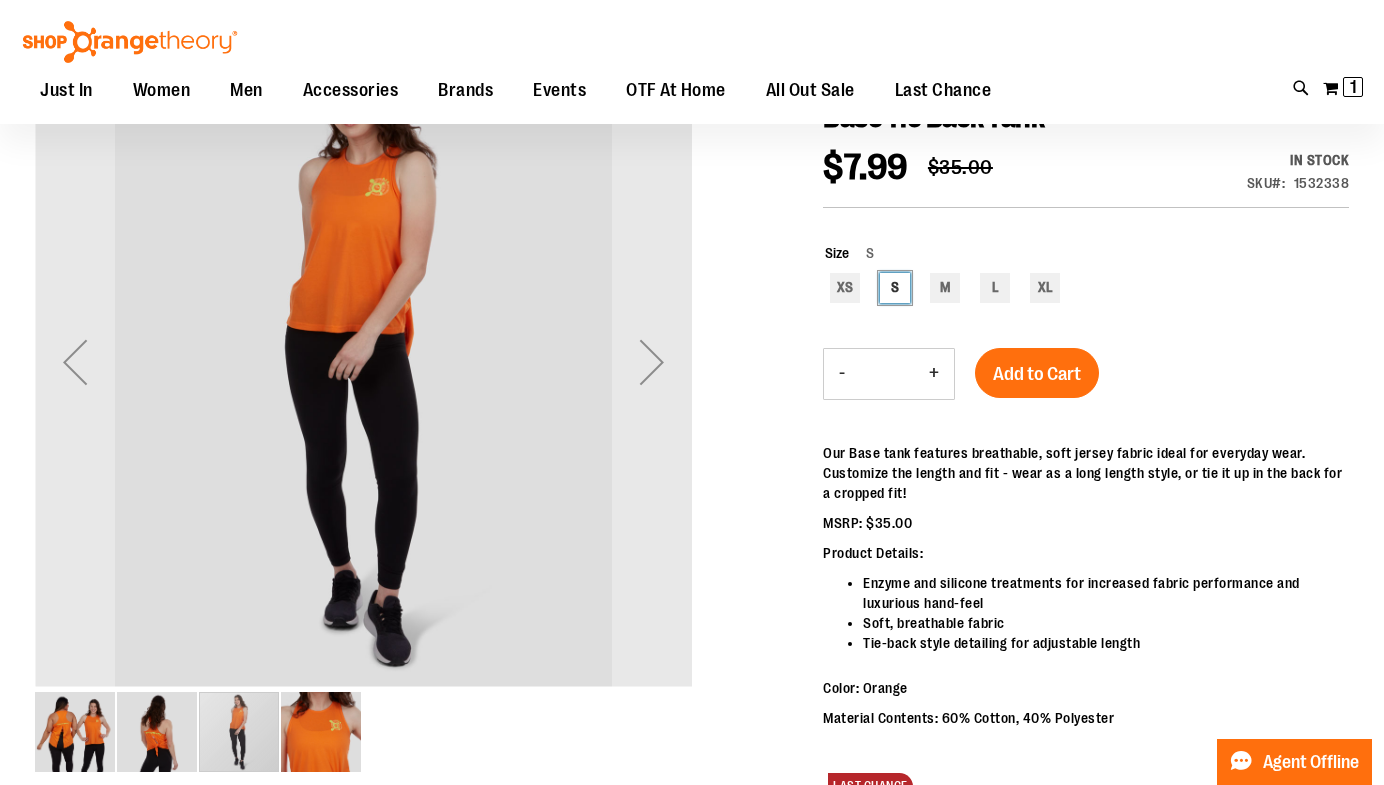 scroll, scrollTop: 245, scrollLeft: 0, axis: vertical 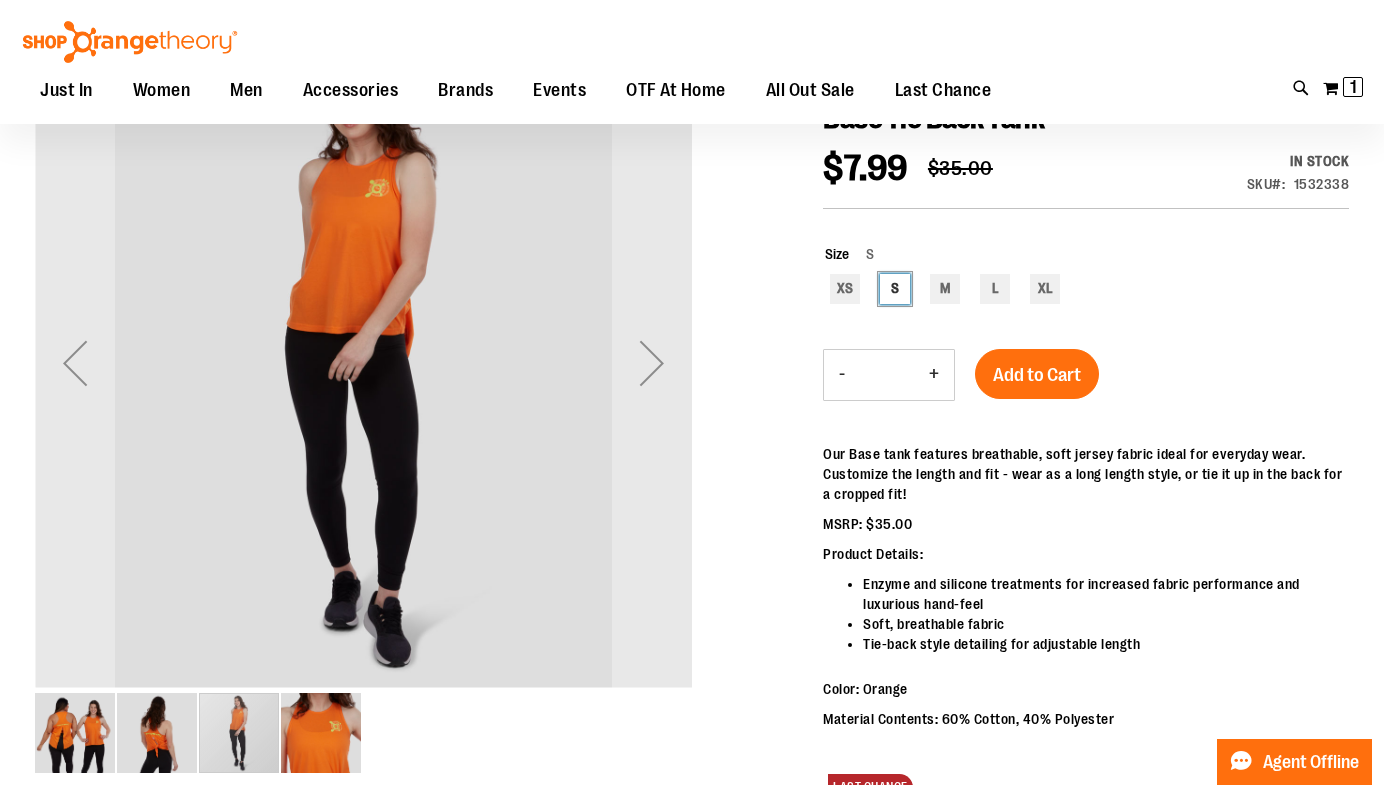 click at bounding box center (321, 733) 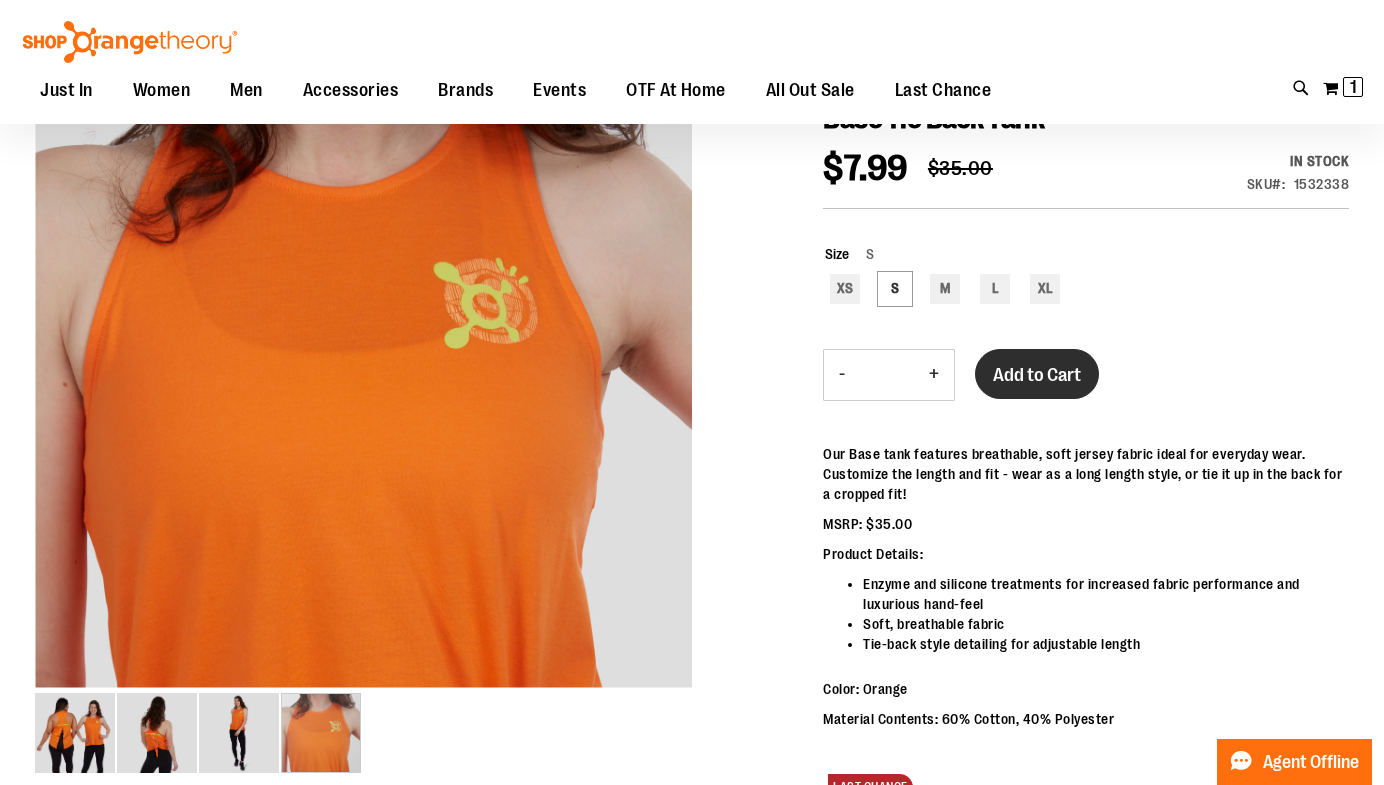 click on "Add to Cart" at bounding box center (1037, 375) 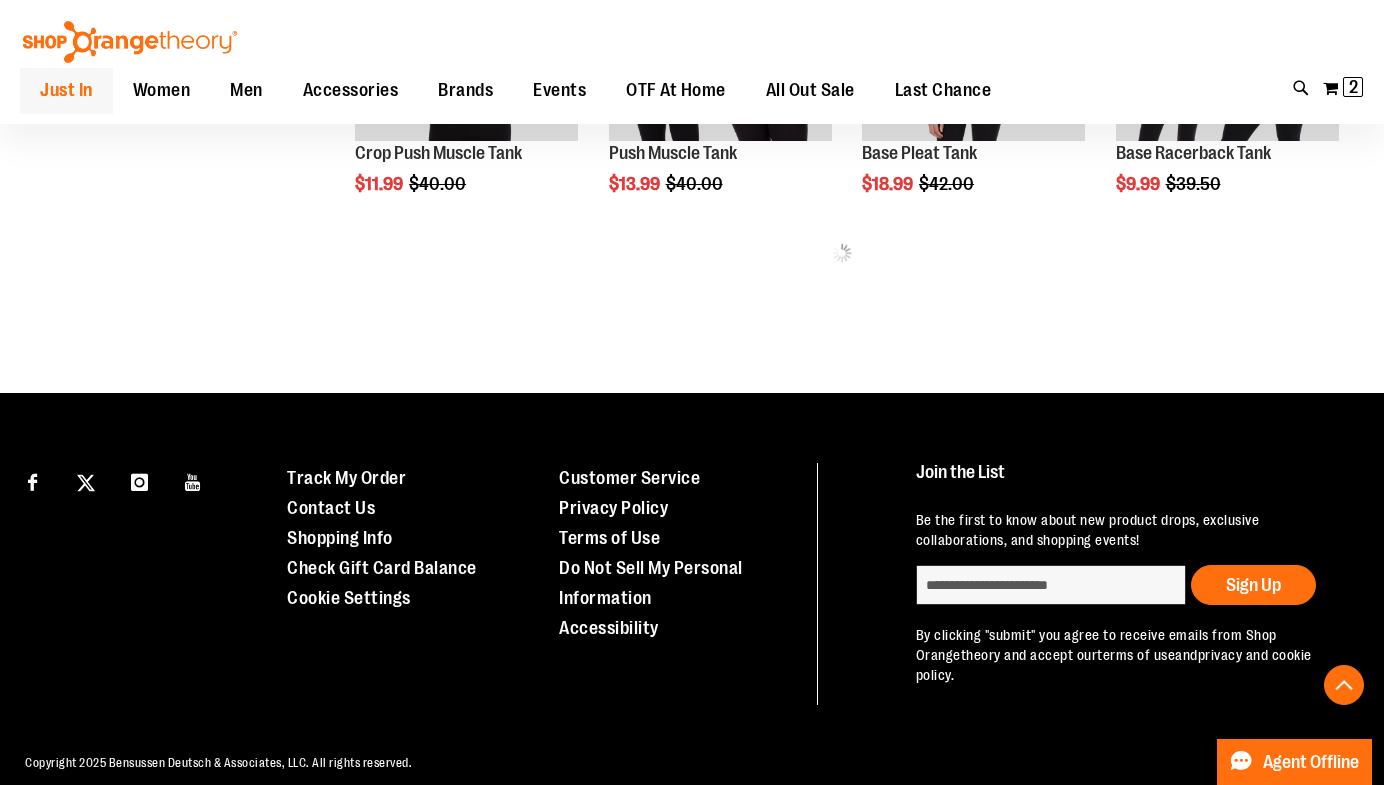 scroll, scrollTop: 1011, scrollLeft: 0, axis: vertical 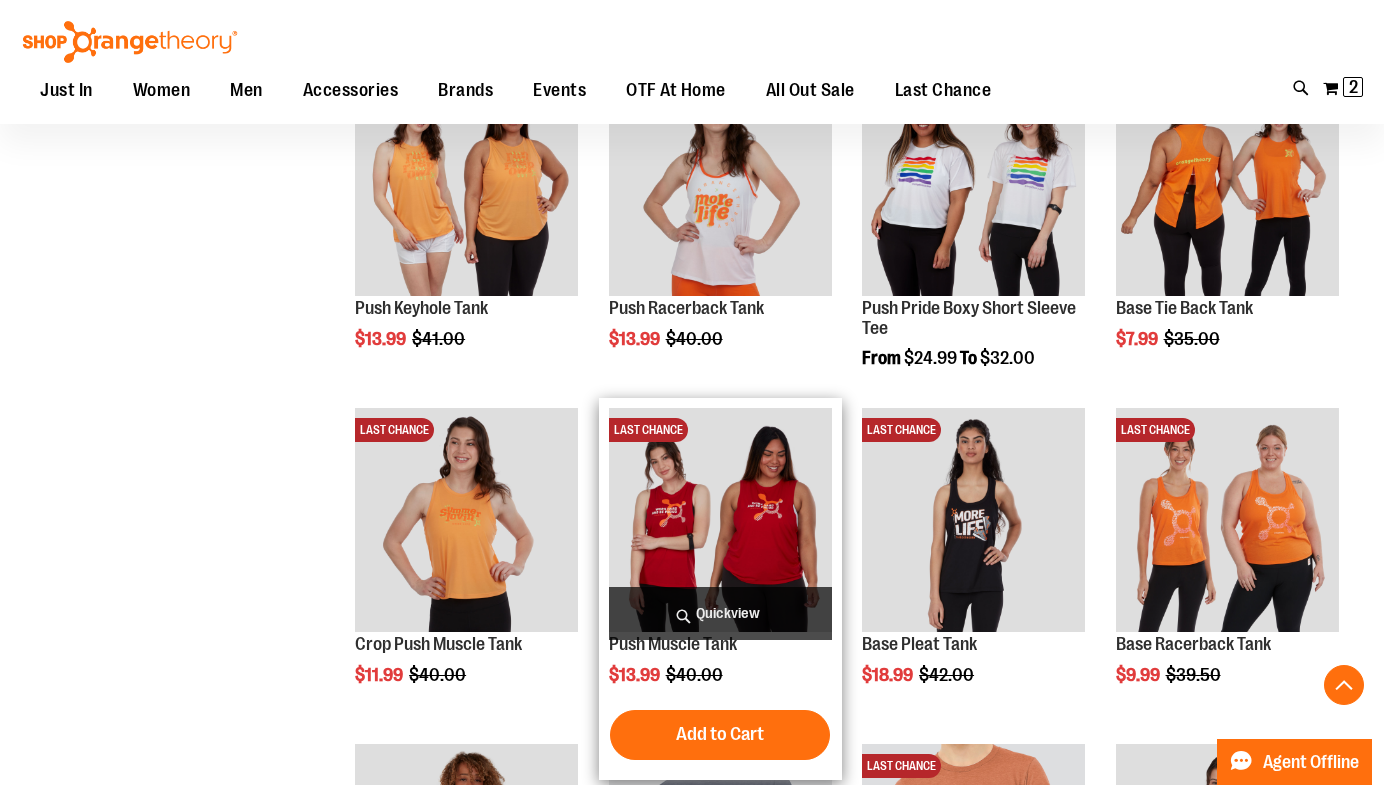 click at bounding box center [720, 519] 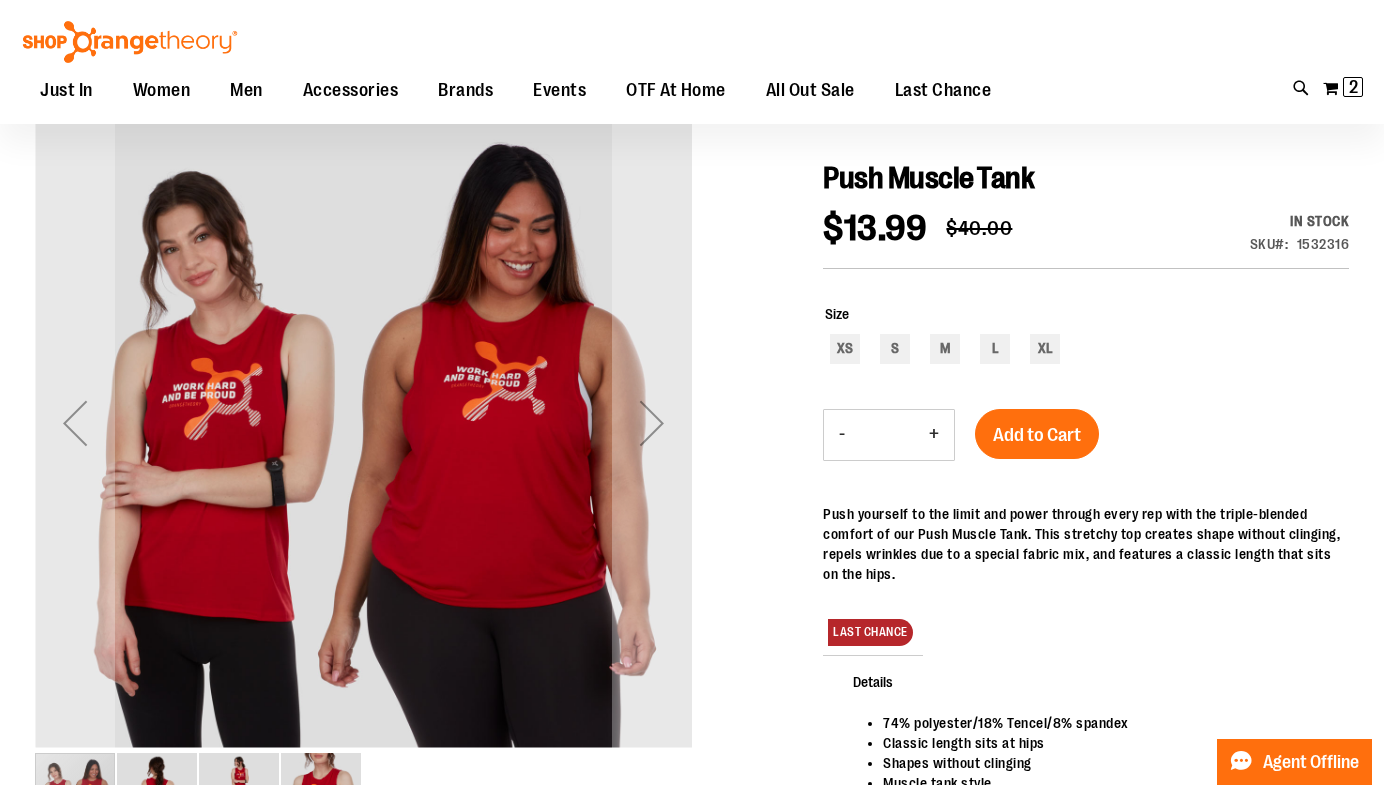 scroll, scrollTop: 238, scrollLeft: 0, axis: vertical 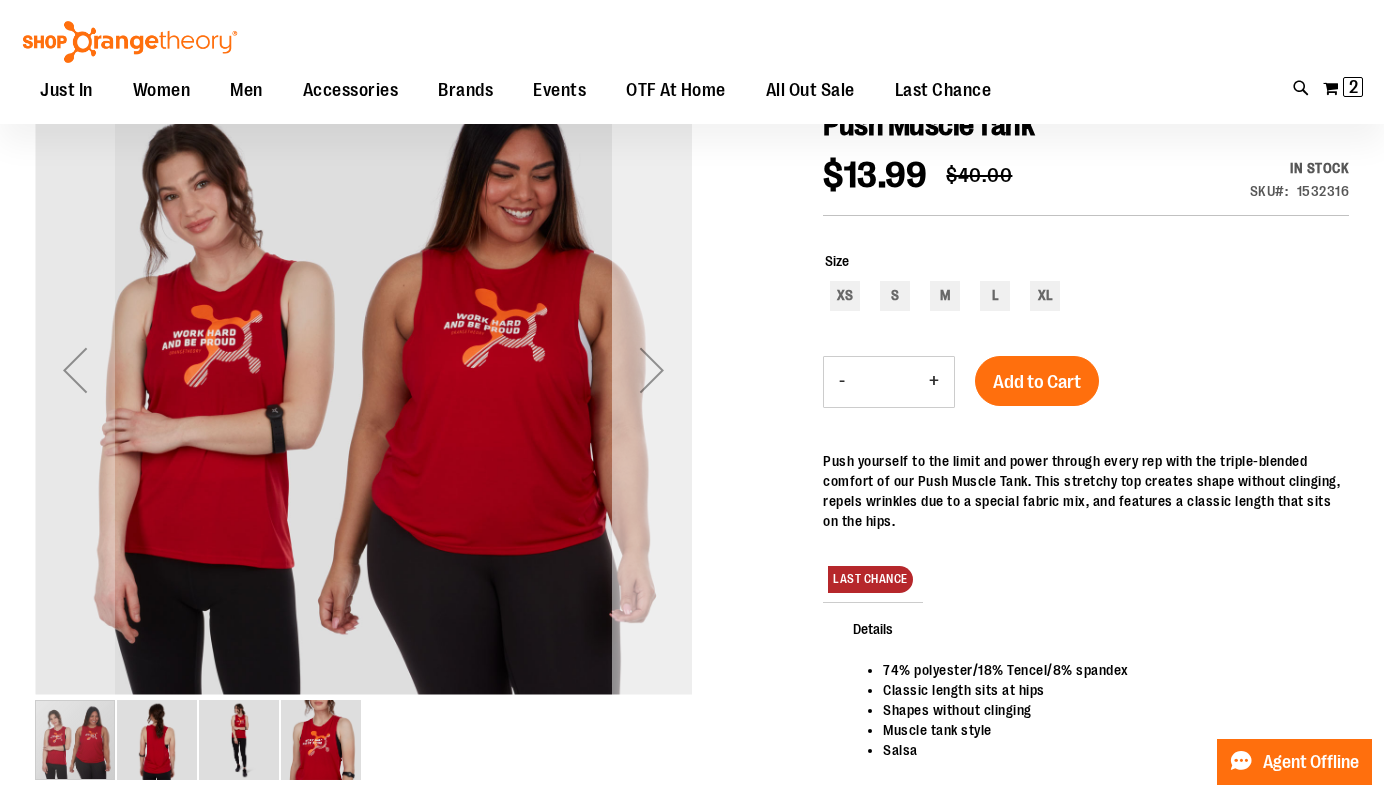 click at bounding box center (652, 370) 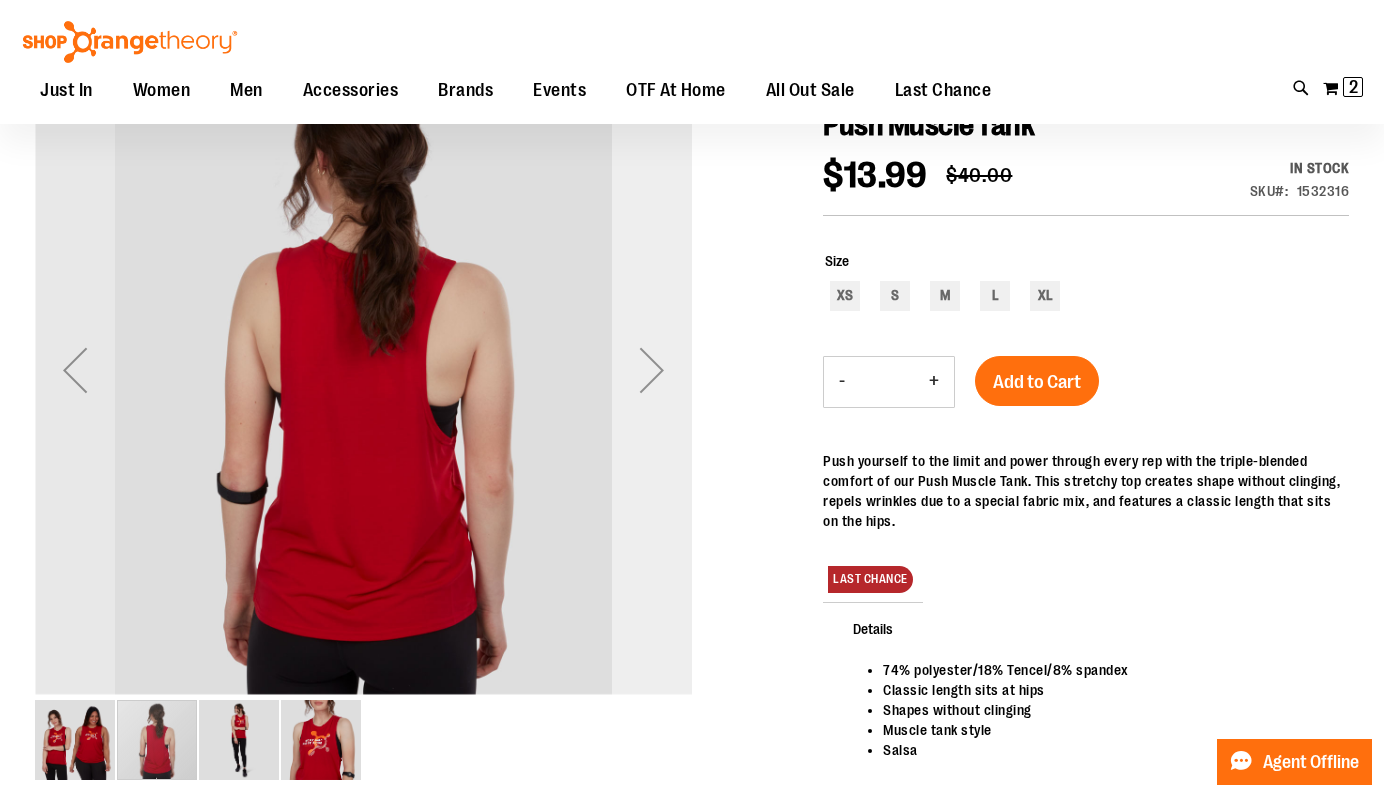 click at bounding box center [652, 370] 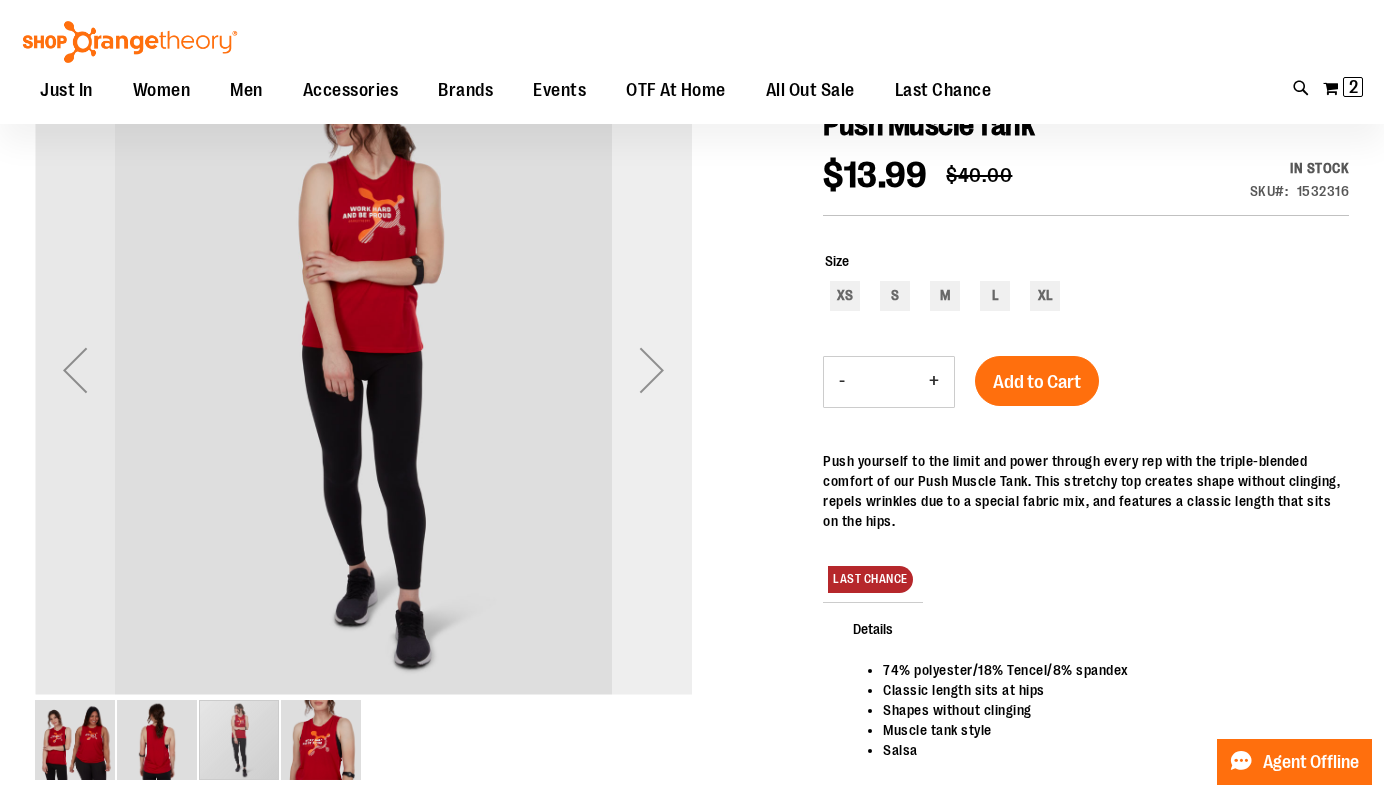 click at bounding box center [652, 370] 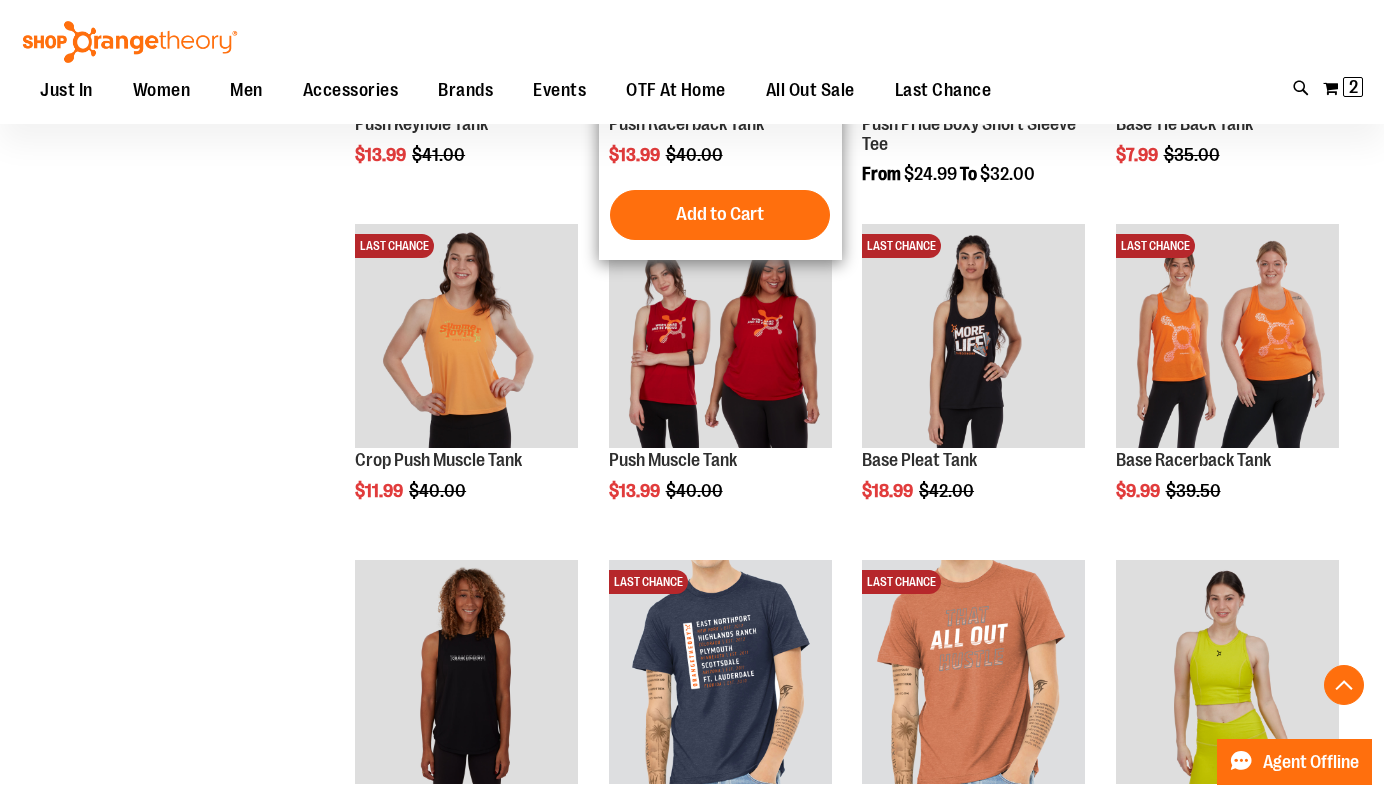 scroll, scrollTop: 846, scrollLeft: 0, axis: vertical 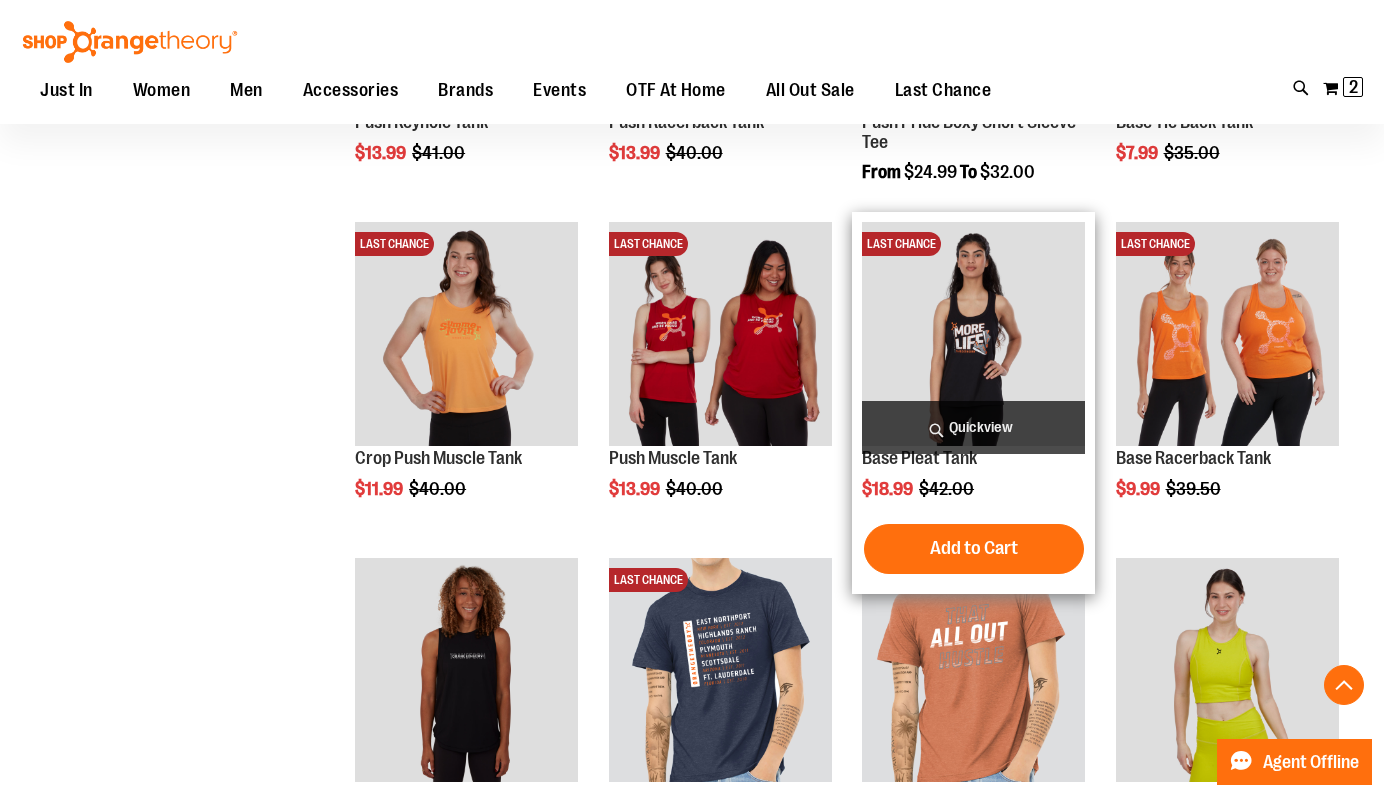 click at bounding box center [973, 333] 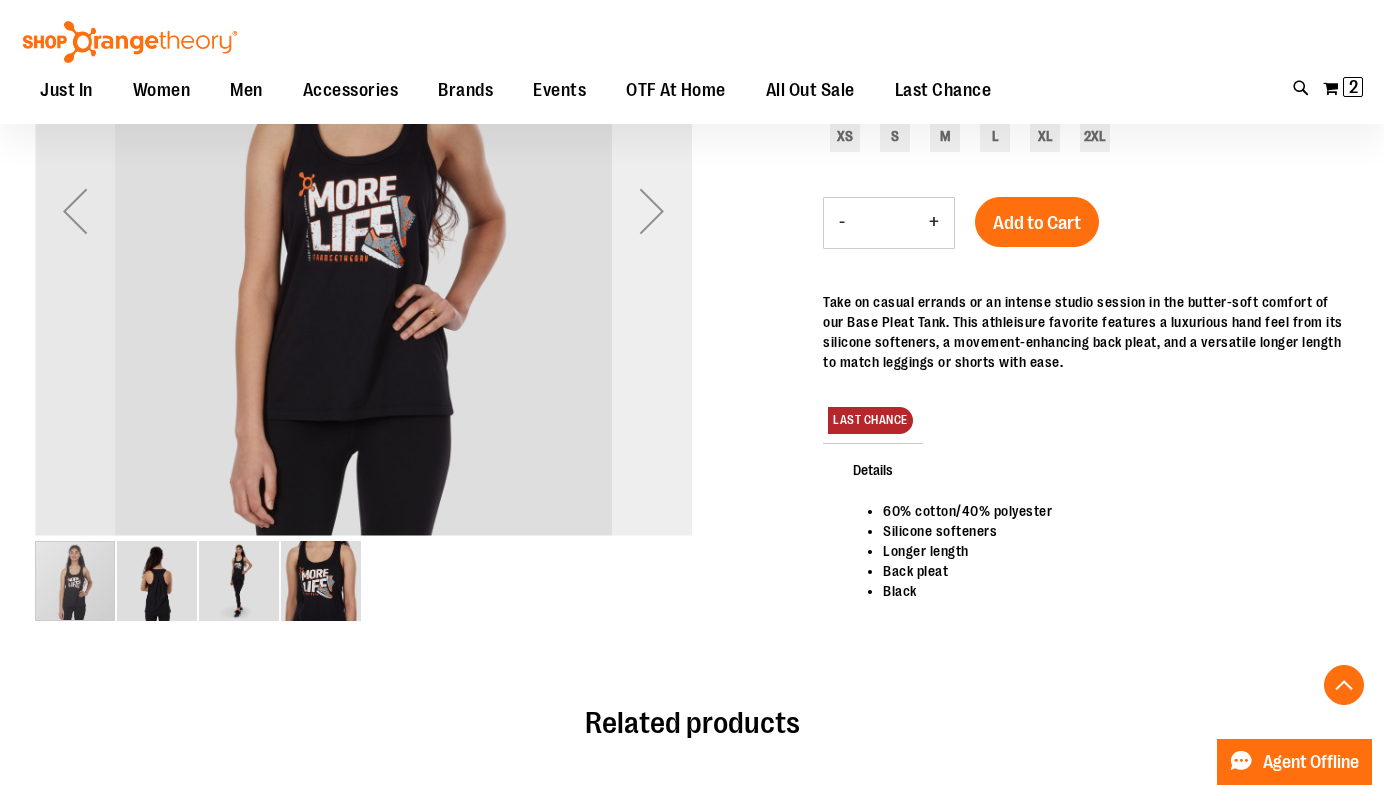scroll, scrollTop: 405, scrollLeft: 0, axis: vertical 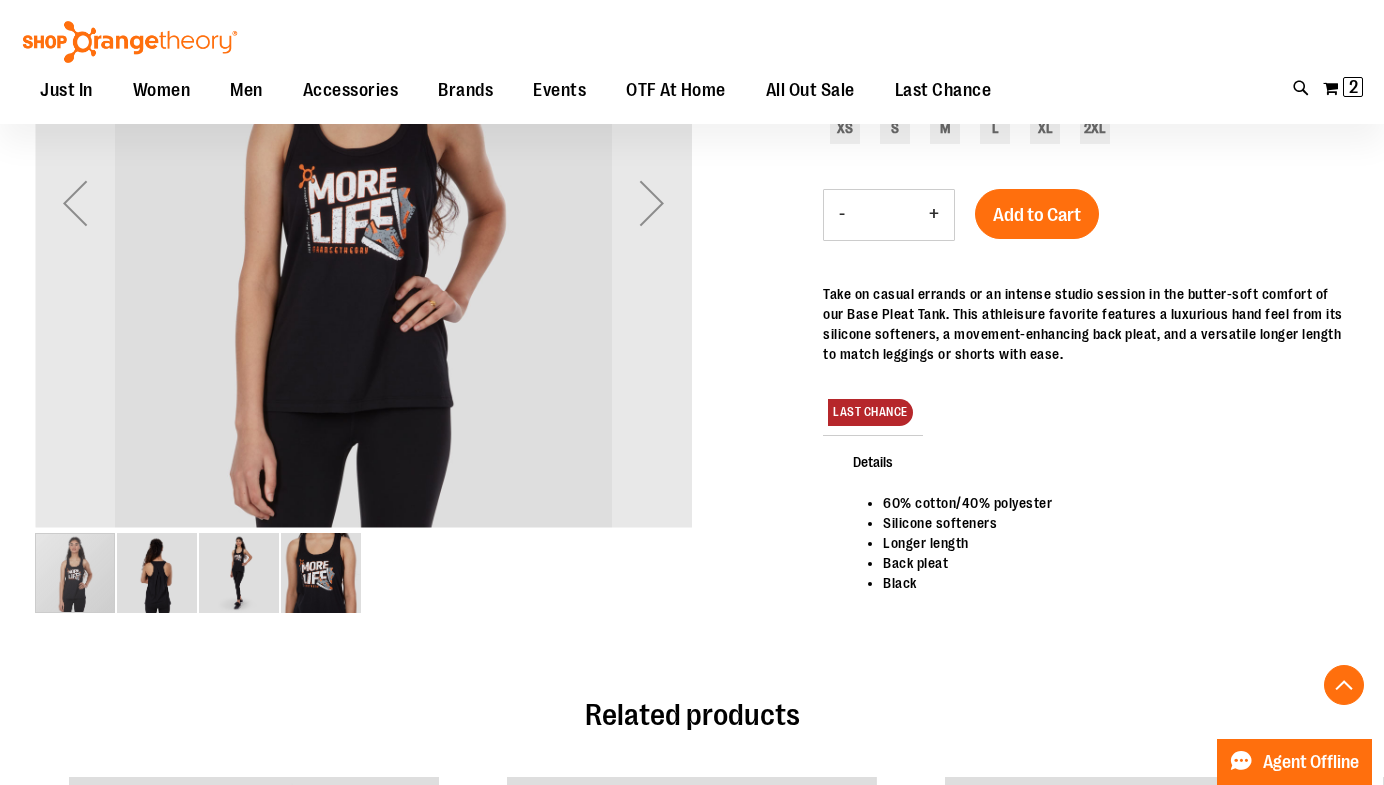 click at bounding box center (321, 573) 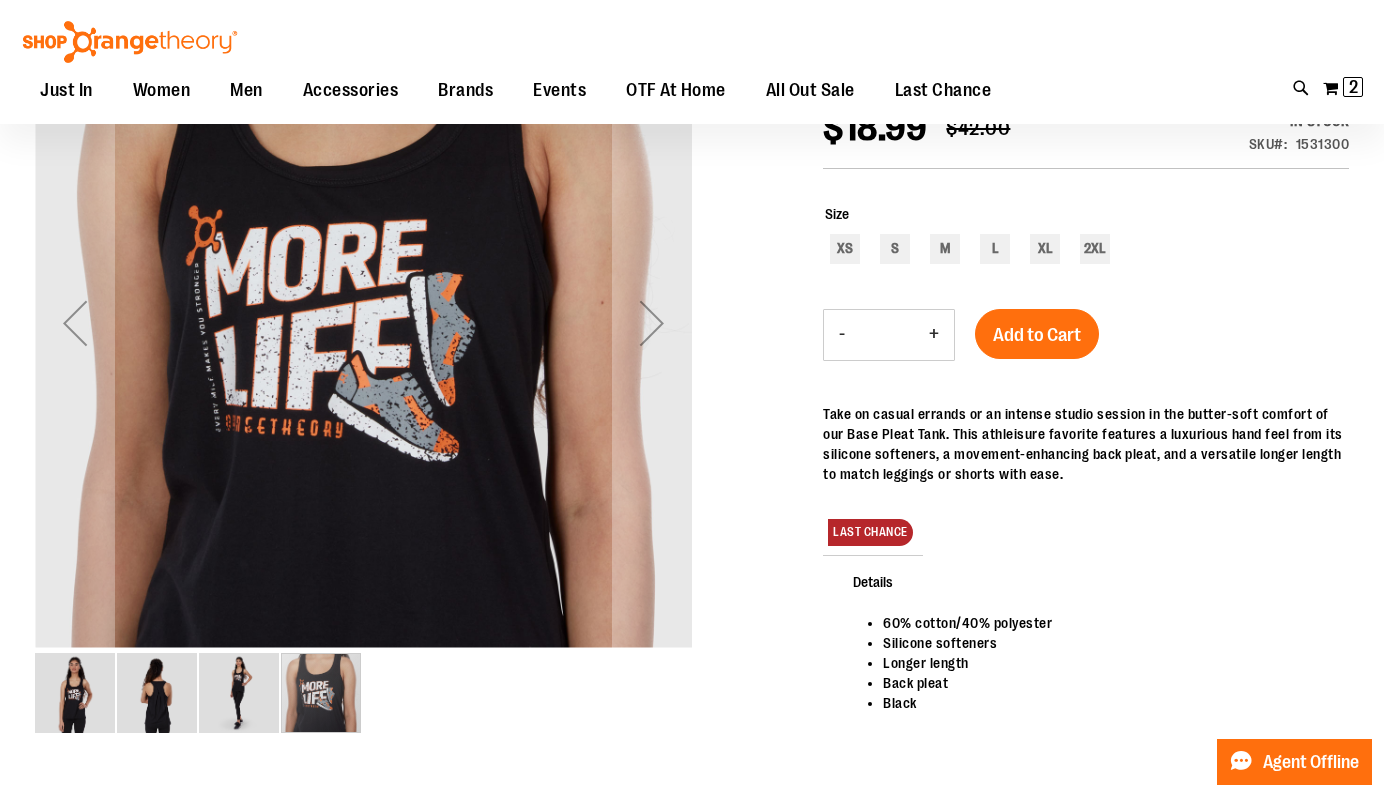 scroll, scrollTop: 285, scrollLeft: 0, axis: vertical 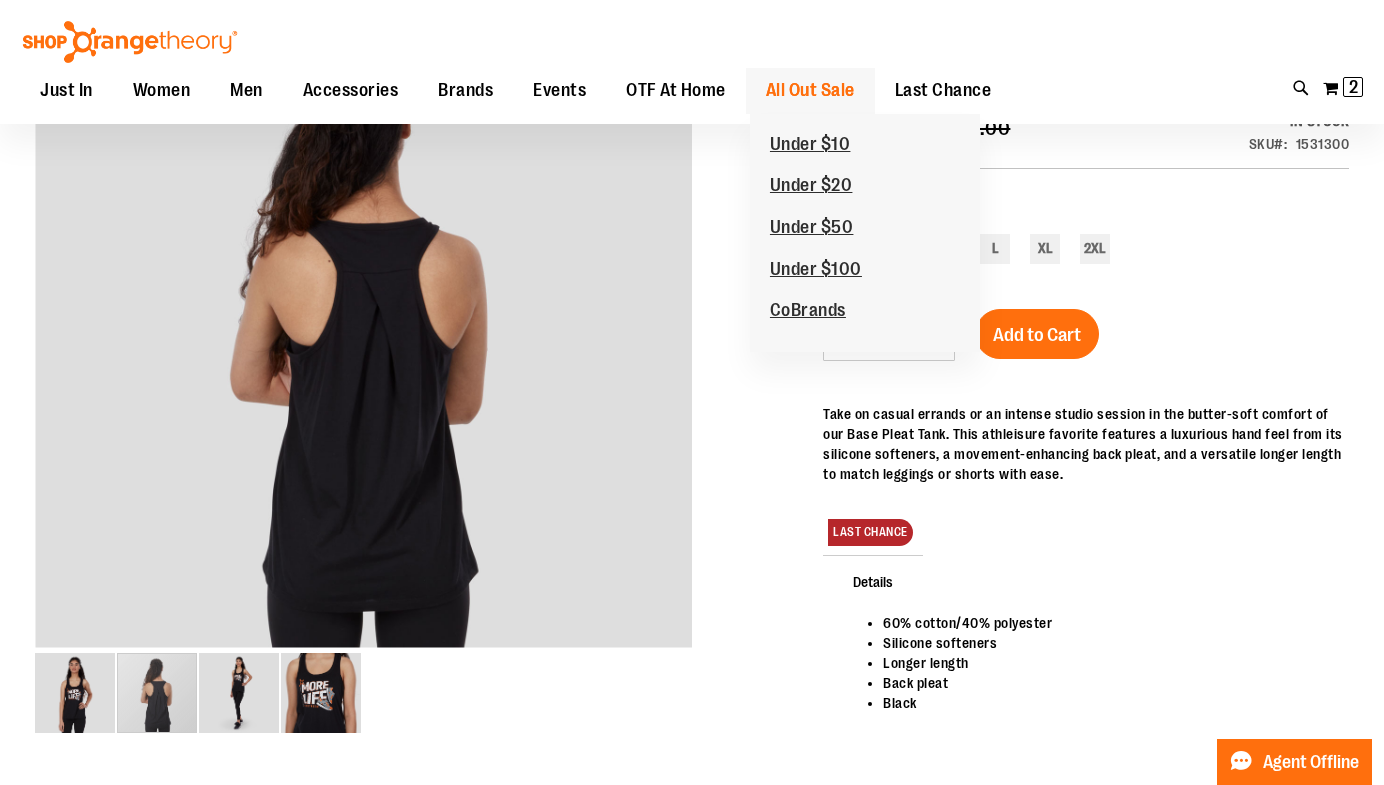 click on "All Out Sale" at bounding box center (810, 90) 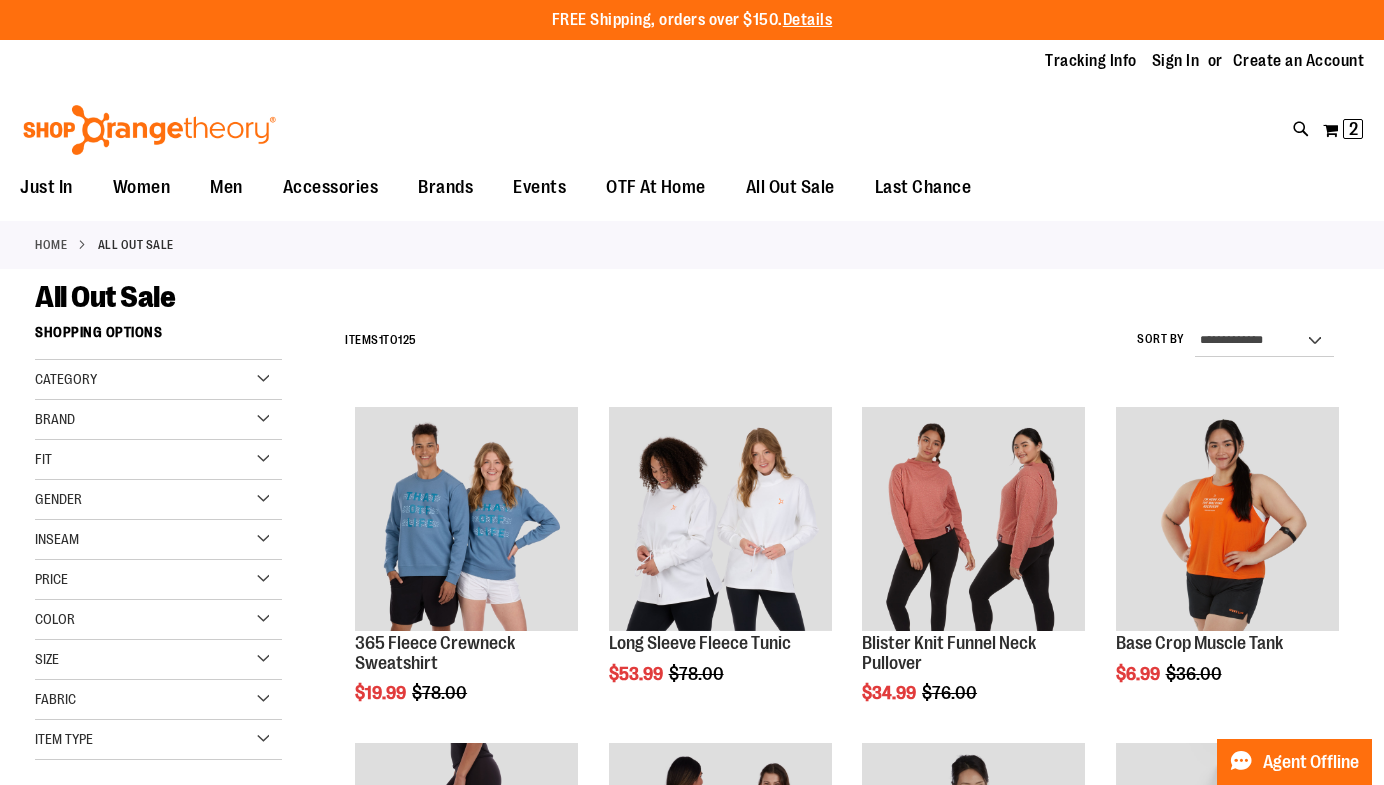 scroll, scrollTop: 0, scrollLeft: 0, axis: both 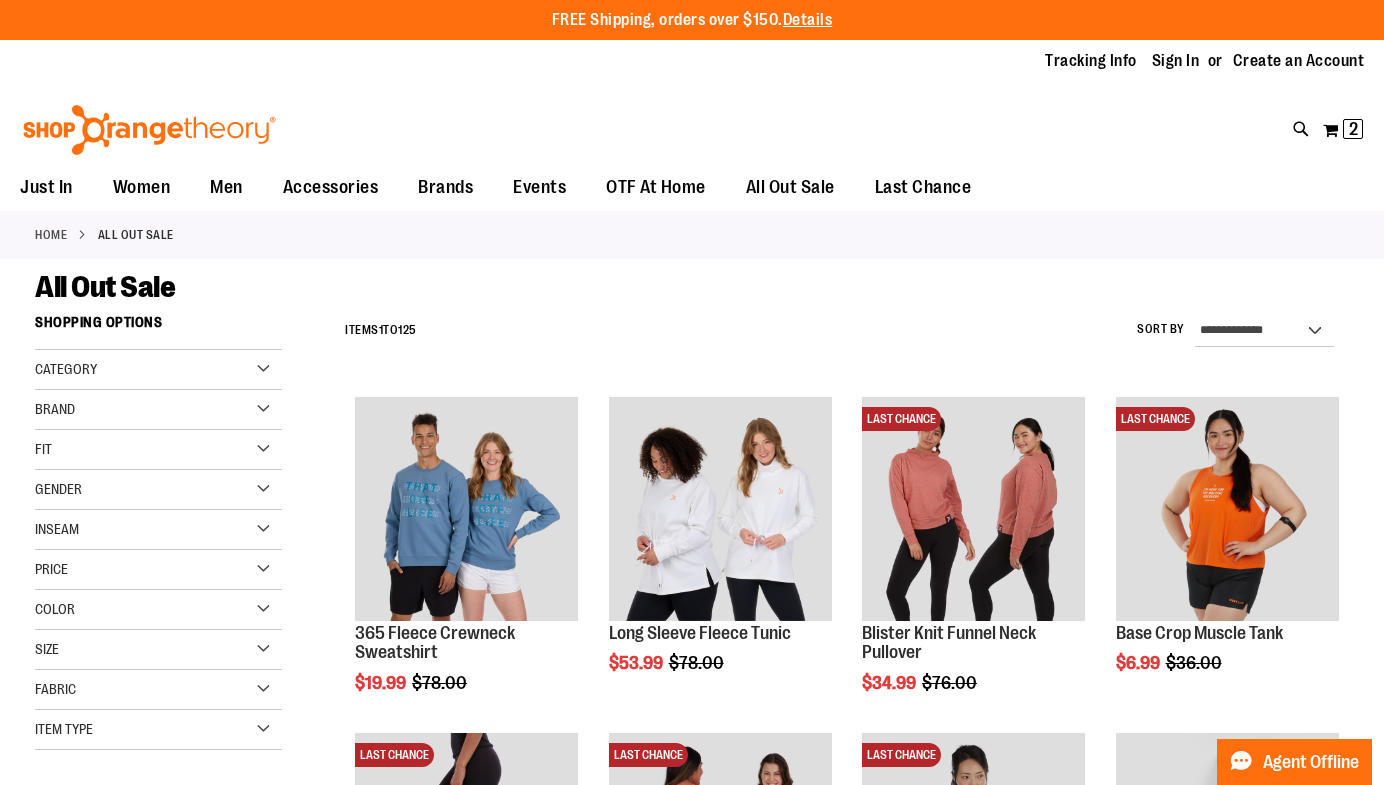 click on "Item Type" at bounding box center (158, 730) 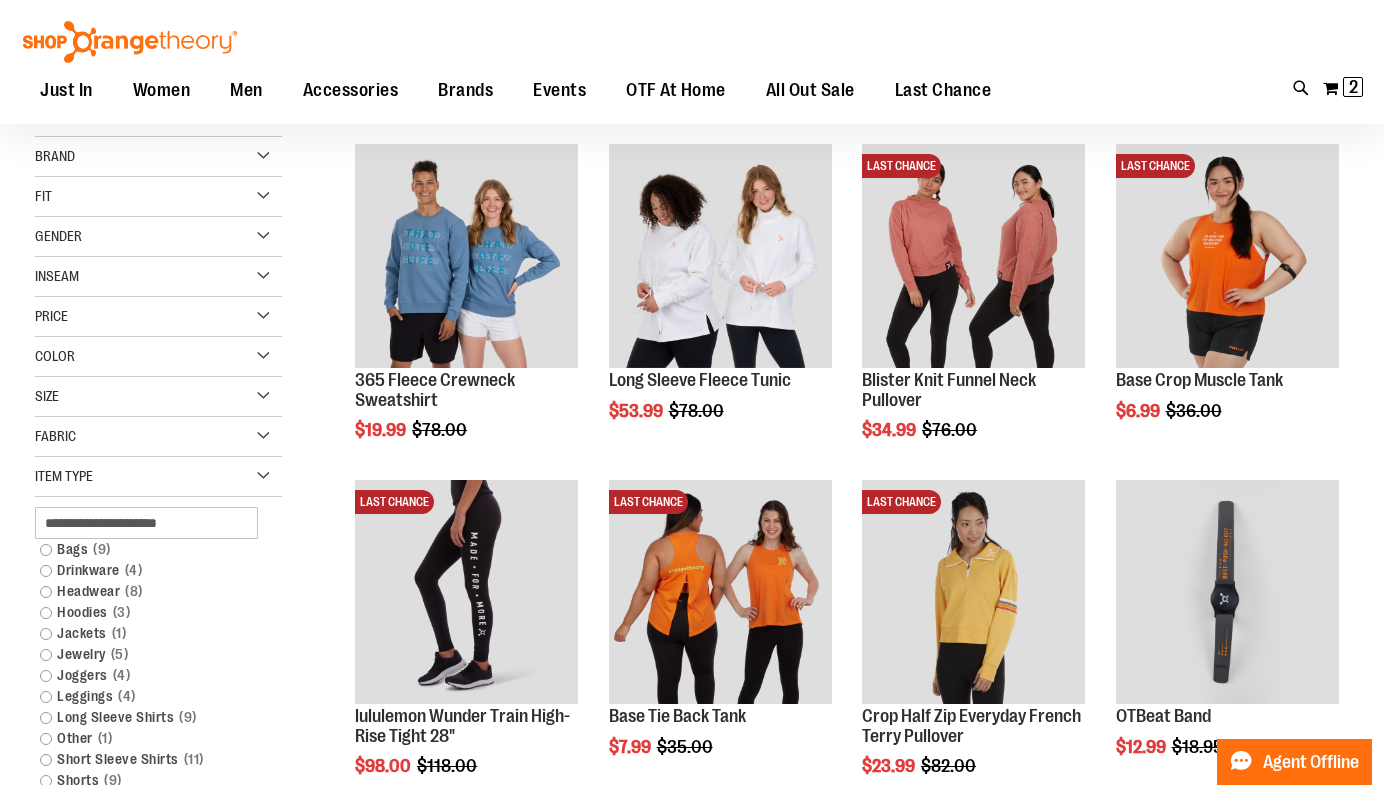 scroll, scrollTop: 262, scrollLeft: 0, axis: vertical 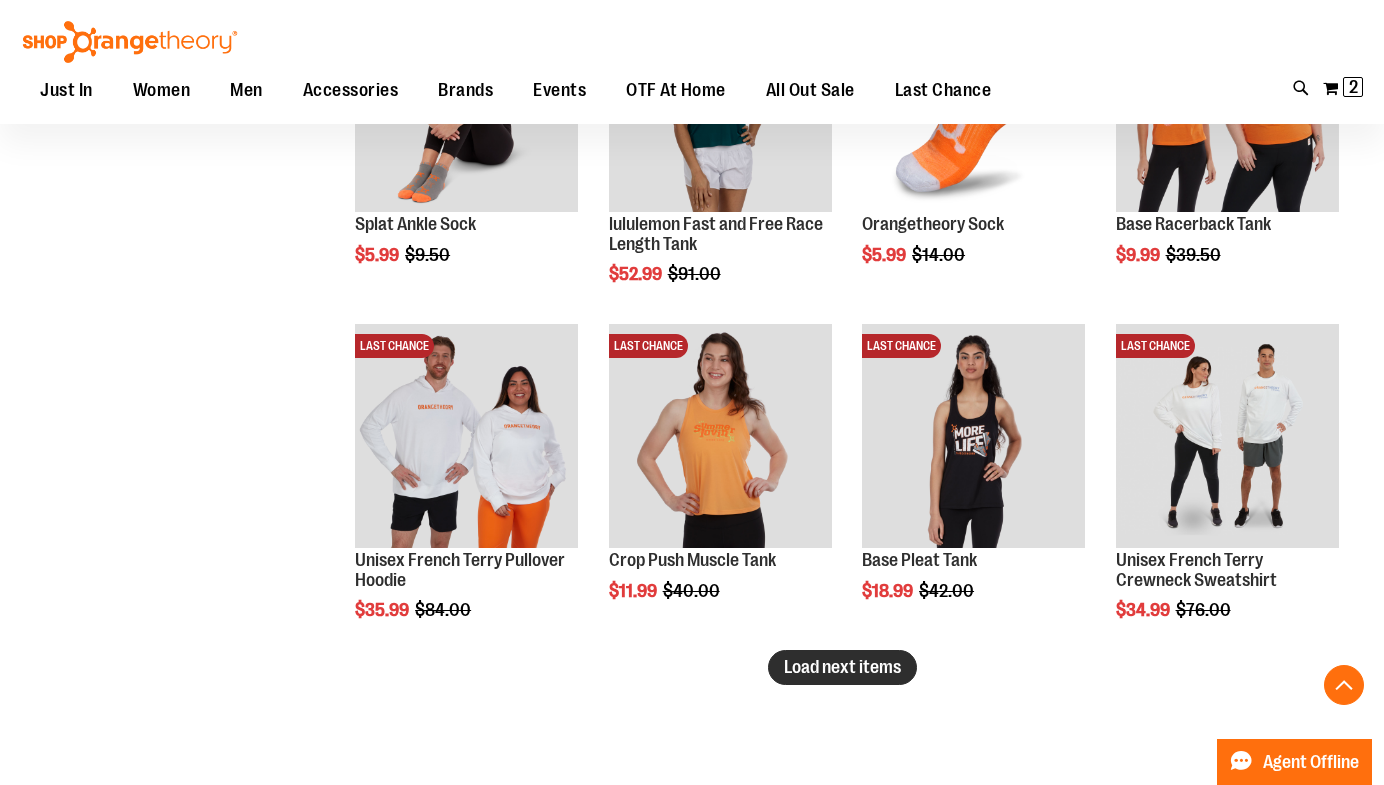 click on "Load next items" at bounding box center (842, 667) 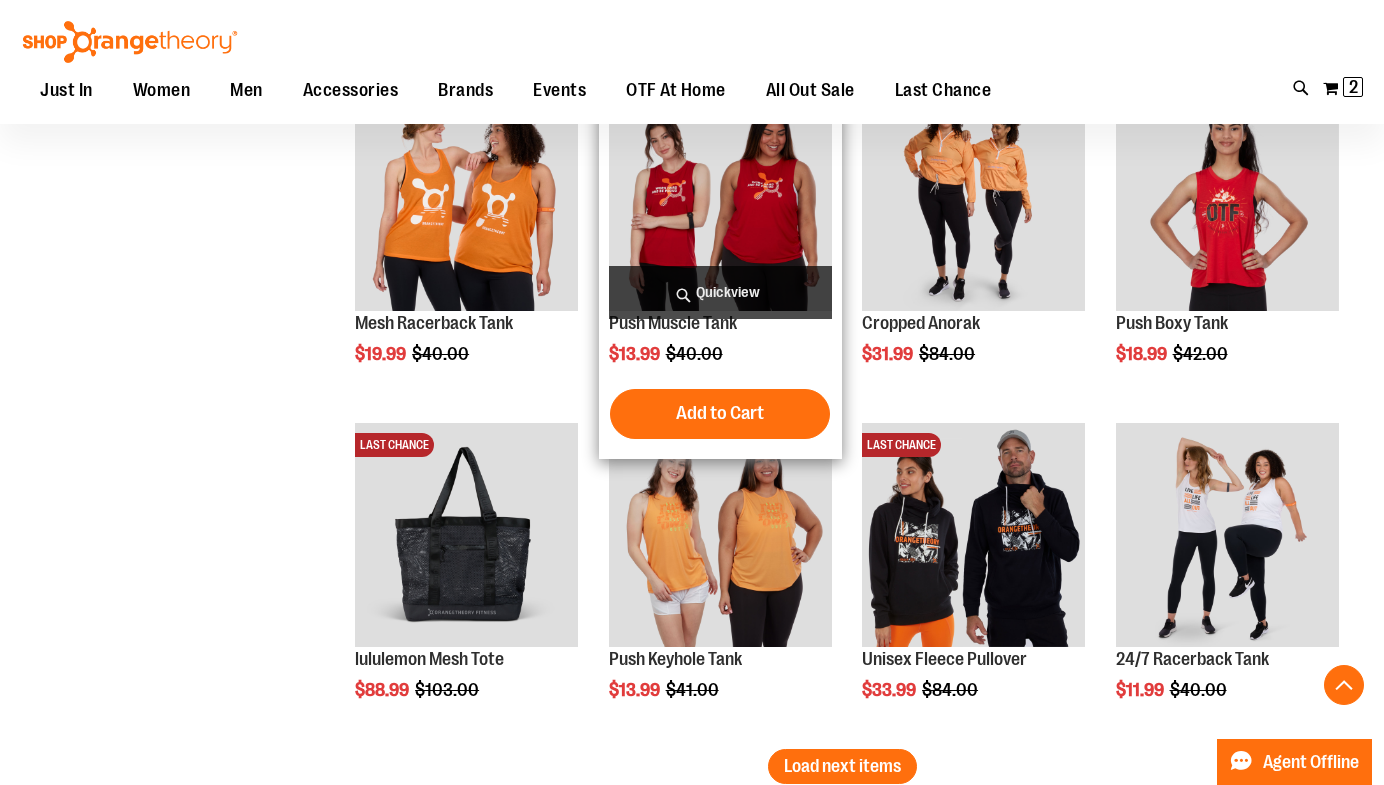 scroll, scrollTop: 3671, scrollLeft: 0, axis: vertical 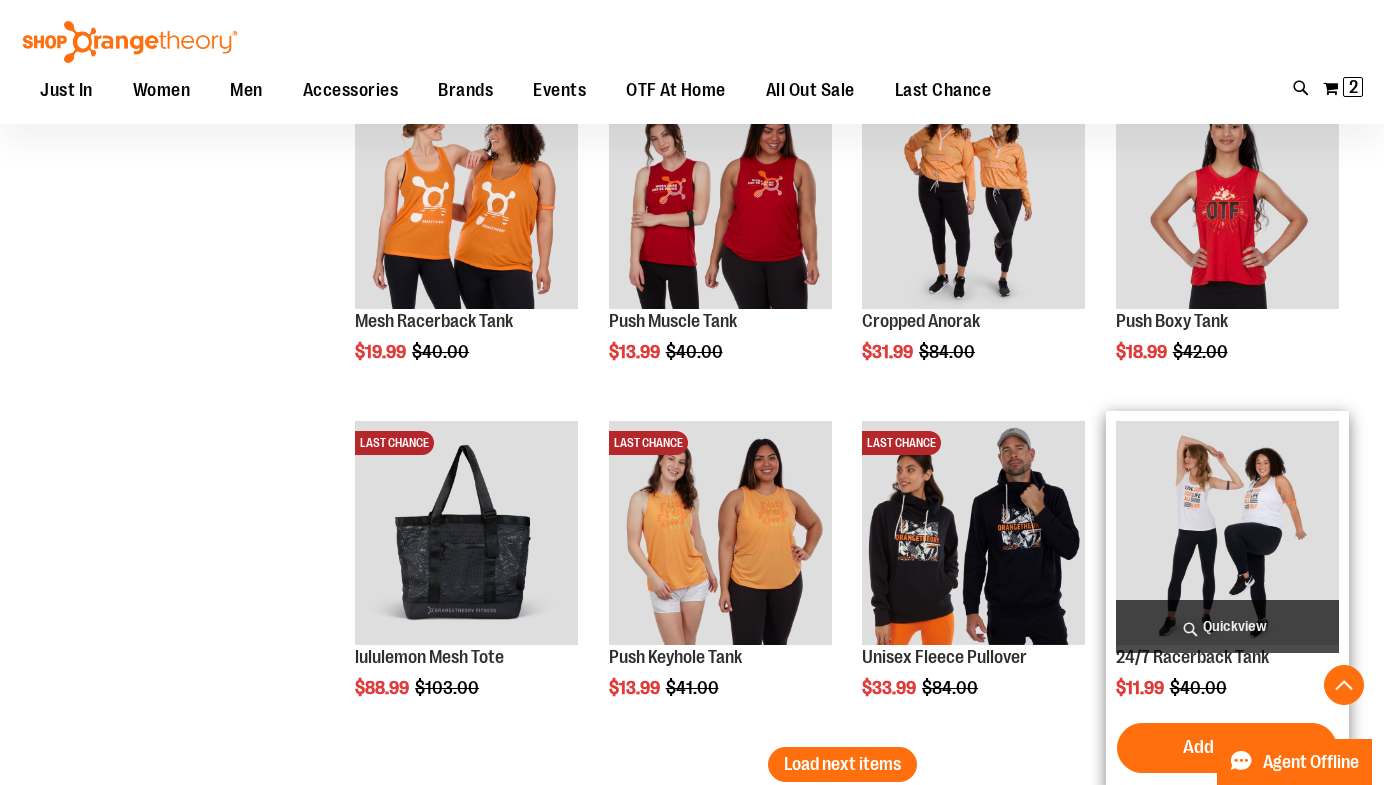 click at bounding box center [1227, 532] 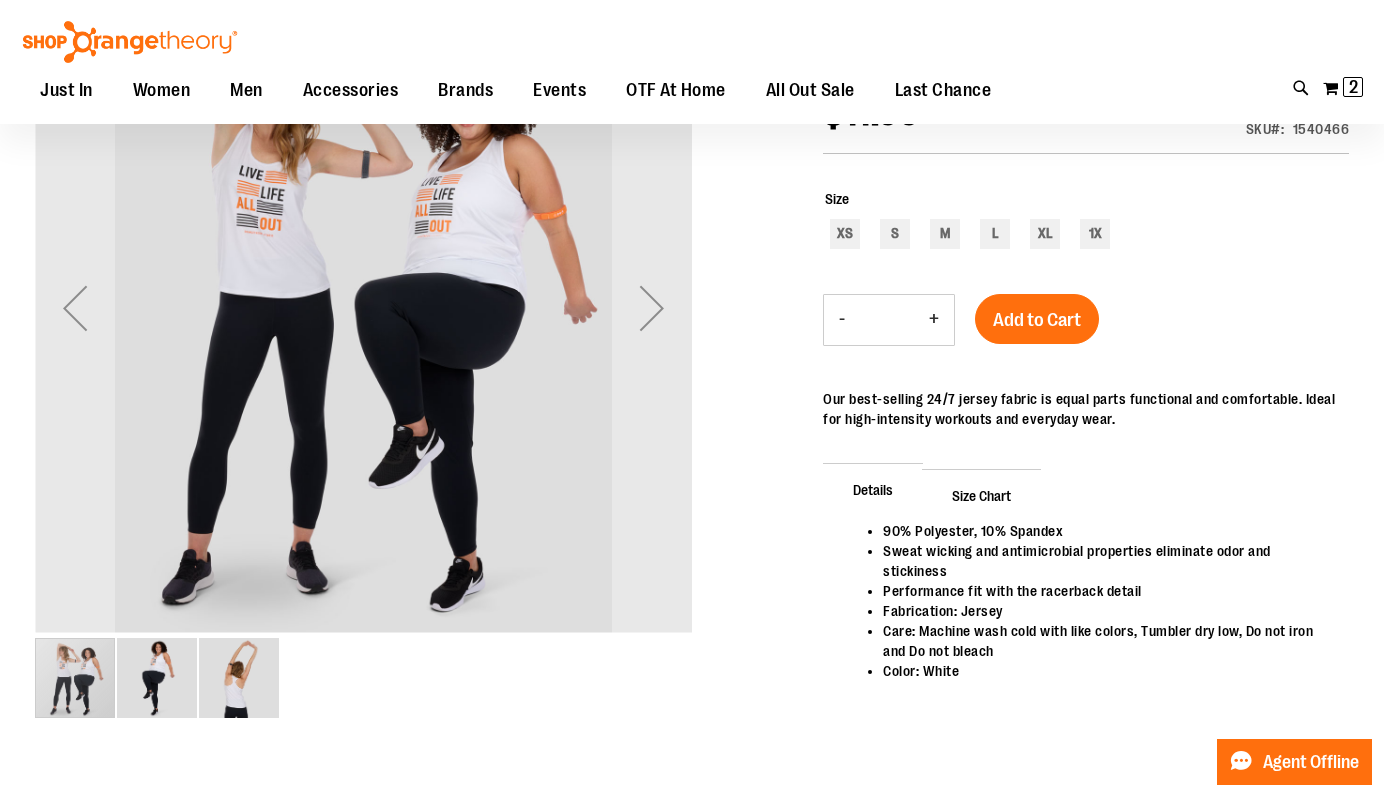 scroll, scrollTop: 305, scrollLeft: 0, axis: vertical 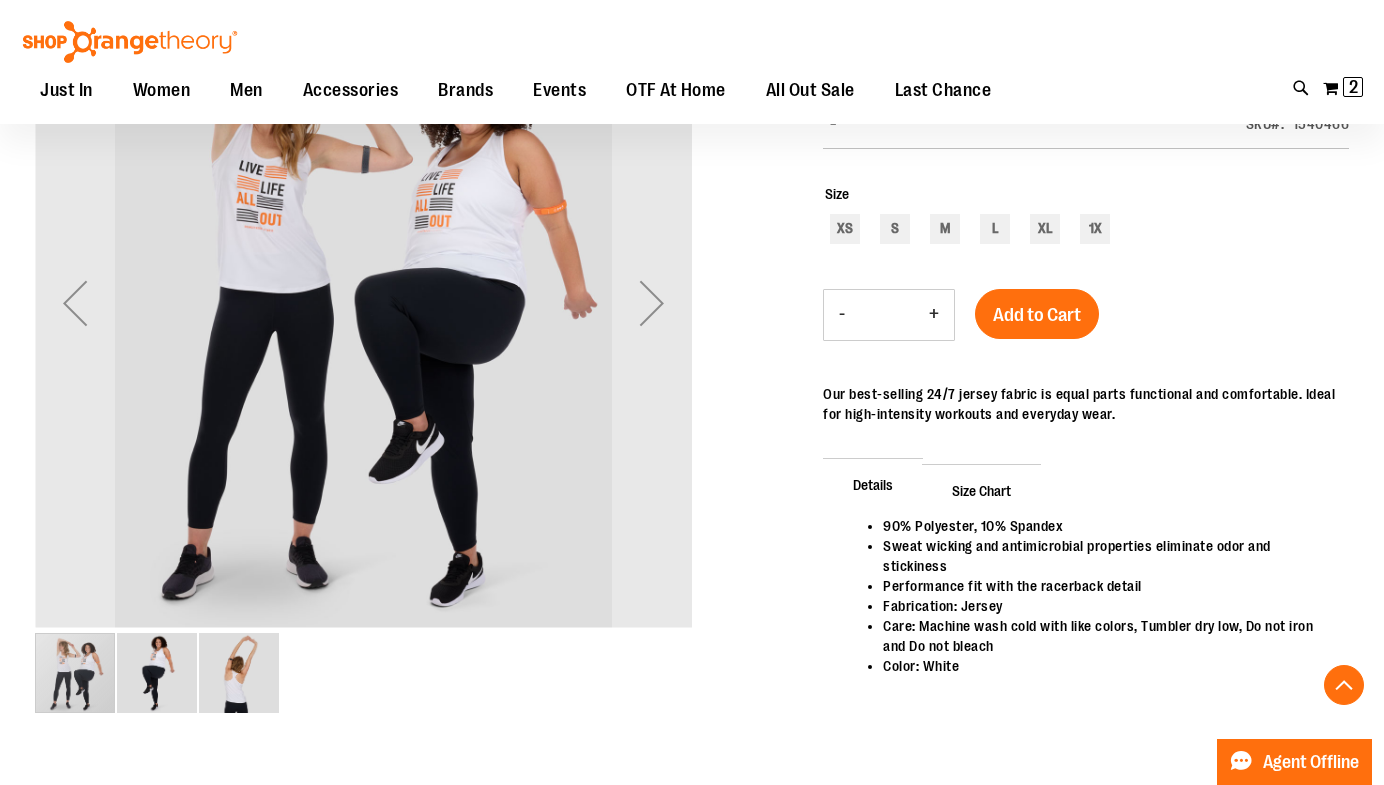click at bounding box center [157, 673] 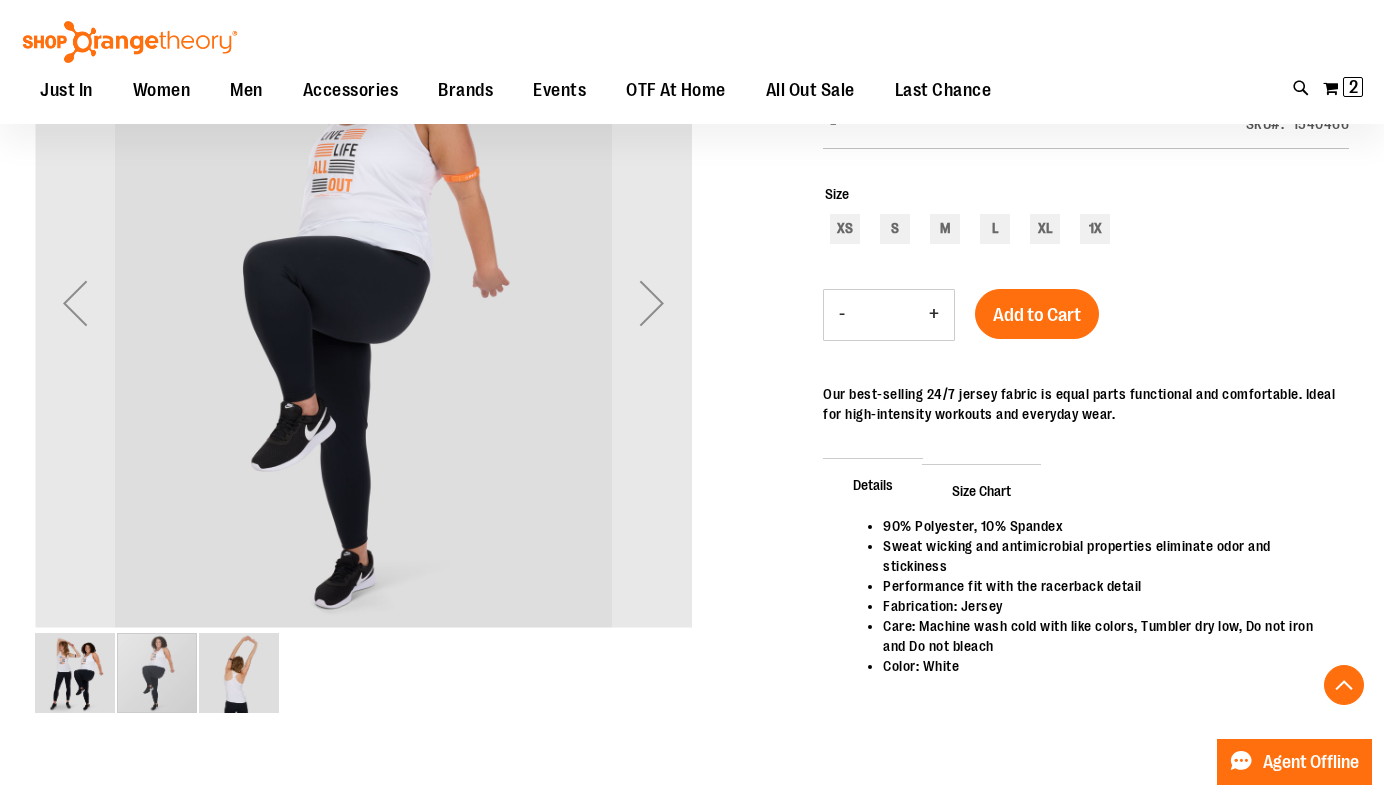 click at bounding box center (239, 673) 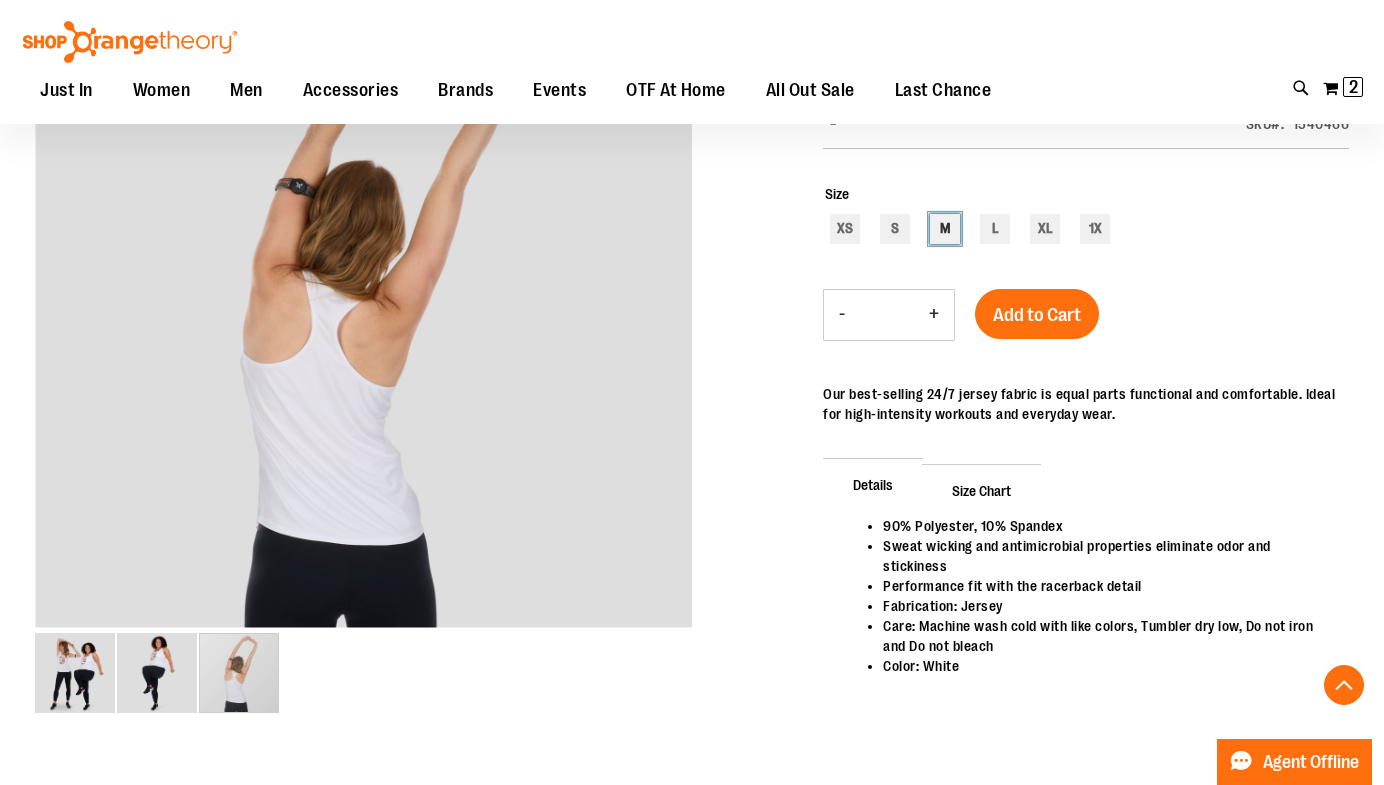 click on "M" at bounding box center [945, 229] 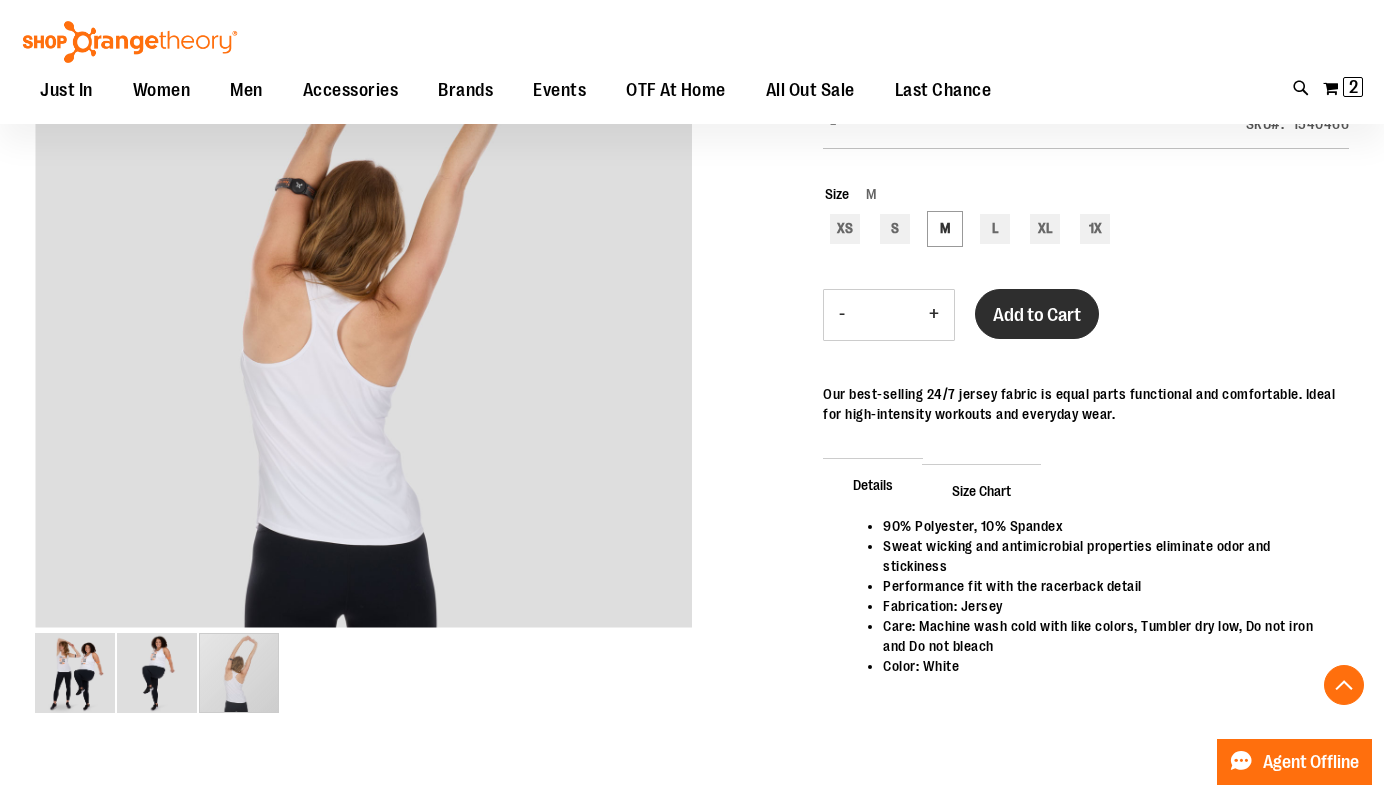 click on "Add to Cart" at bounding box center [1037, 315] 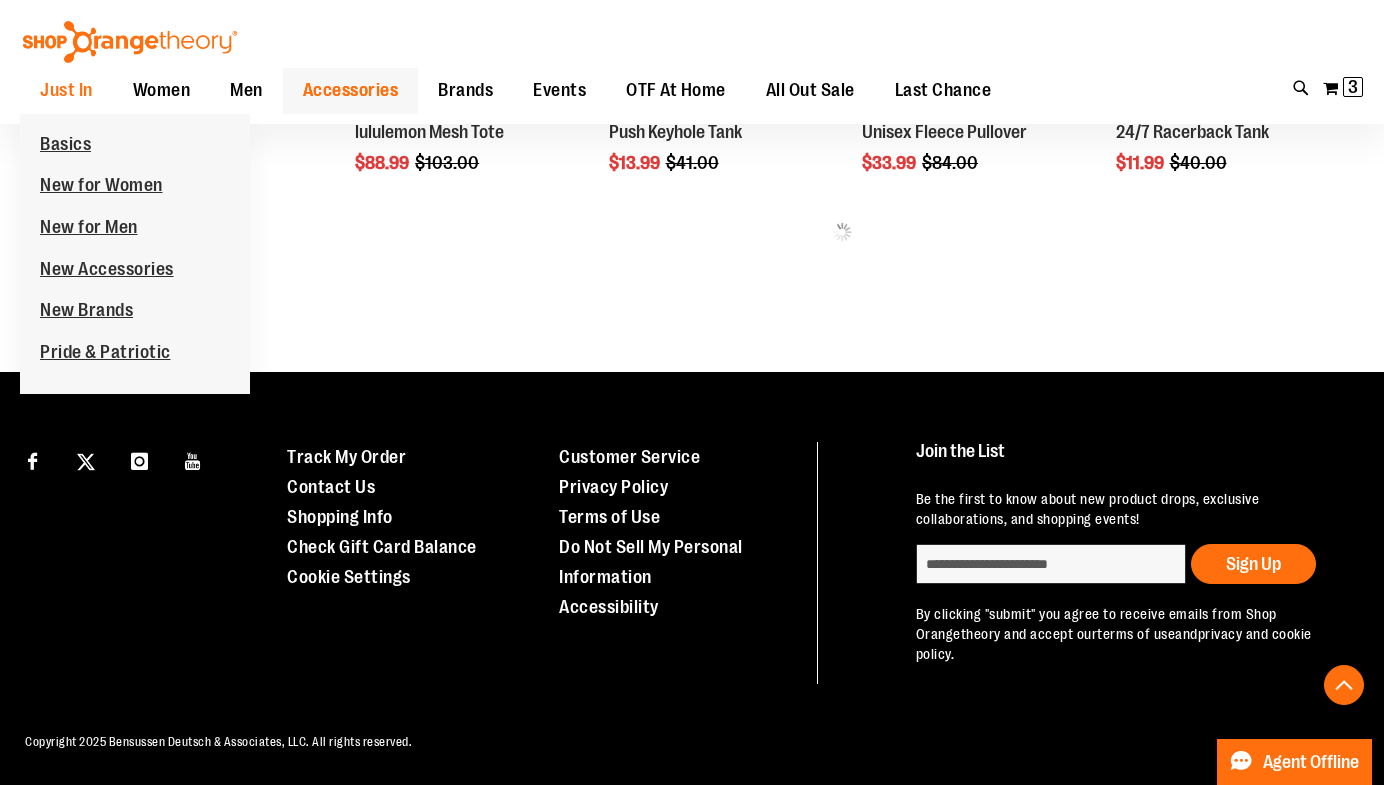 scroll, scrollTop: 1011, scrollLeft: 0, axis: vertical 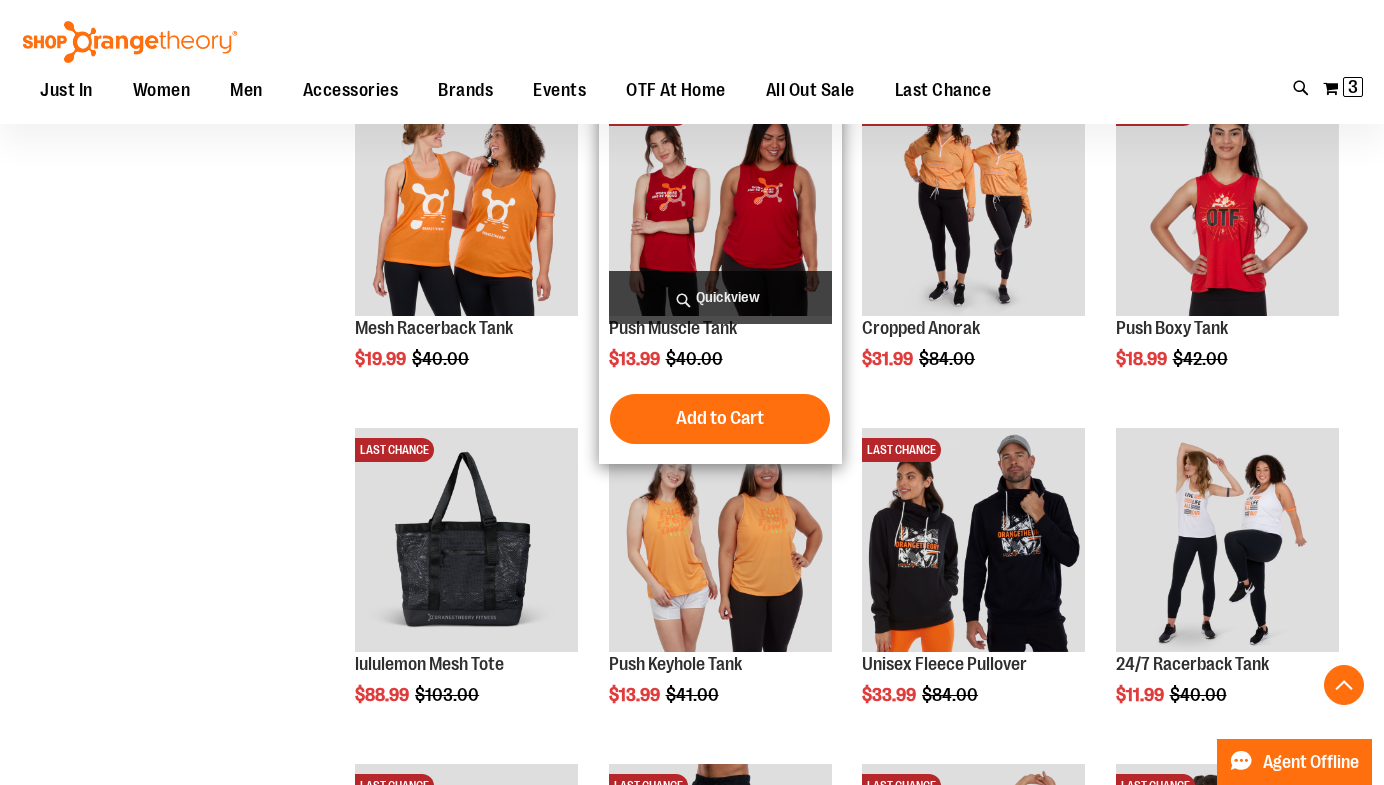 click at bounding box center [720, 203] 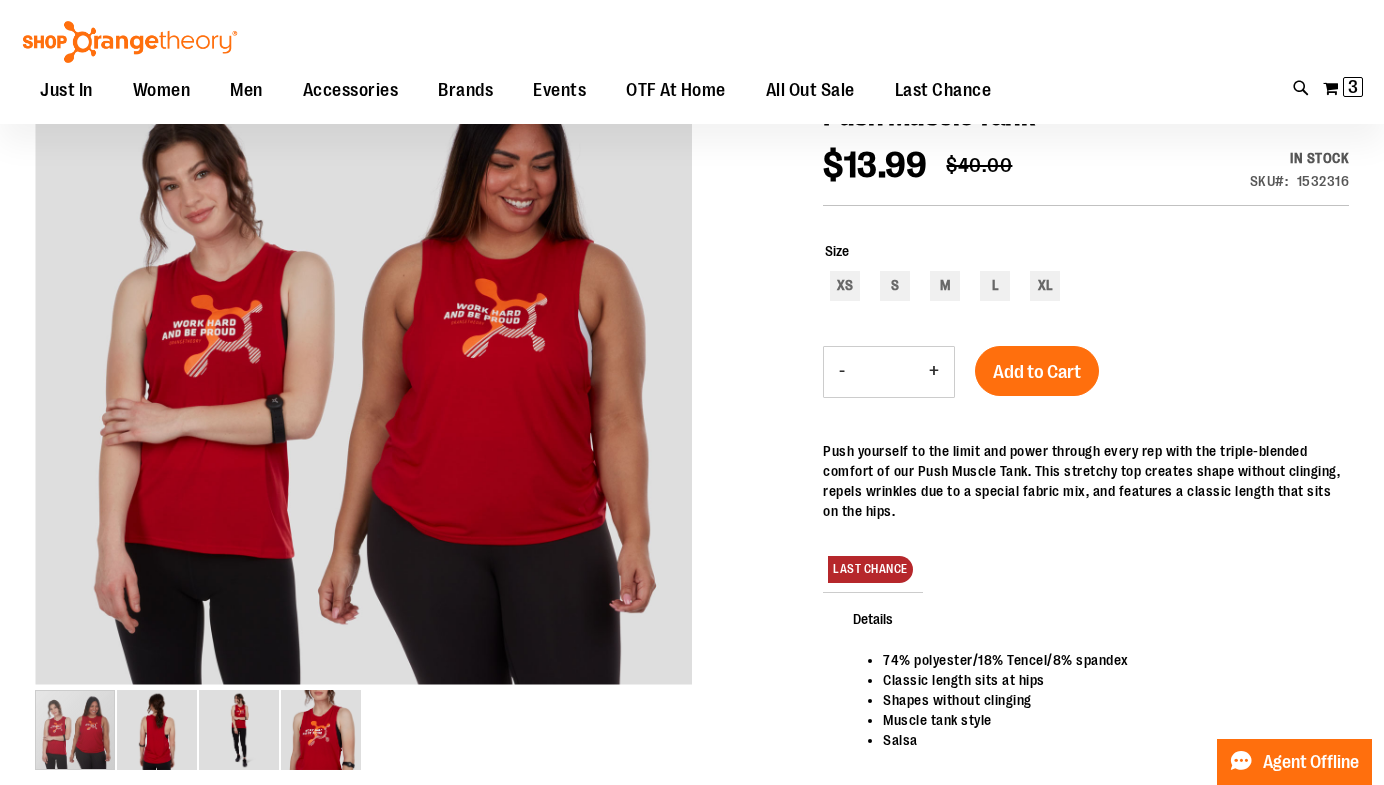 scroll, scrollTop: 270, scrollLeft: 0, axis: vertical 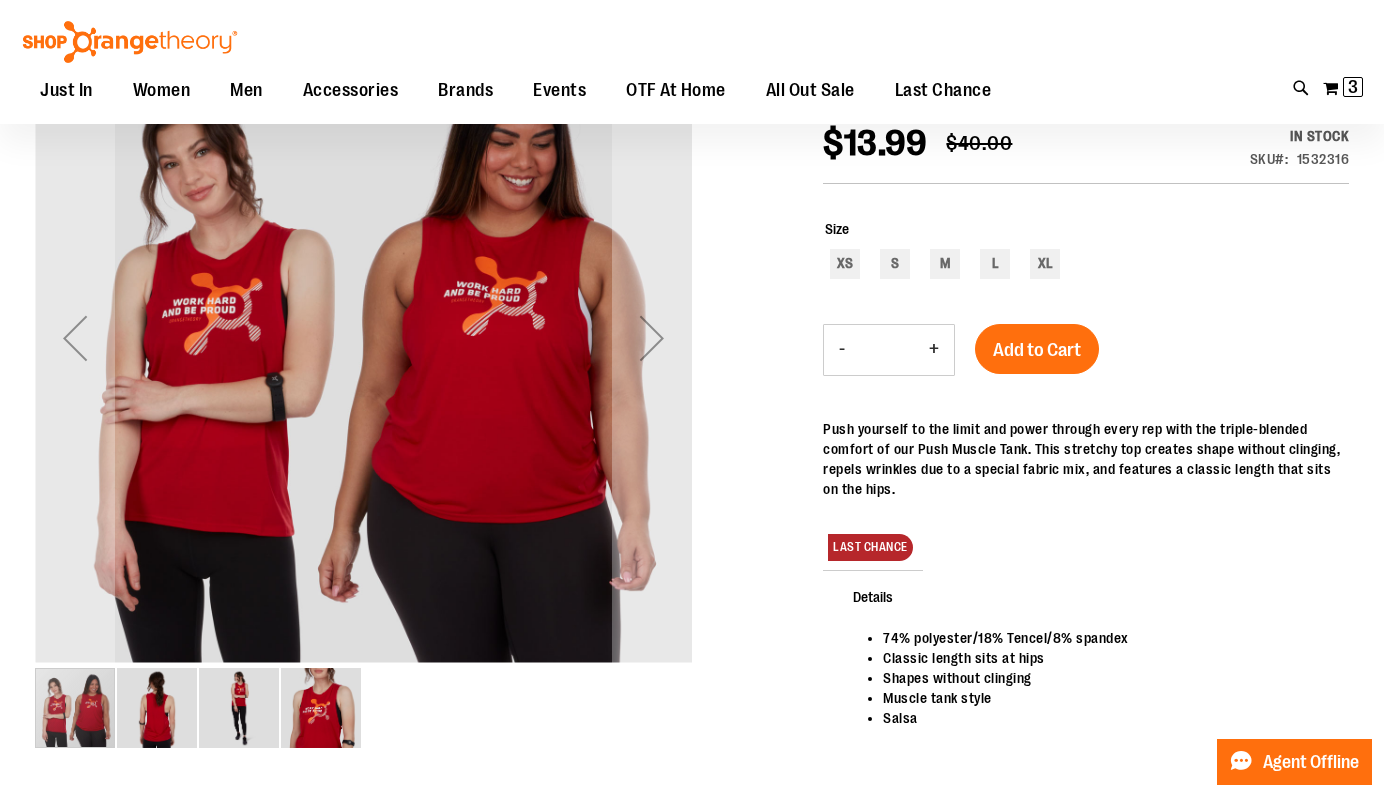 click at bounding box center (157, 708) 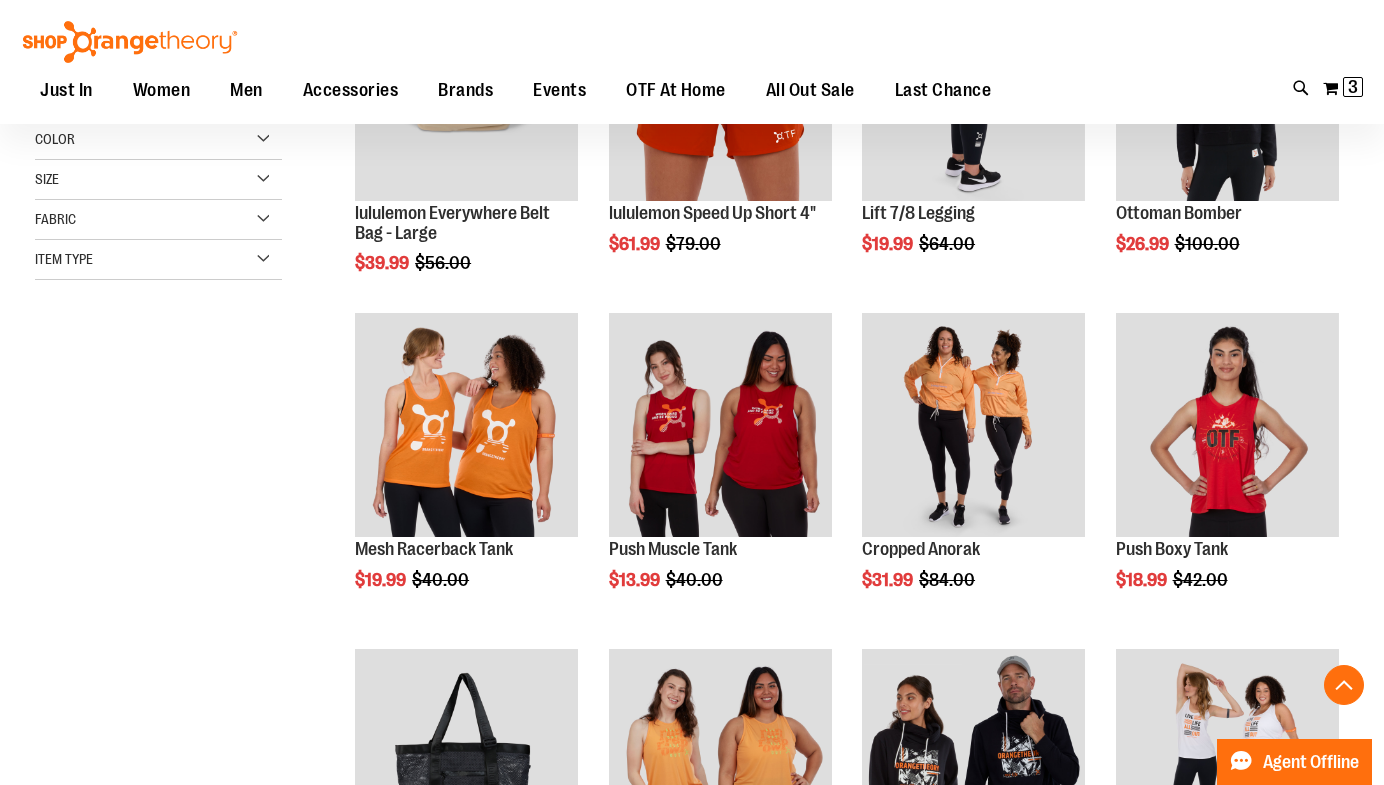 scroll, scrollTop: 480, scrollLeft: 0, axis: vertical 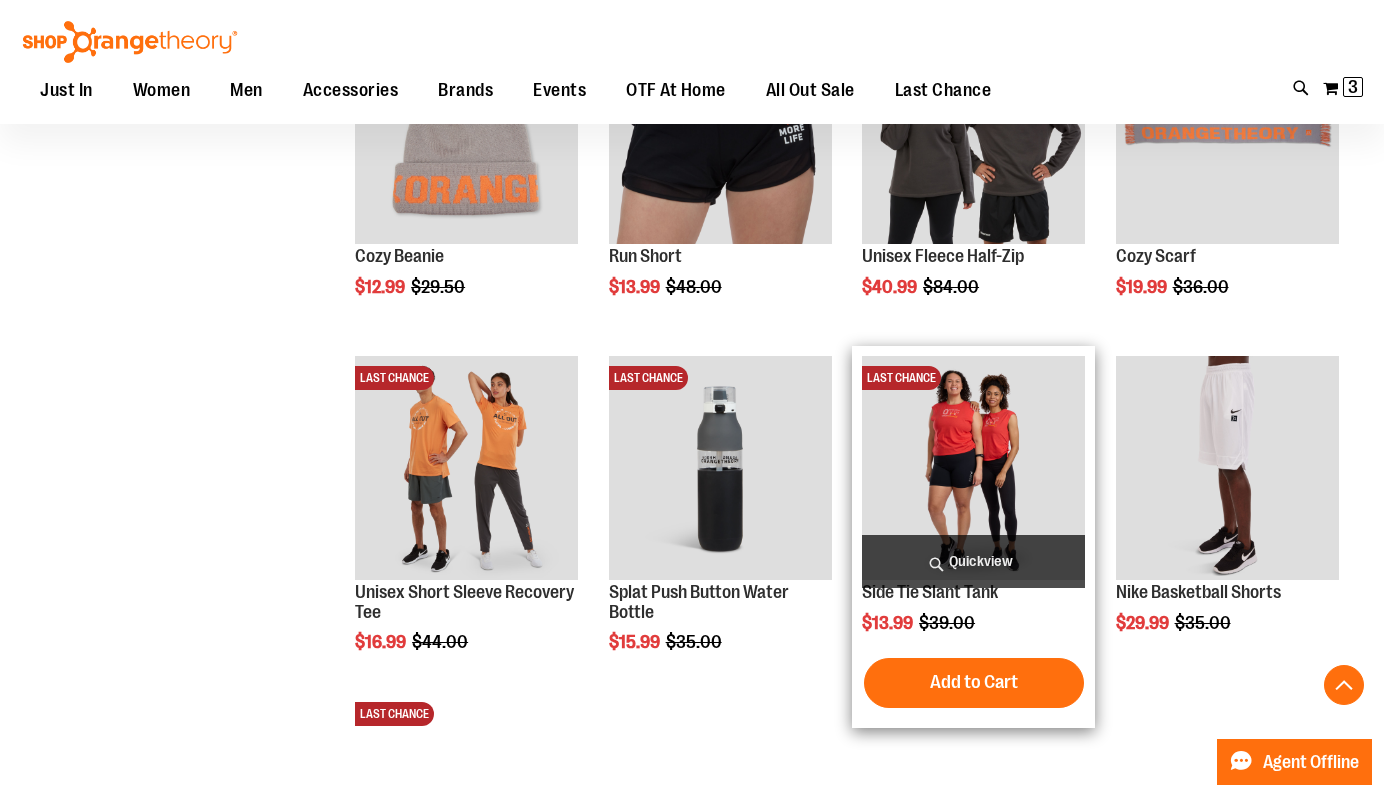 click at bounding box center [973, 467] 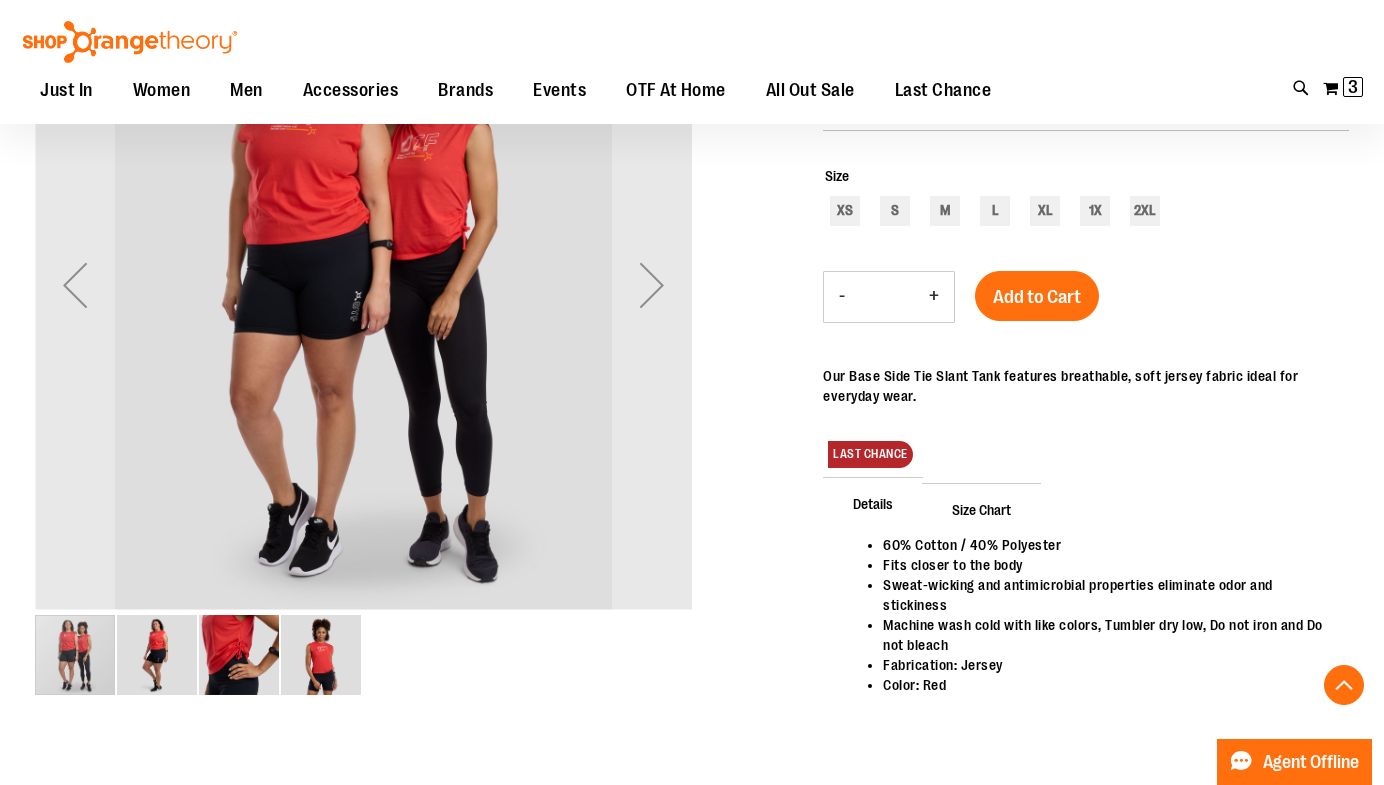 scroll, scrollTop: 345, scrollLeft: 0, axis: vertical 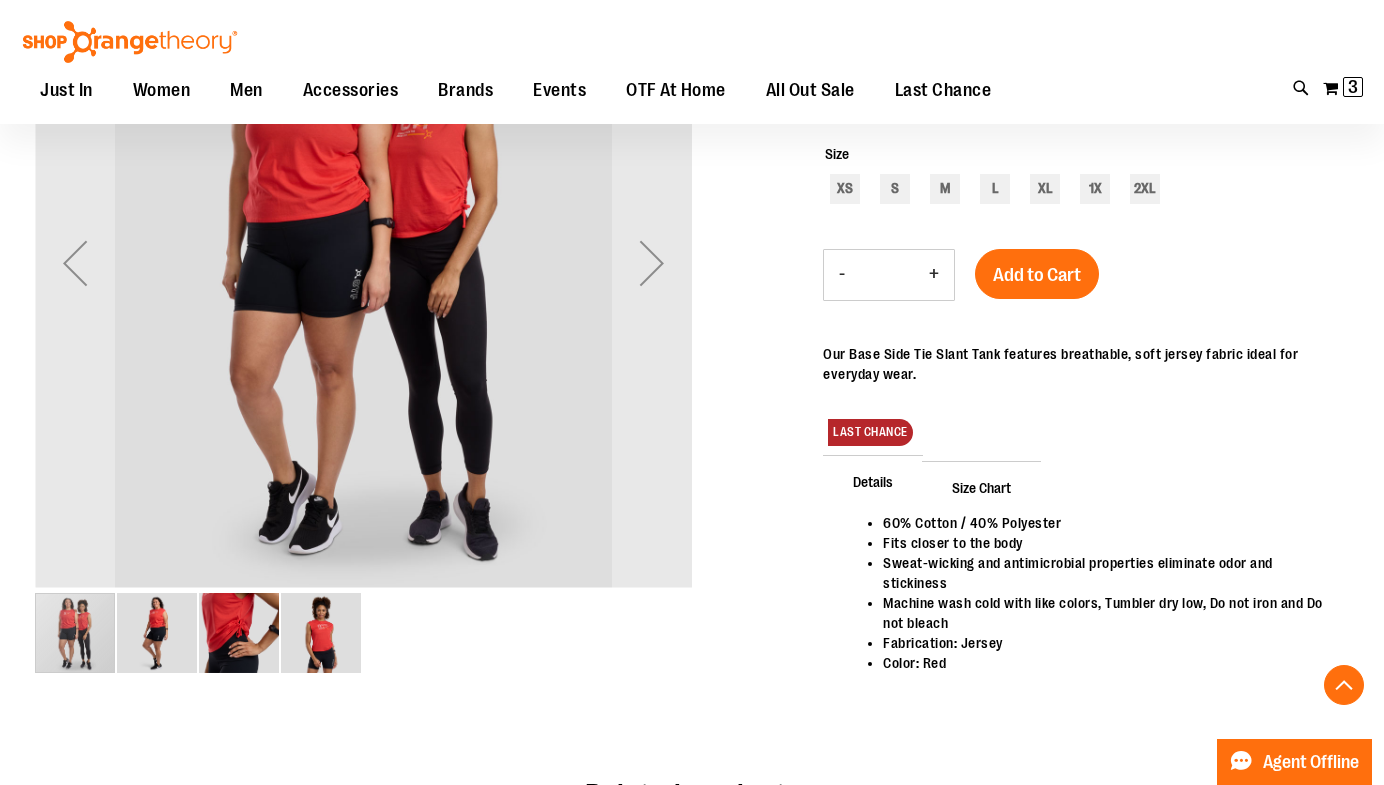 click at bounding box center (157, 633) 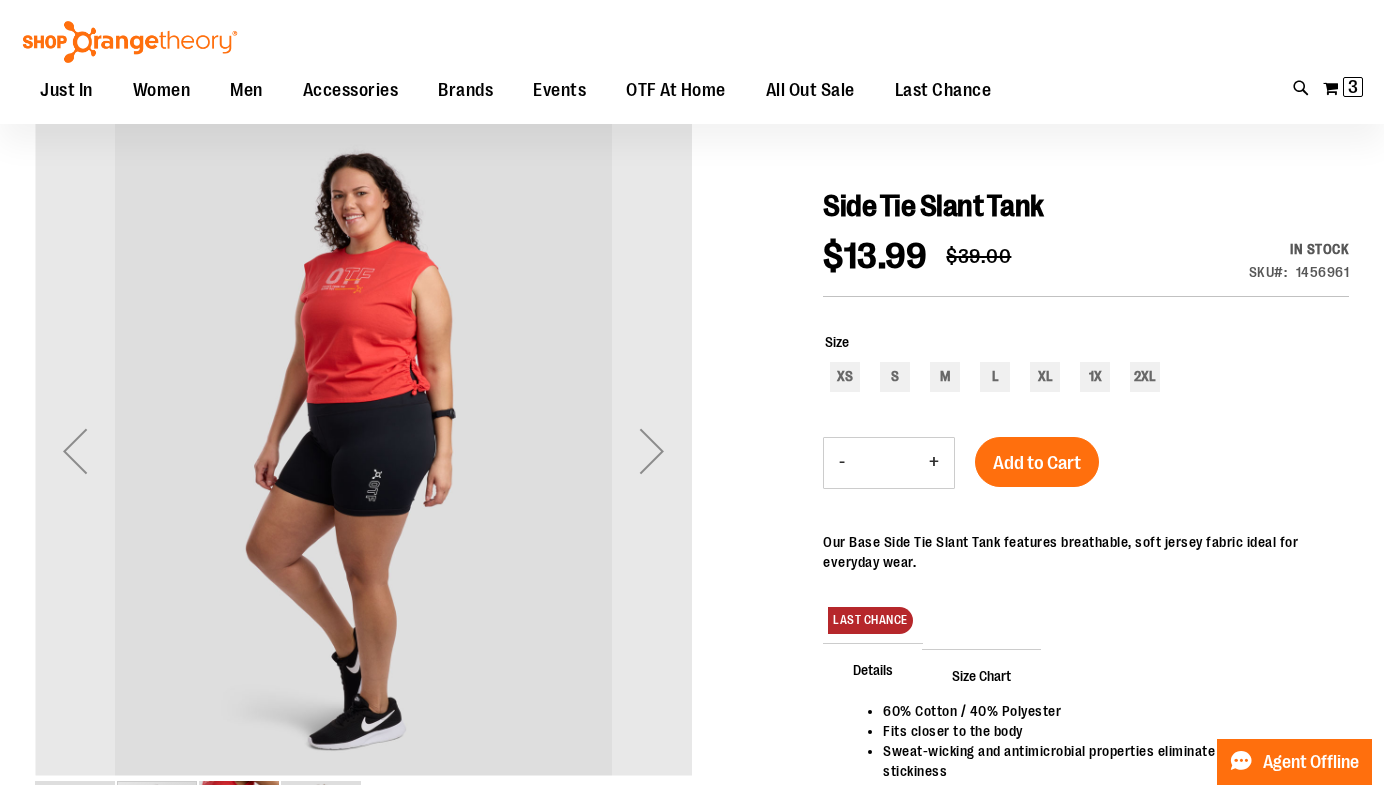 scroll, scrollTop: 149, scrollLeft: 0, axis: vertical 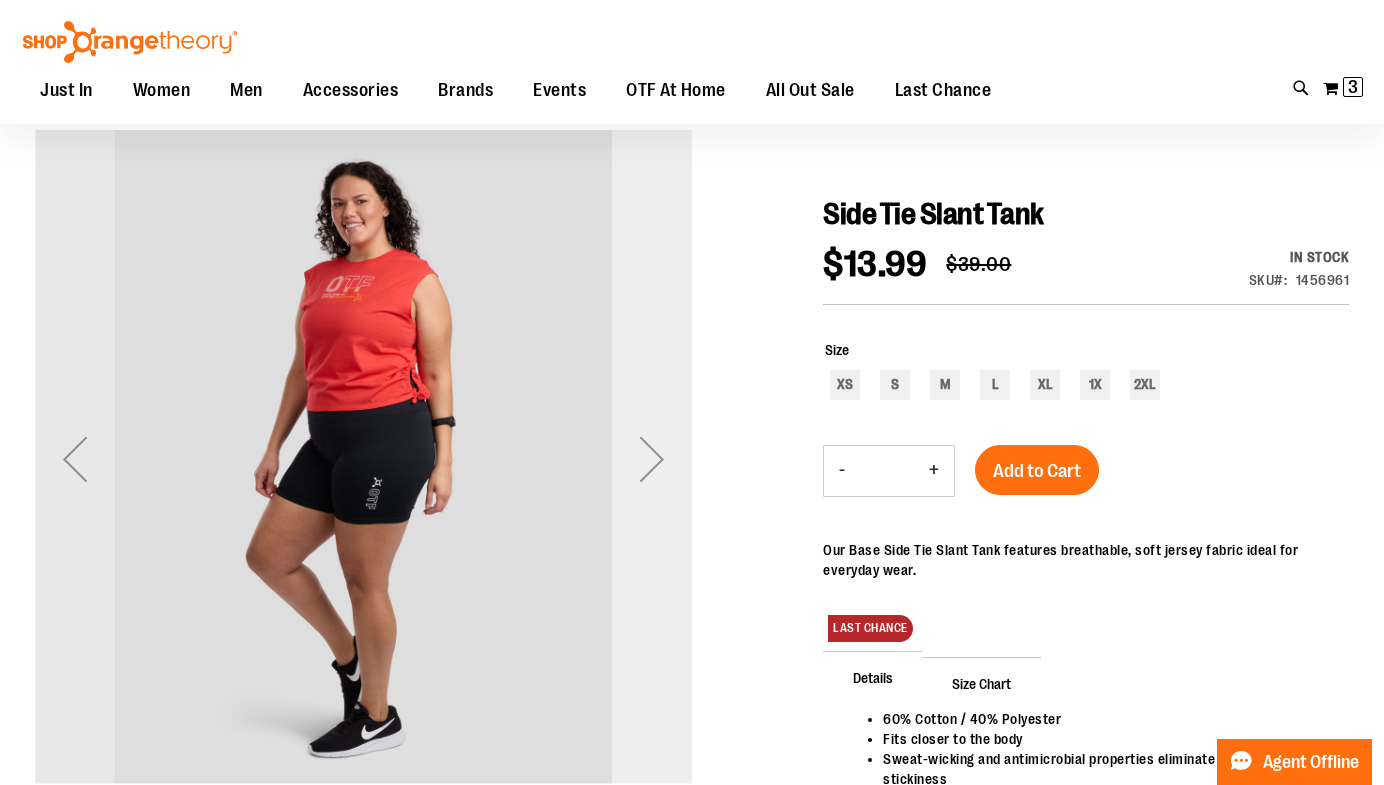 click at bounding box center (652, 459) 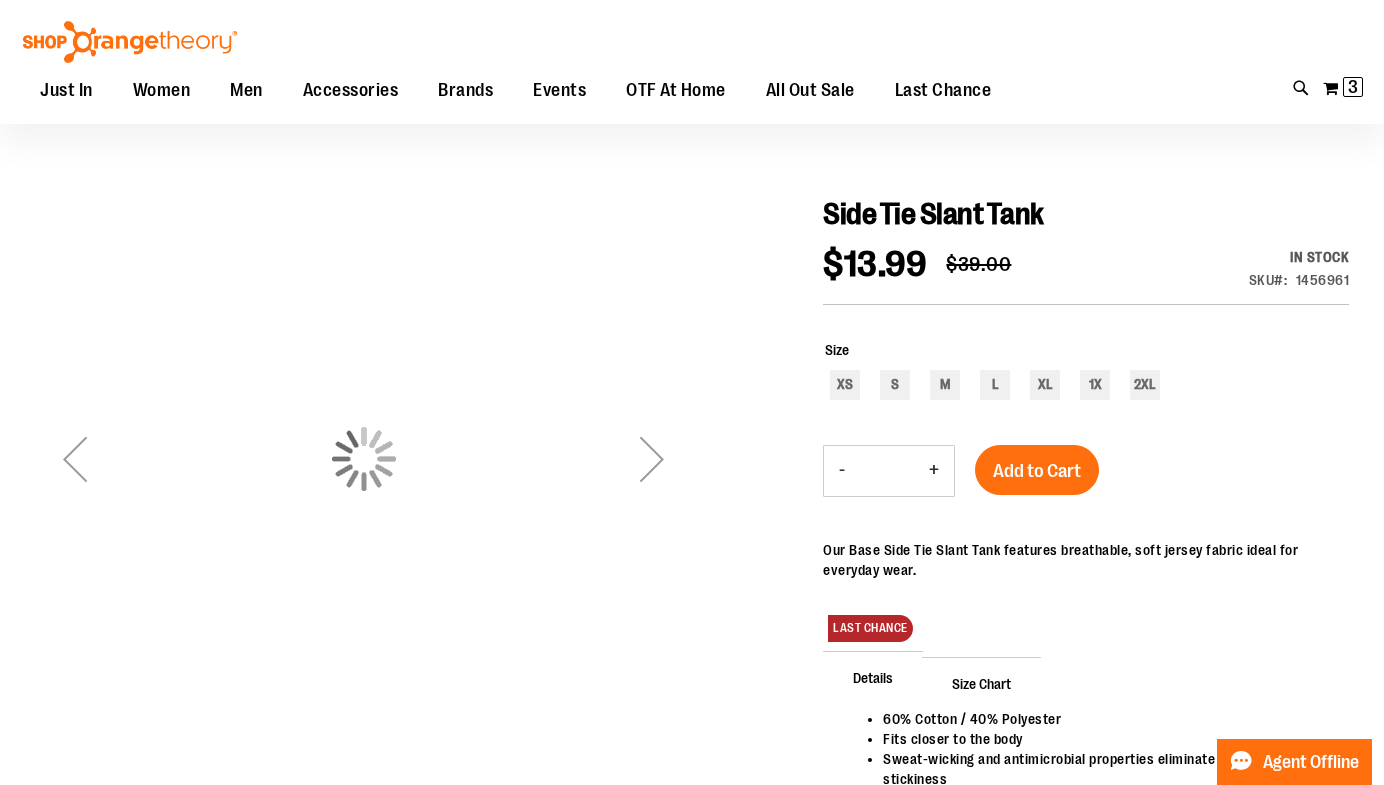 click at bounding box center [652, 459] 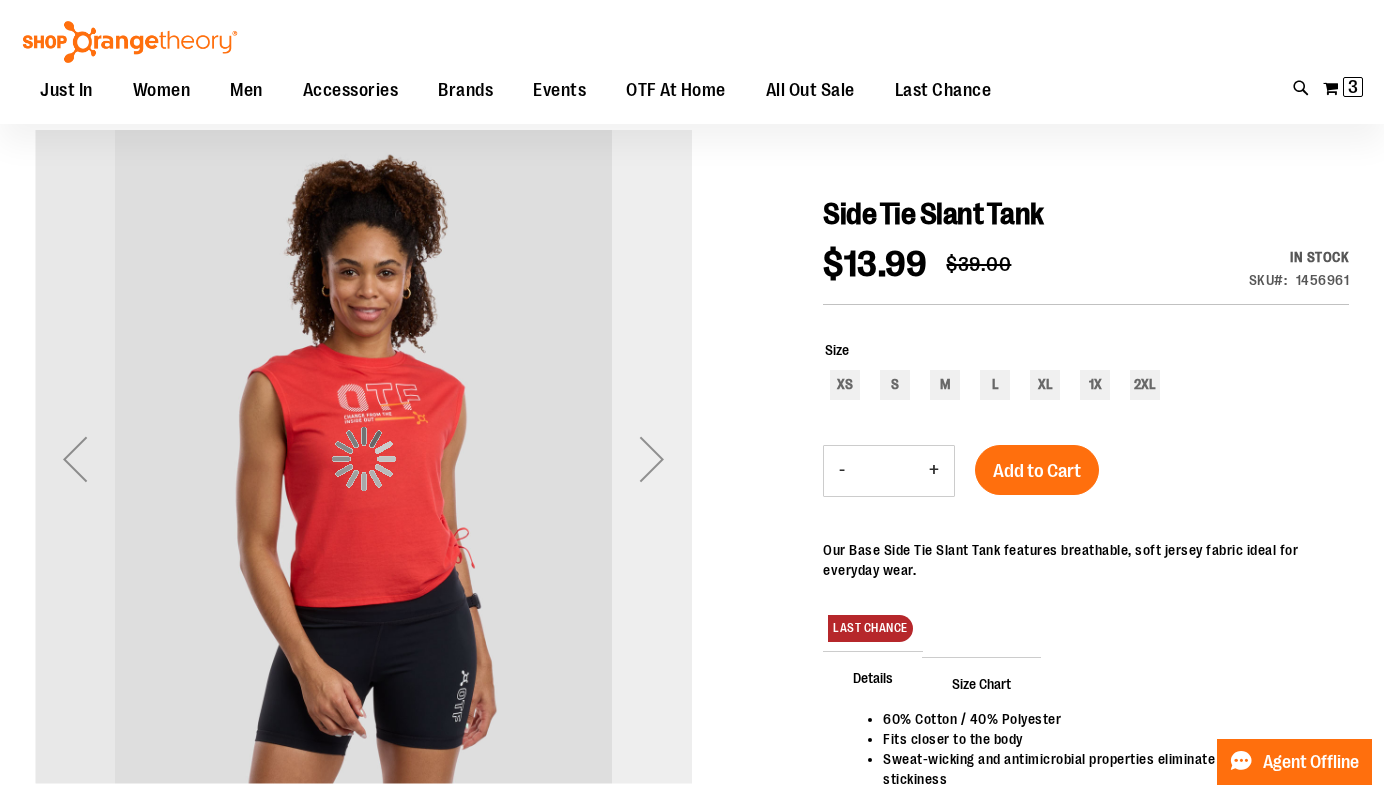 click at bounding box center [652, 459] 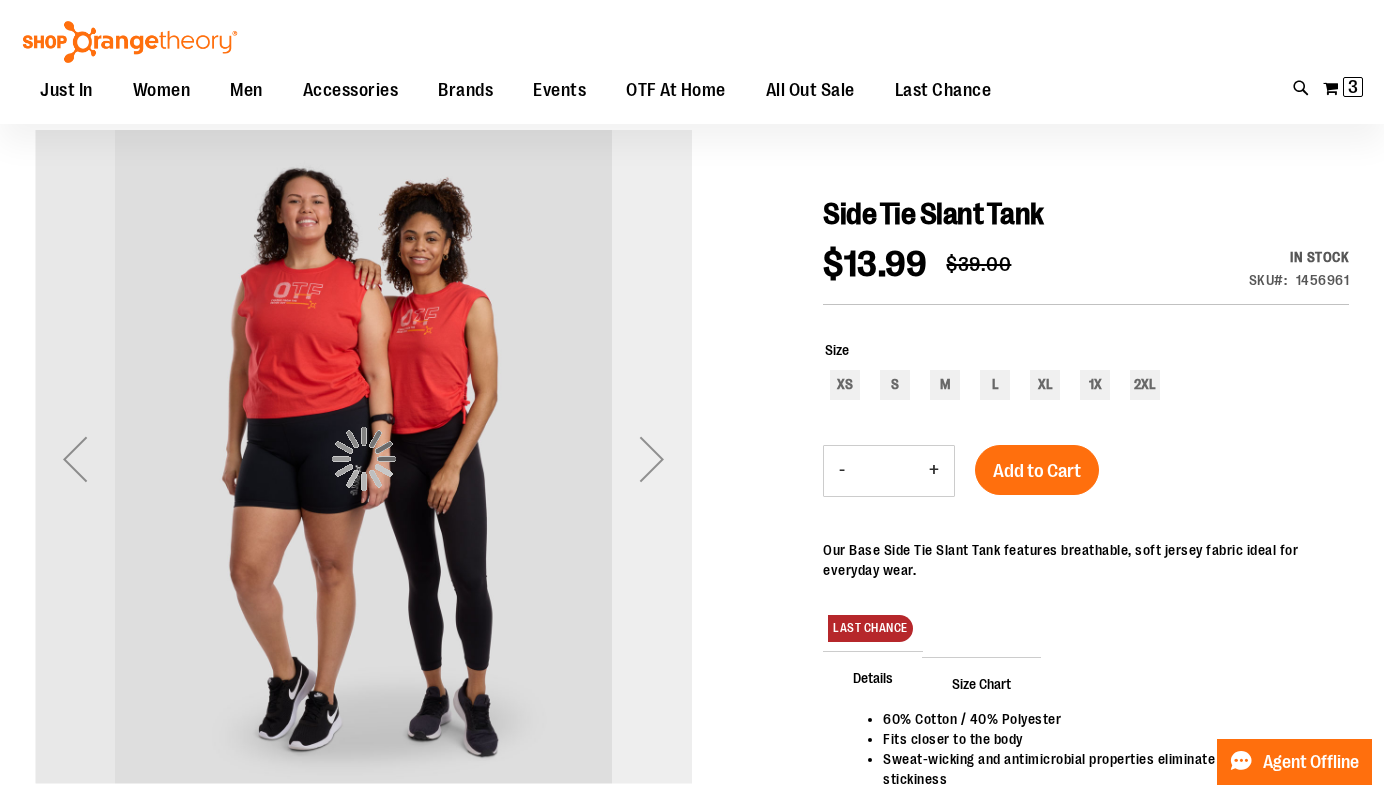 click at bounding box center (652, 459) 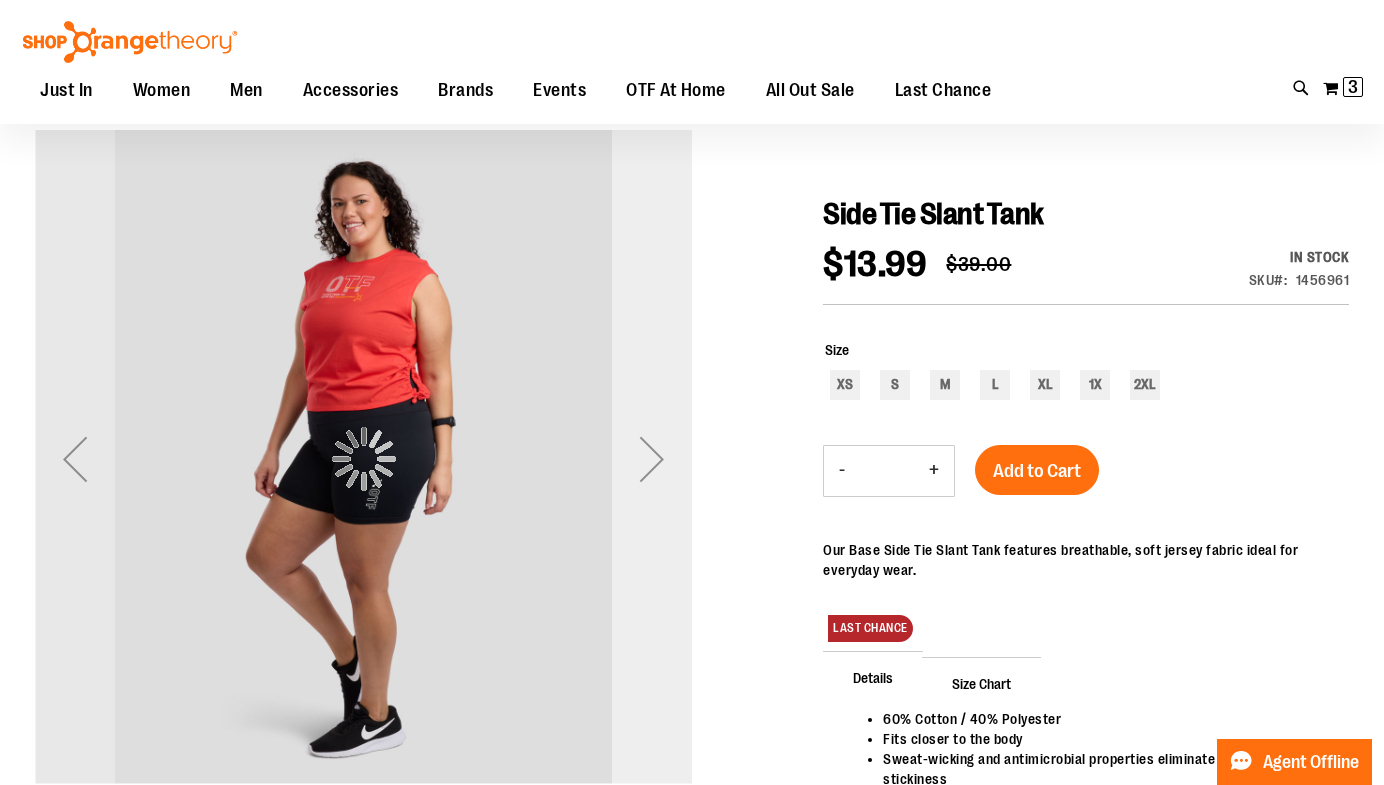 click at bounding box center [652, 459] 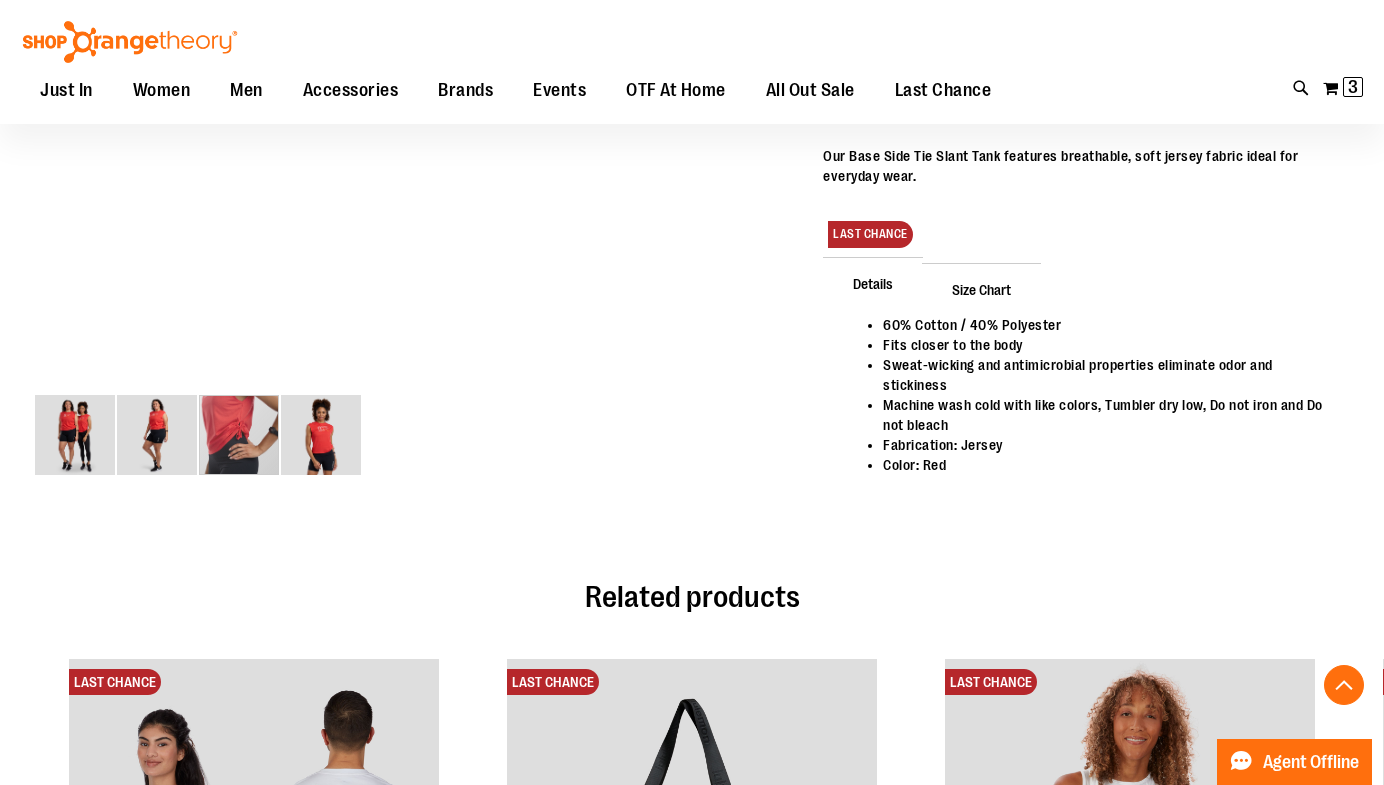 scroll, scrollTop: 535, scrollLeft: 0, axis: vertical 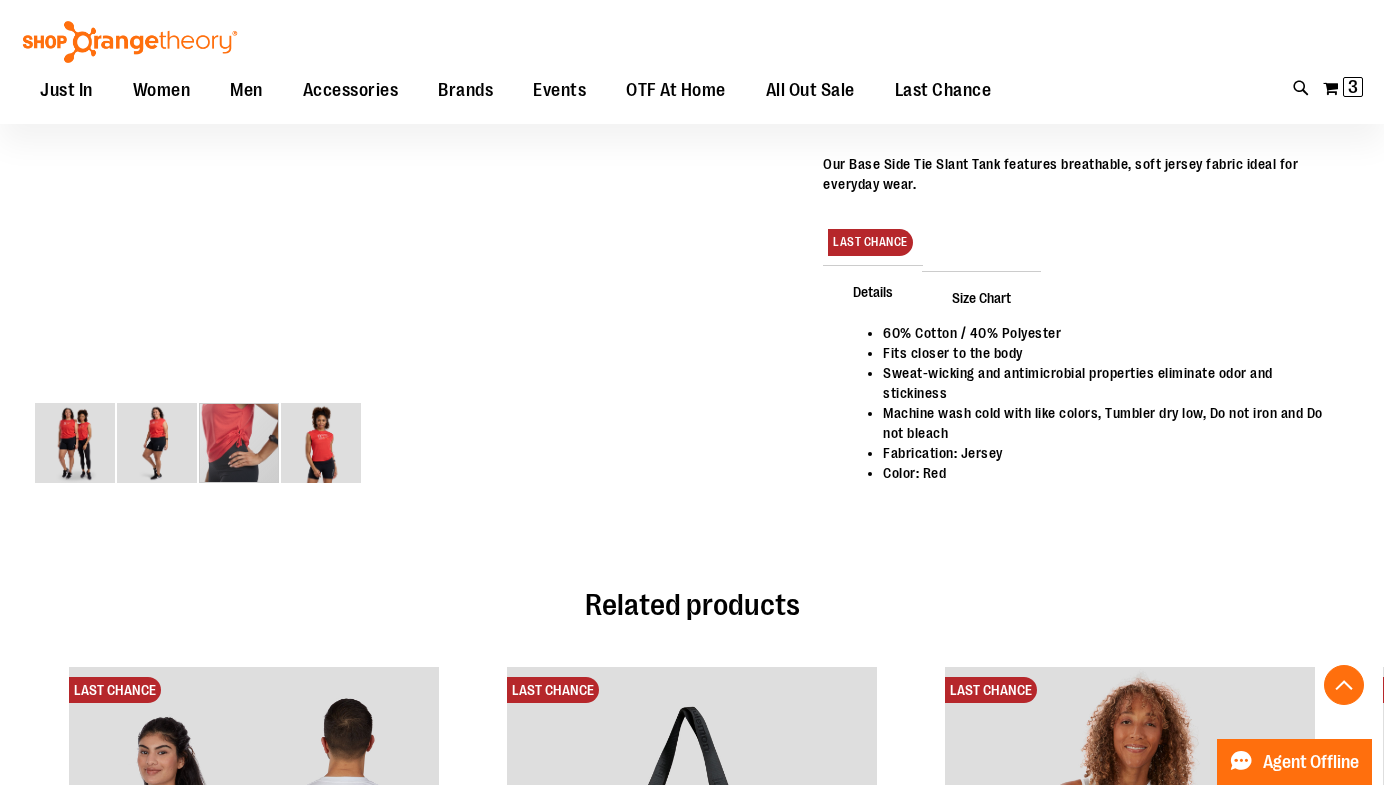 click at bounding box center (239, 443) 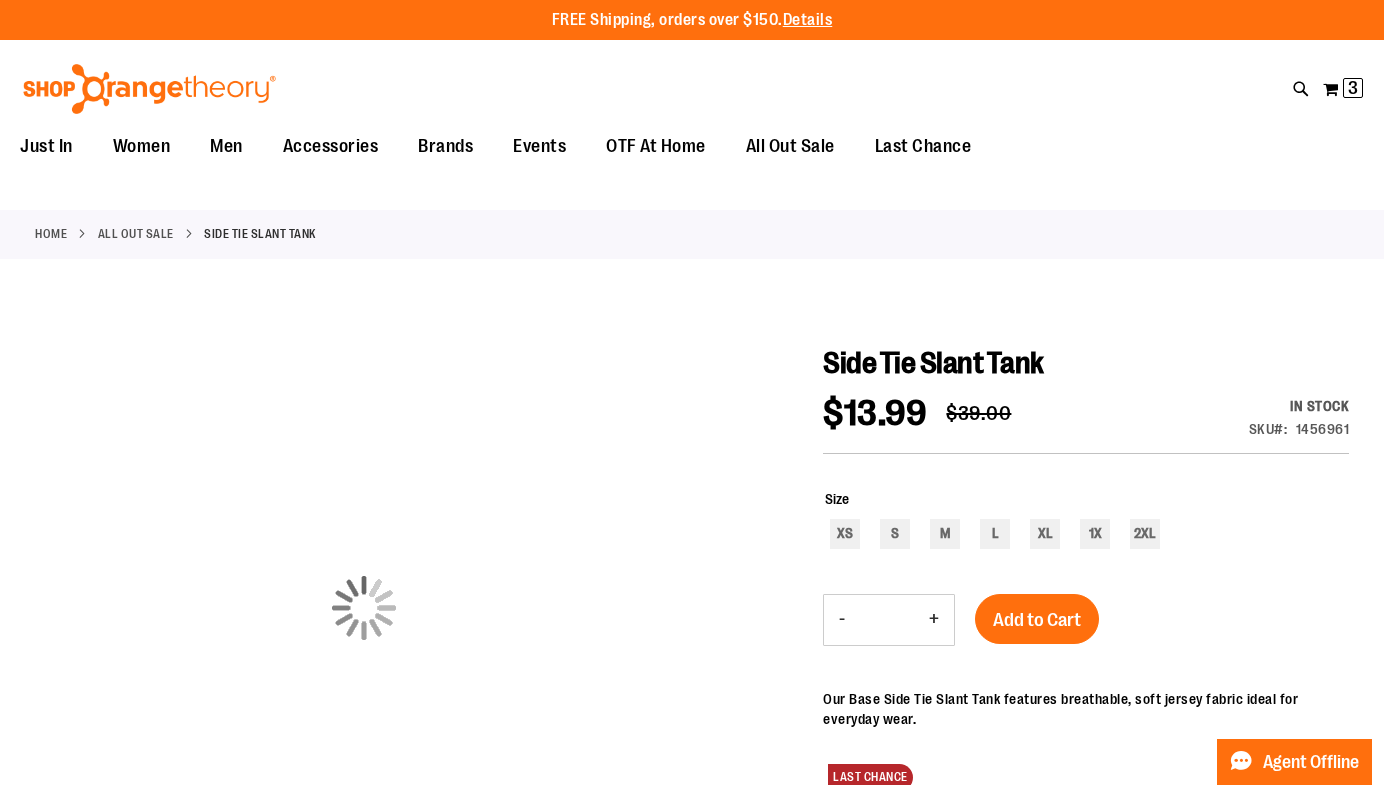 scroll, scrollTop: 0, scrollLeft: 0, axis: both 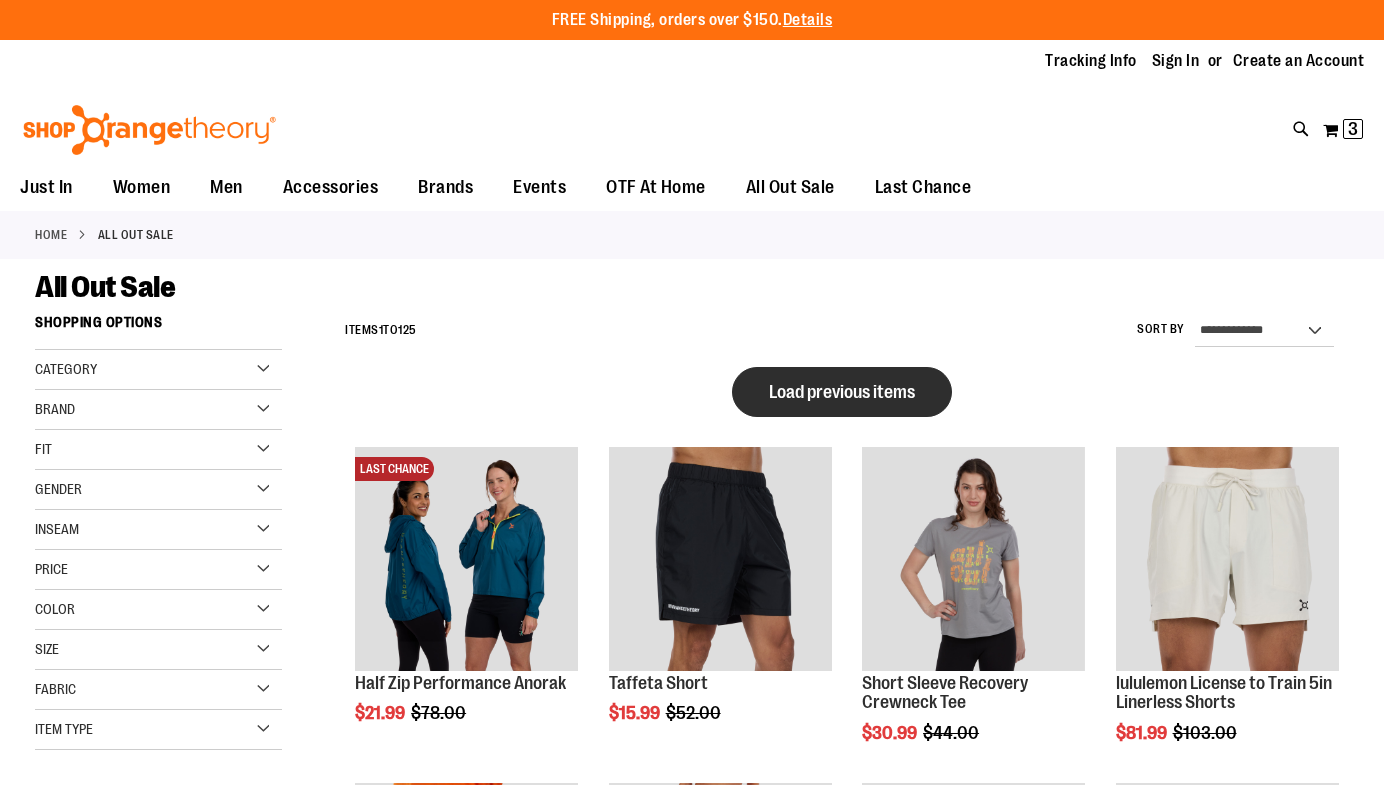 click on "Load previous items" at bounding box center (842, 392) 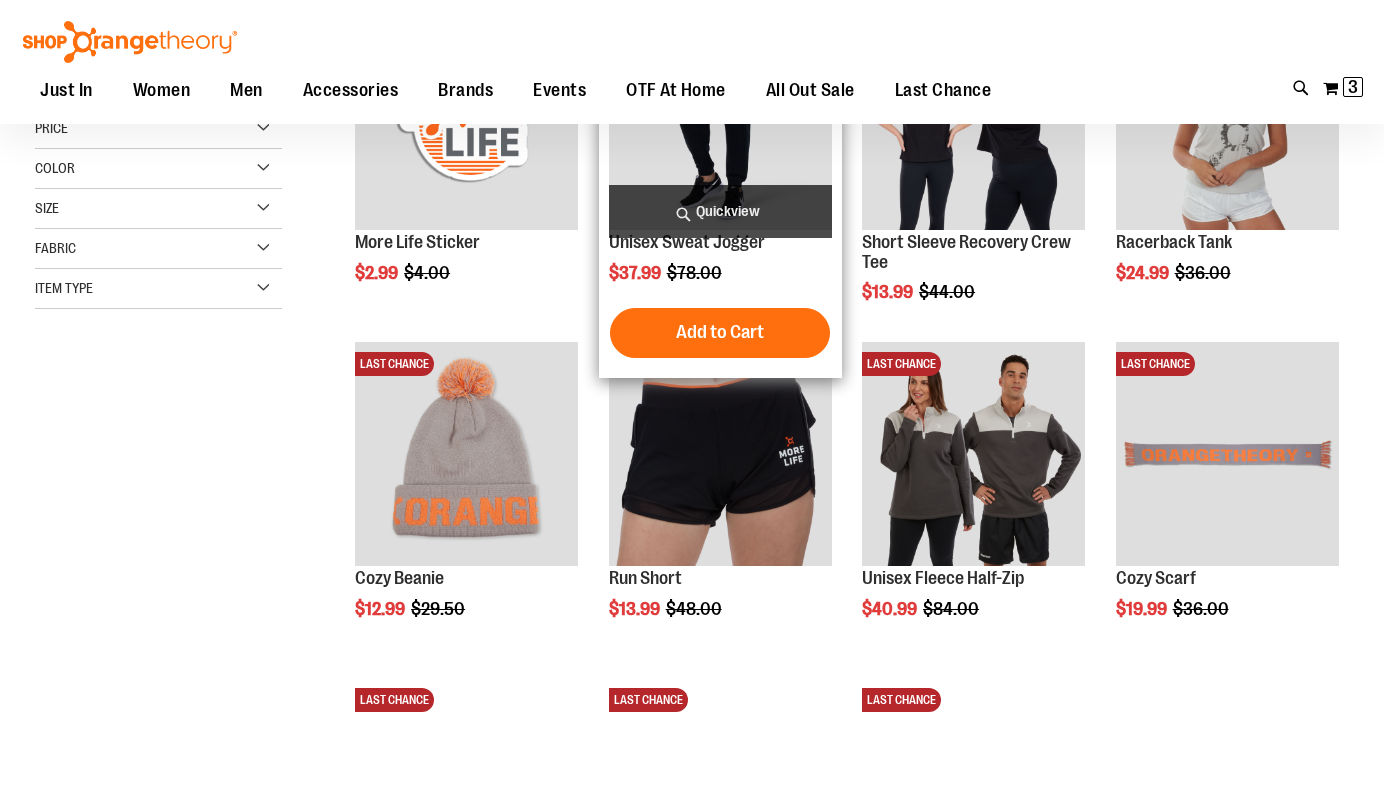 scroll, scrollTop: 232, scrollLeft: 0, axis: vertical 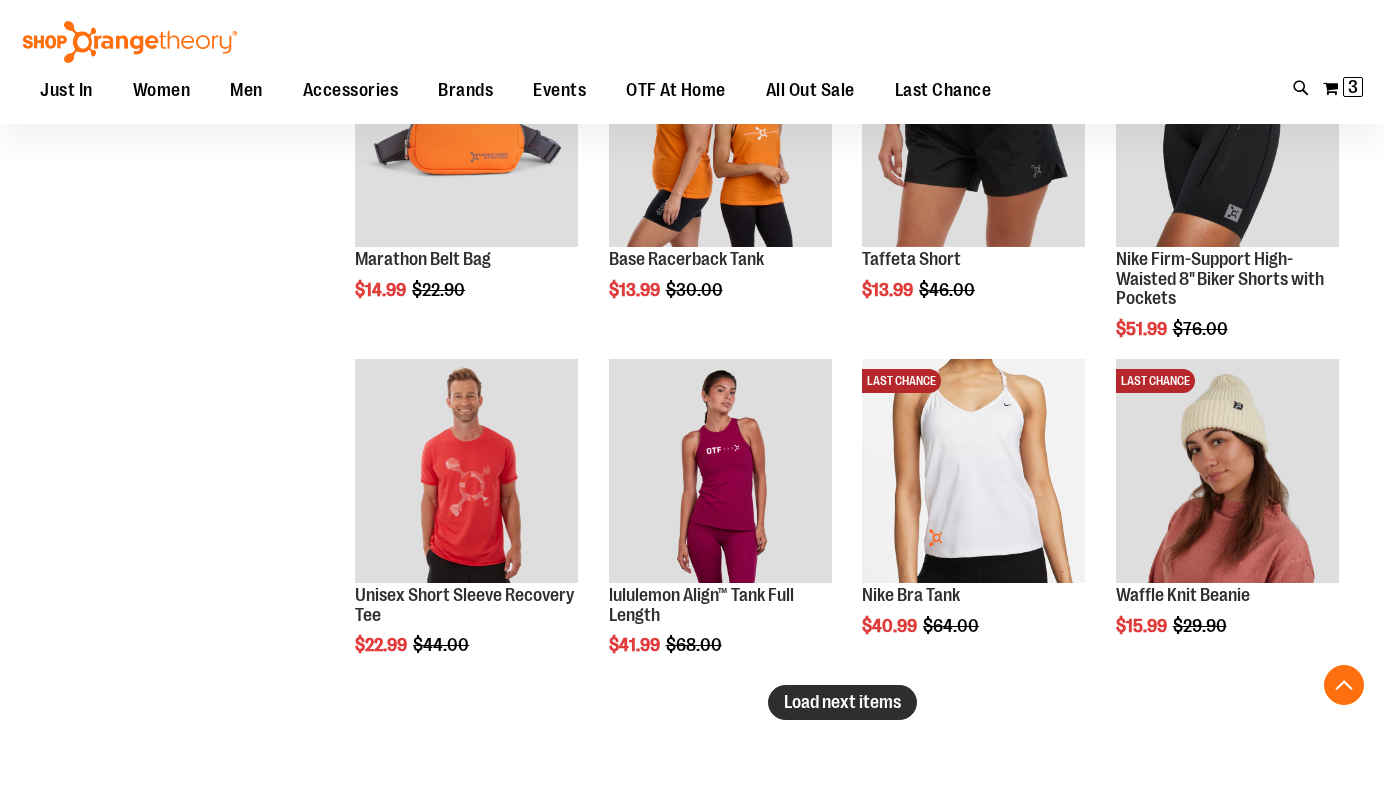click on "Load next items" at bounding box center (842, 702) 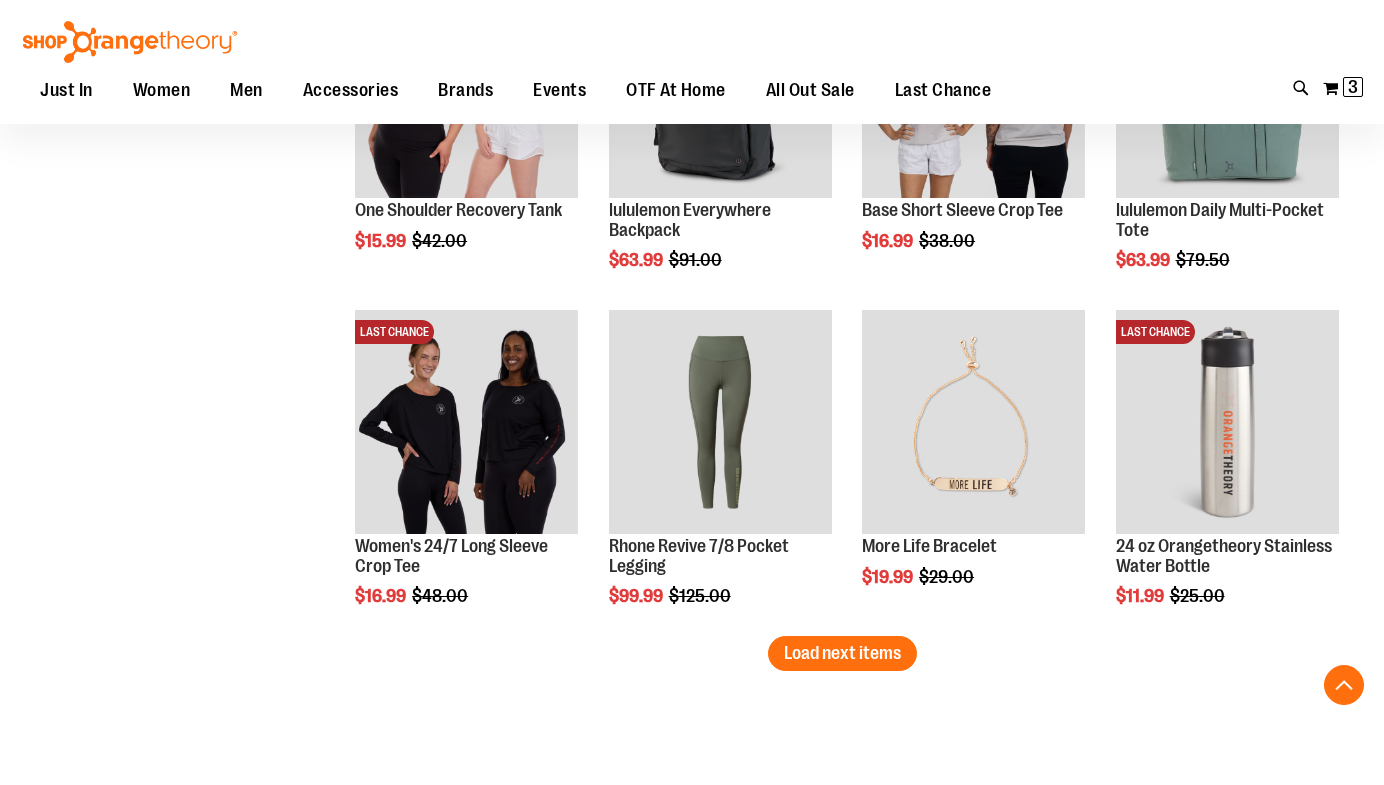 scroll, scrollTop: 4632, scrollLeft: 0, axis: vertical 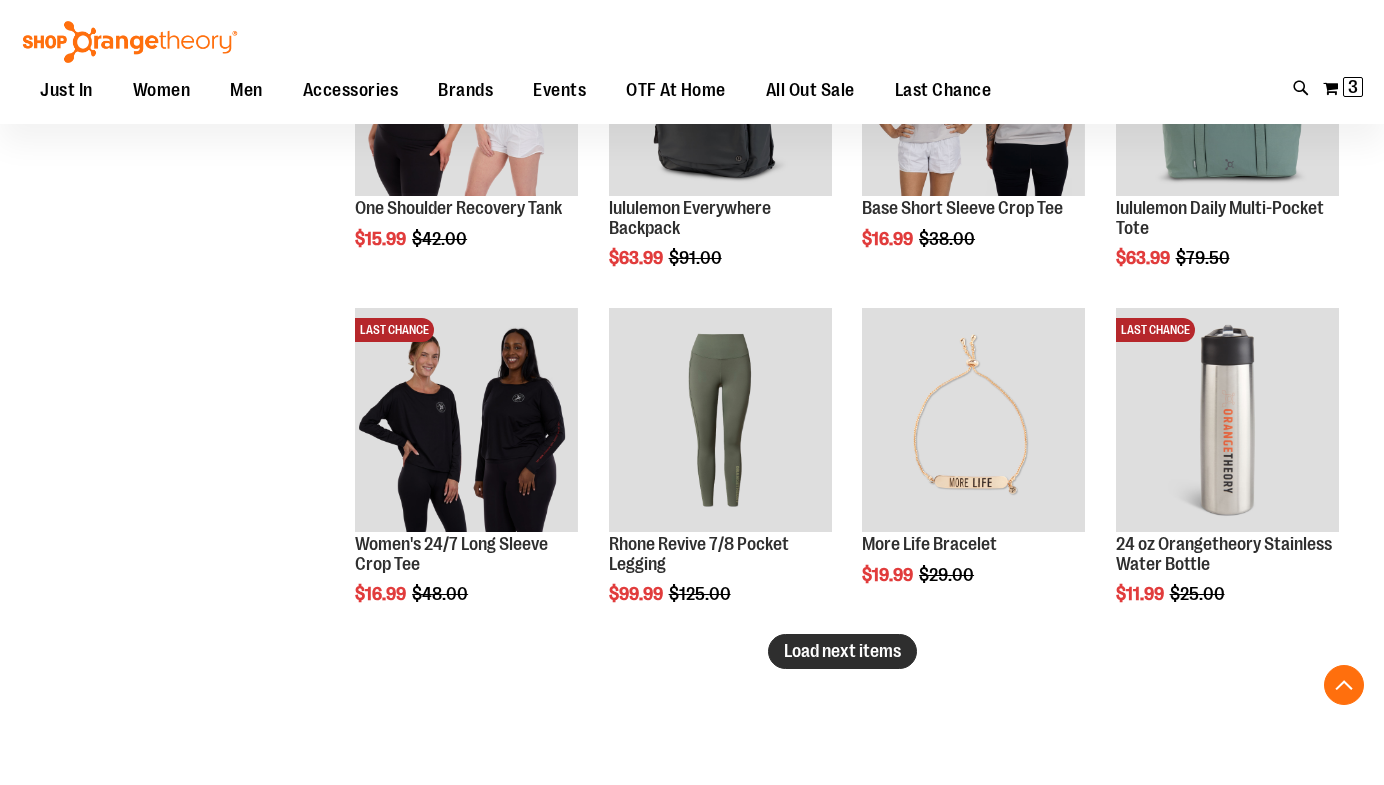 click on "Load next items" at bounding box center (842, 651) 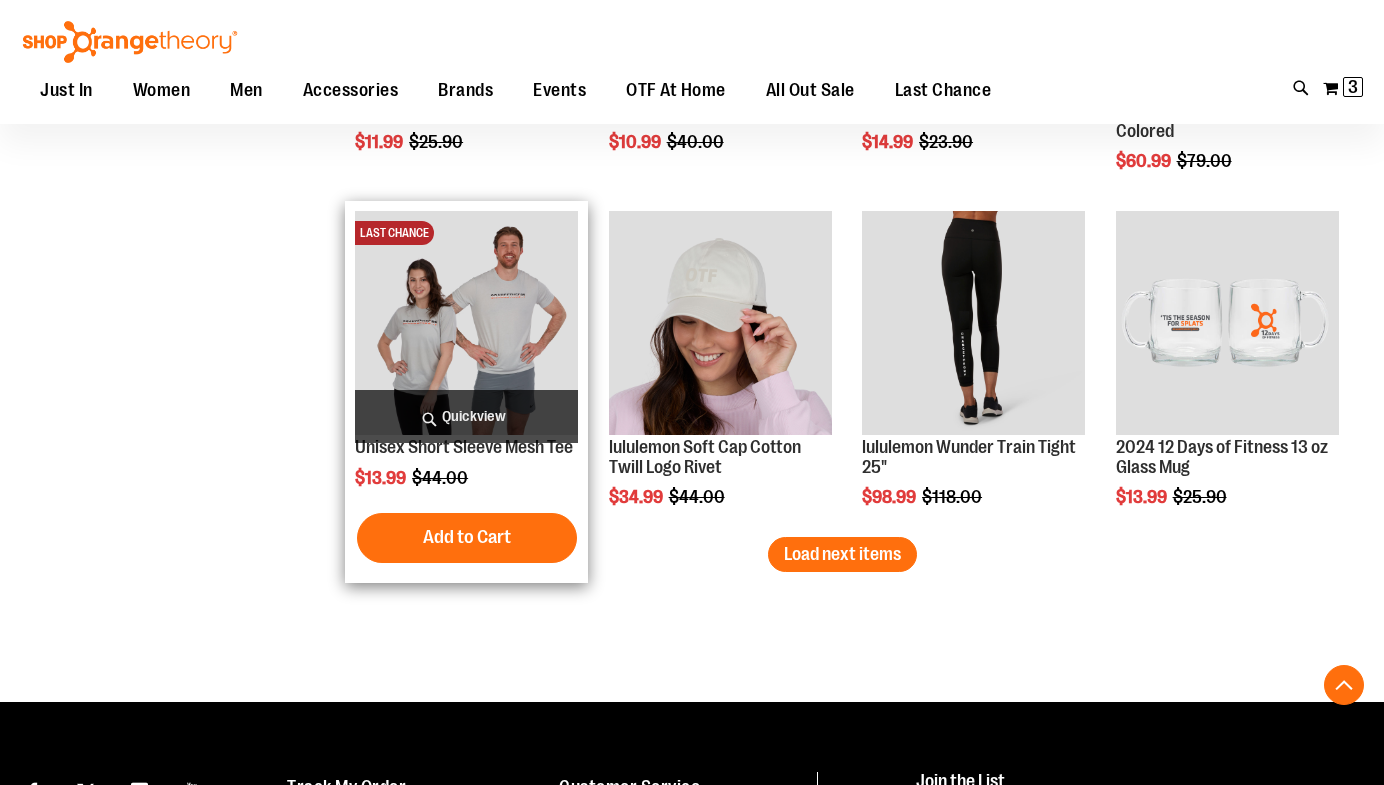 scroll, scrollTop: 5771, scrollLeft: 0, axis: vertical 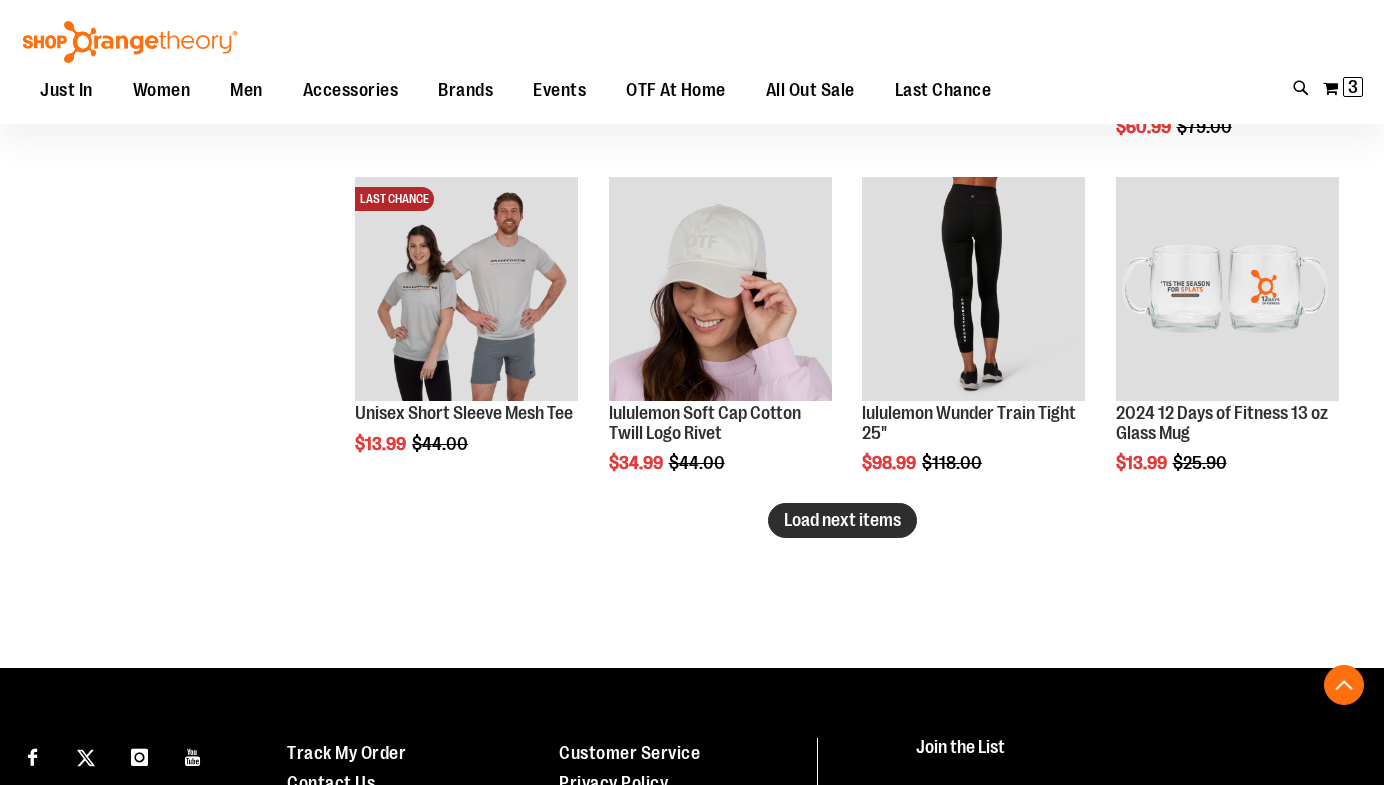 click on "Load next items" at bounding box center (842, 520) 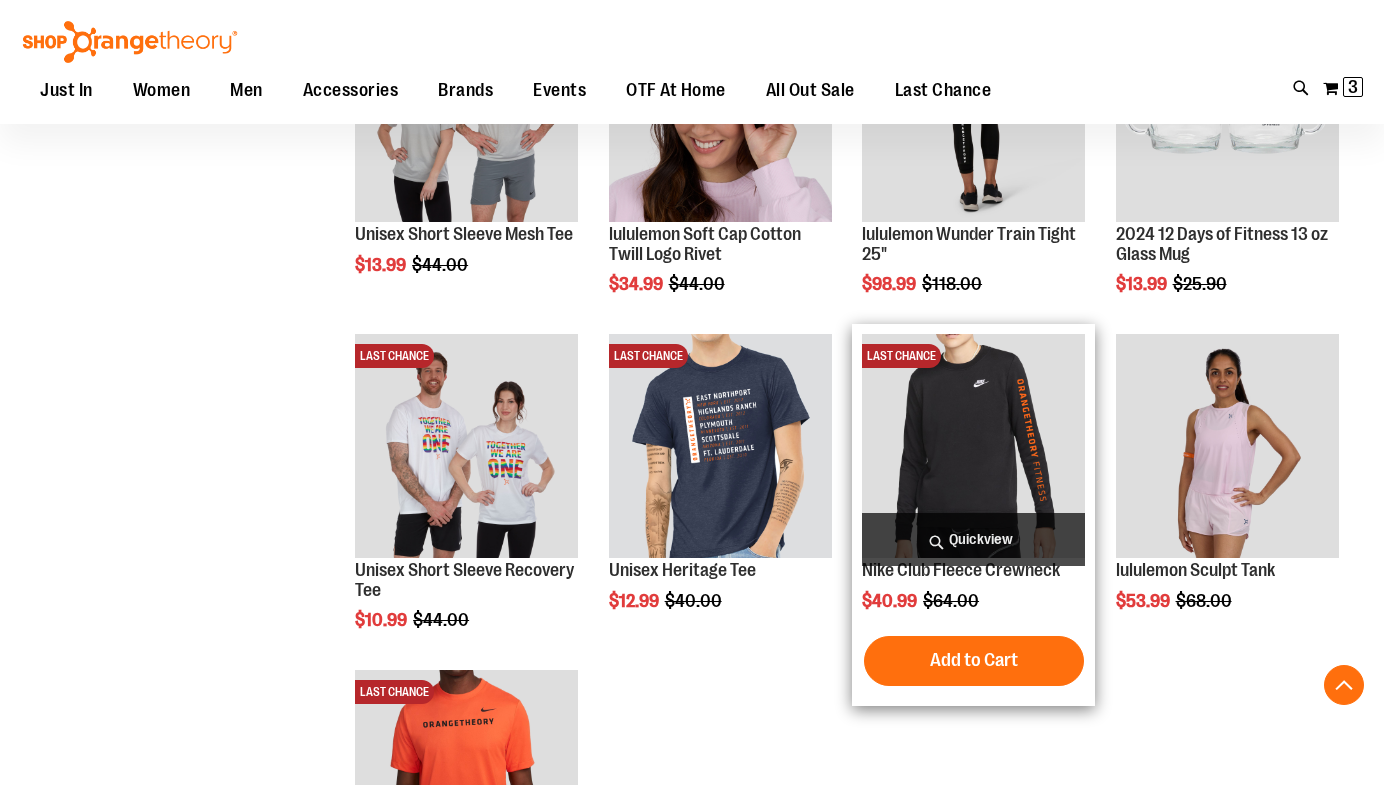scroll, scrollTop: 5952, scrollLeft: 0, axis: vertical 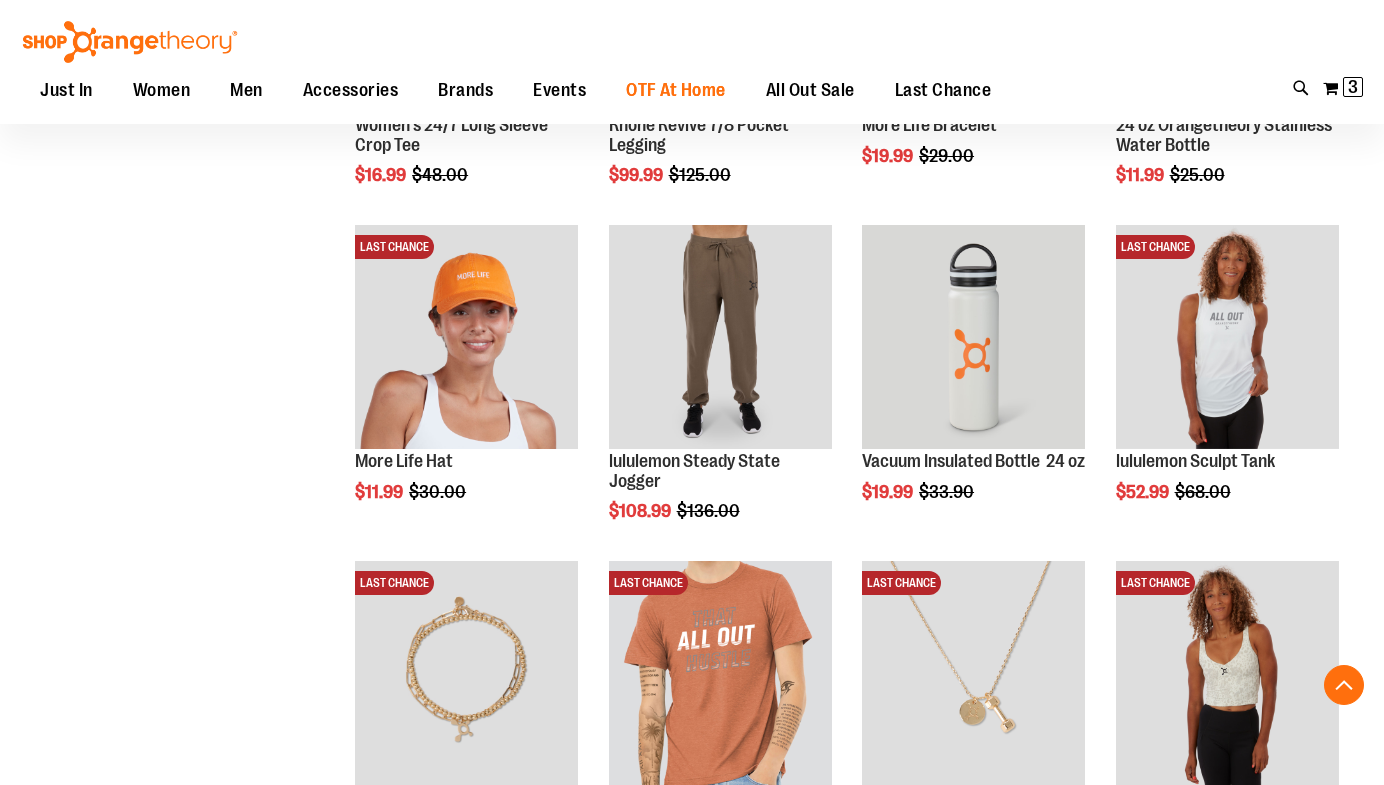 click on "OTF At Home" at bounding box center (676, 90) 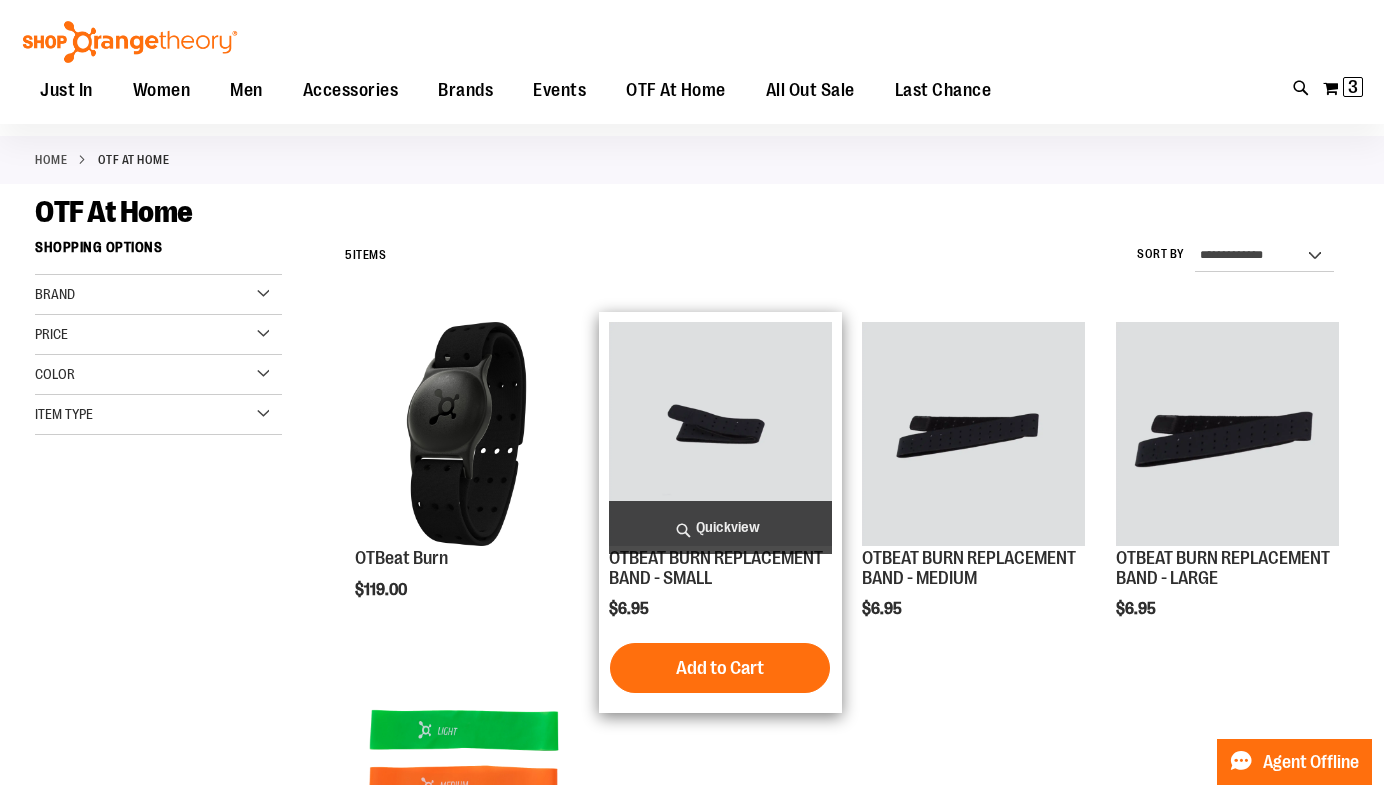 scroll, scrollTop: 34, scrollLeft: 0, axis: vertical 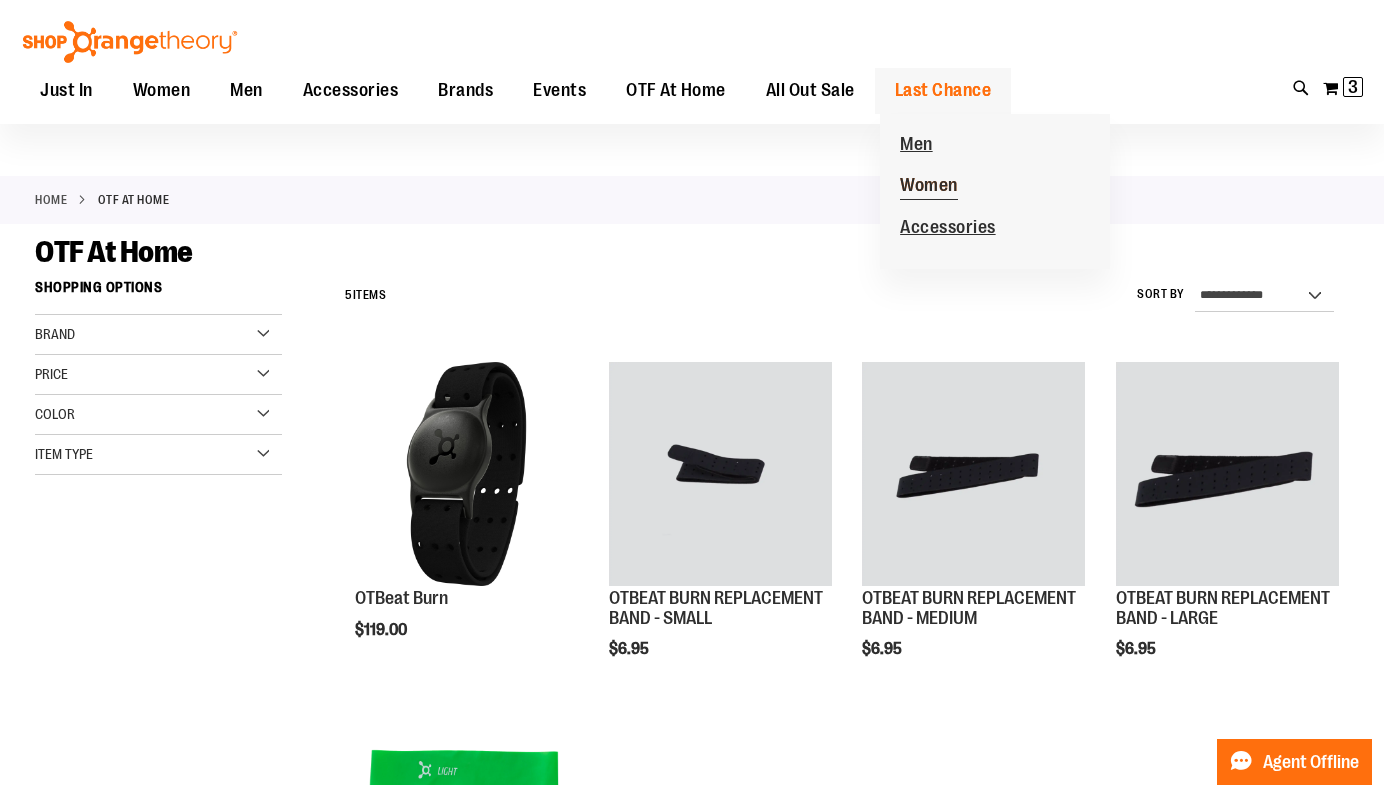 click on "Women" at bounding box center (929, 187) 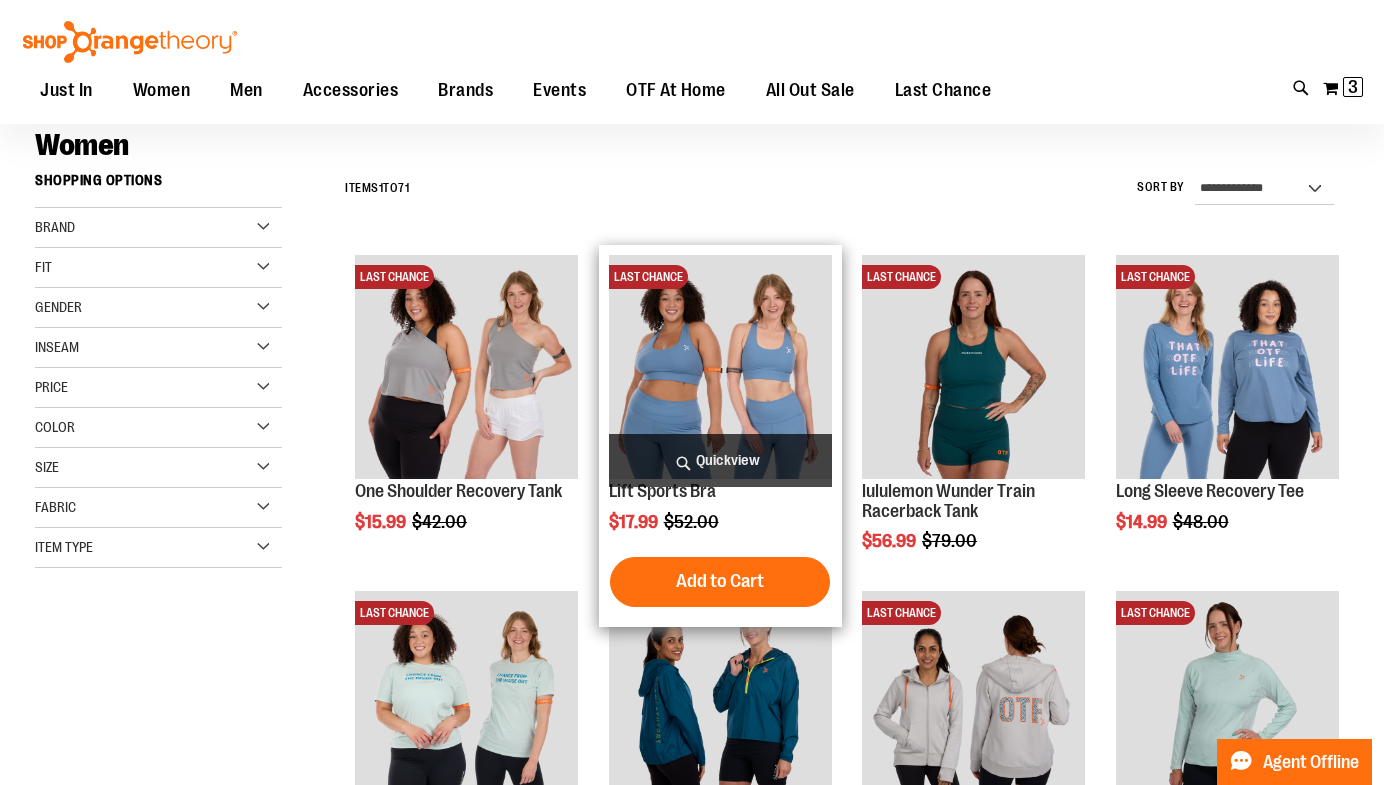 scroll, scrollTop: 142, scrollLeft: 0, axis: vertical 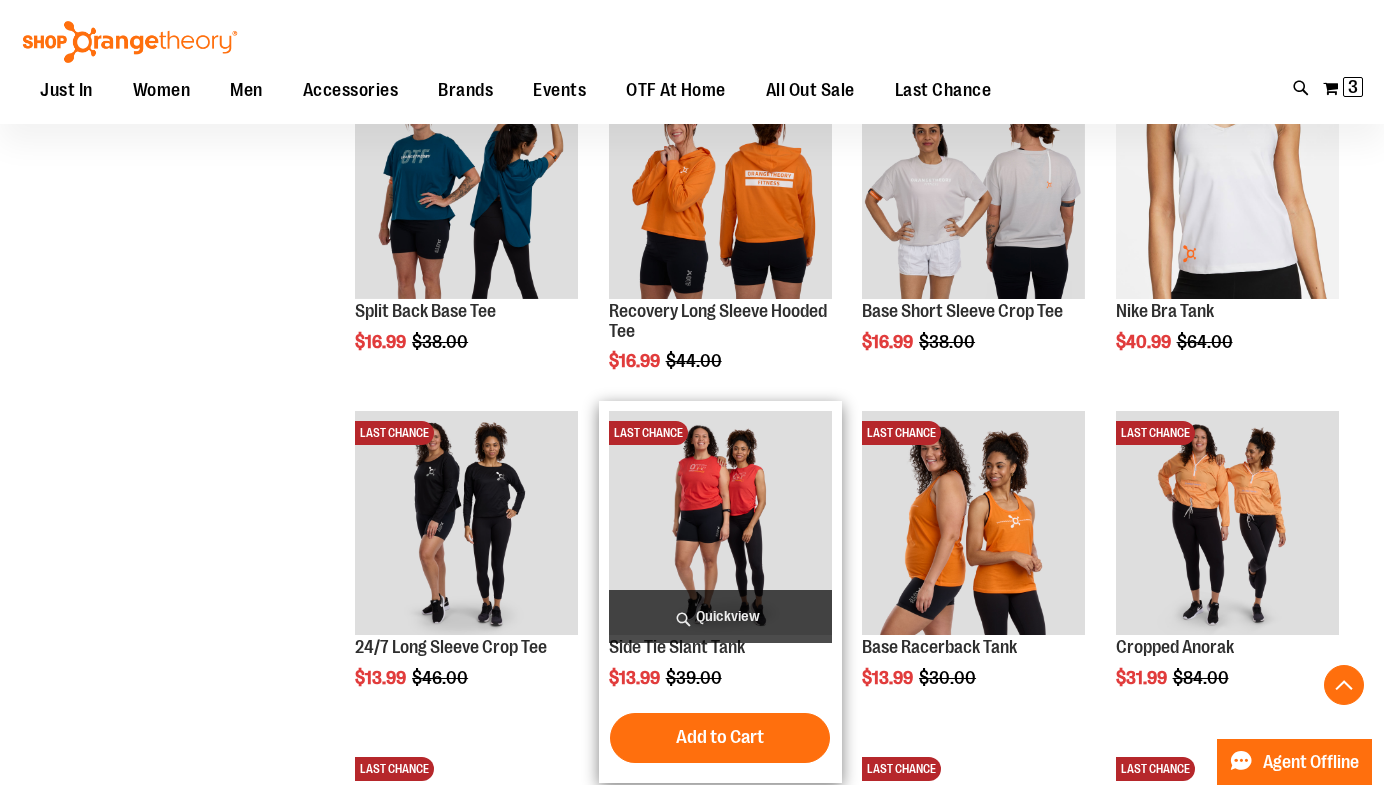 click at bounding box center [720, 522] 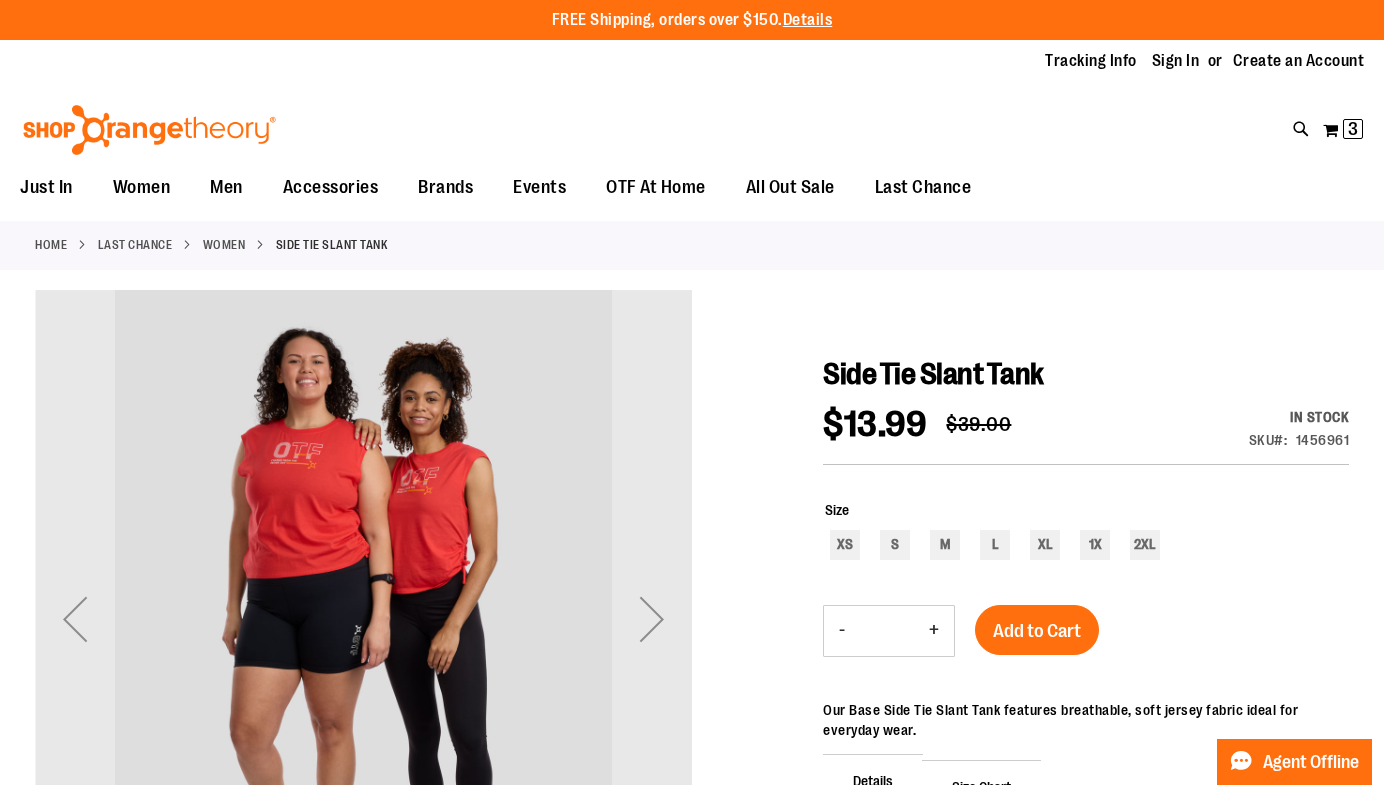scroll, scrollTop: 0, scrollLeft: 0, axis: both 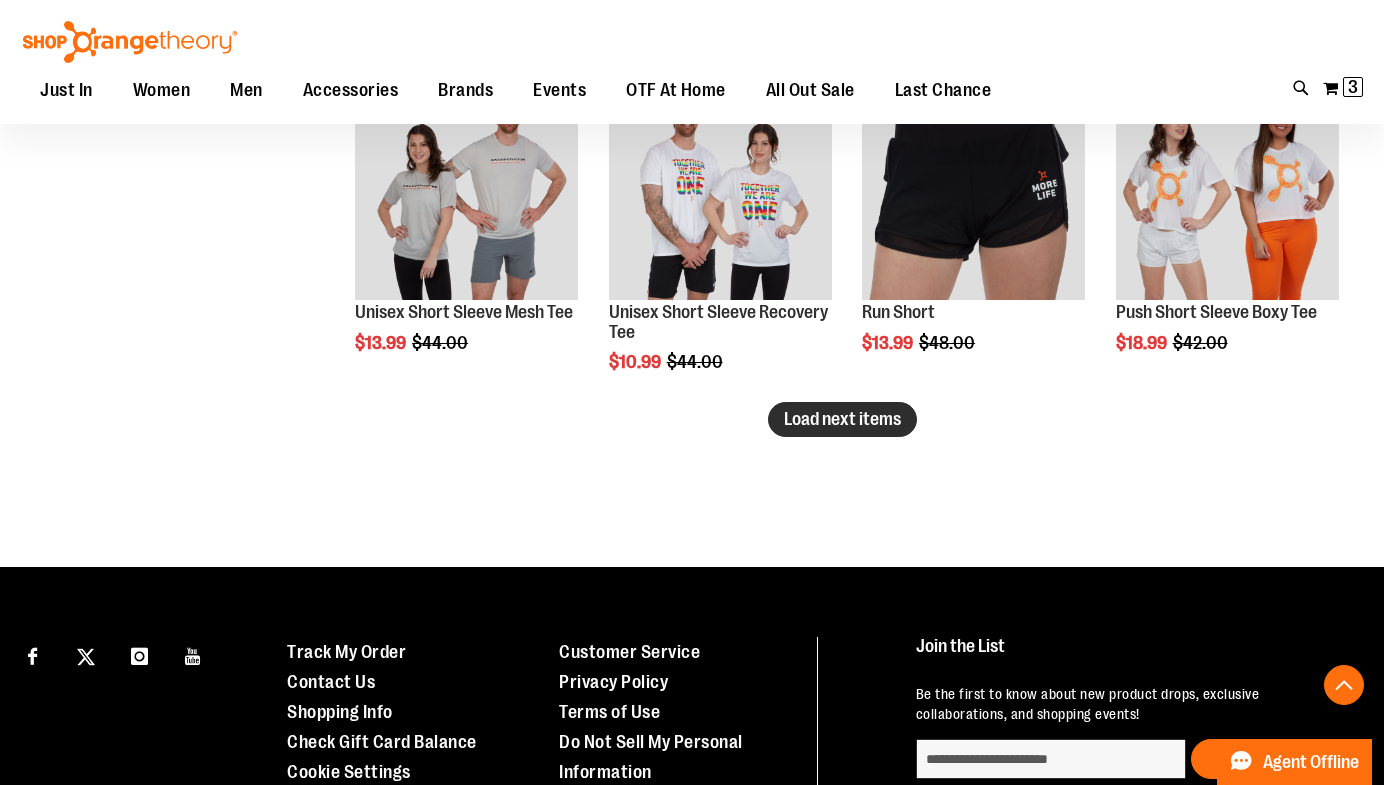 click on "Load next items" at bounding box center [842, 419] 